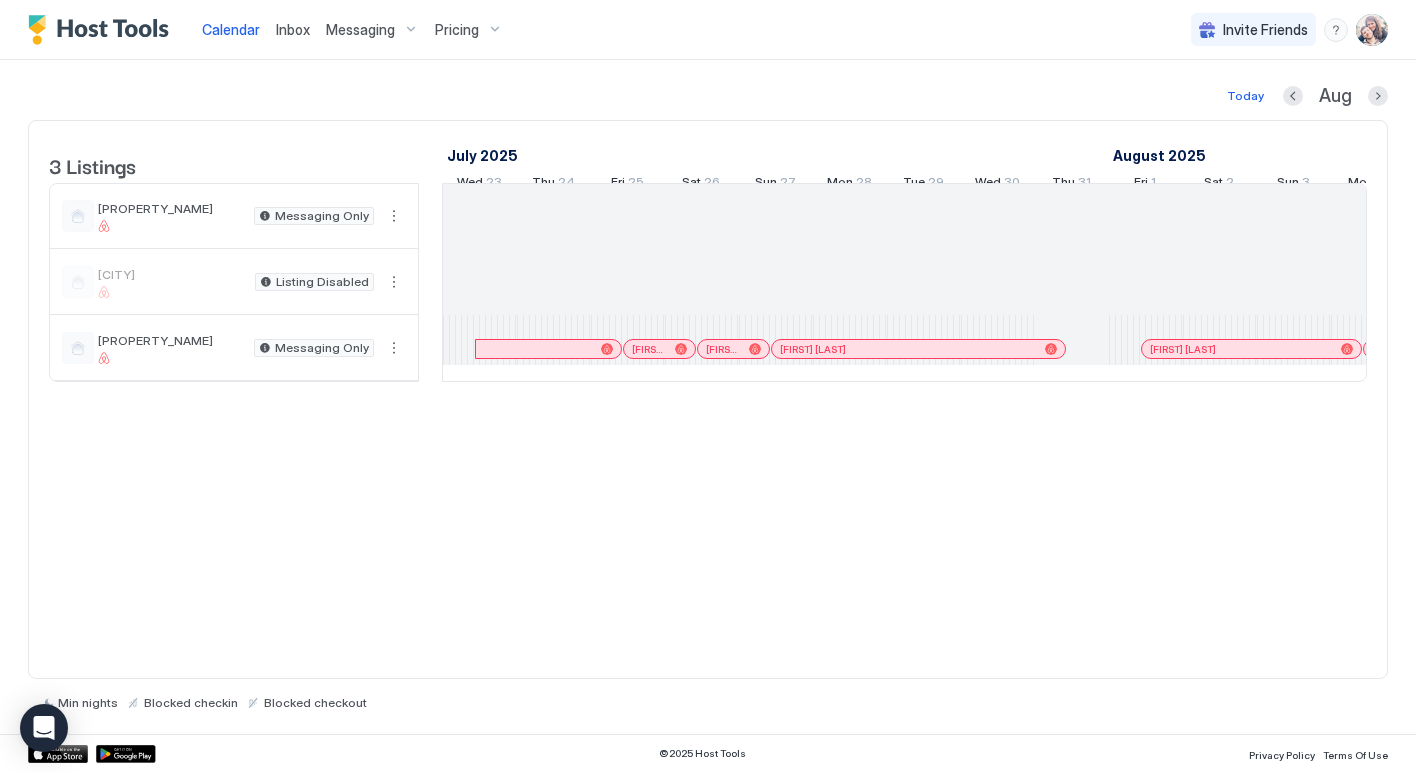 scroll, scrollTop: 0, scrollLeft: 0, axis: both 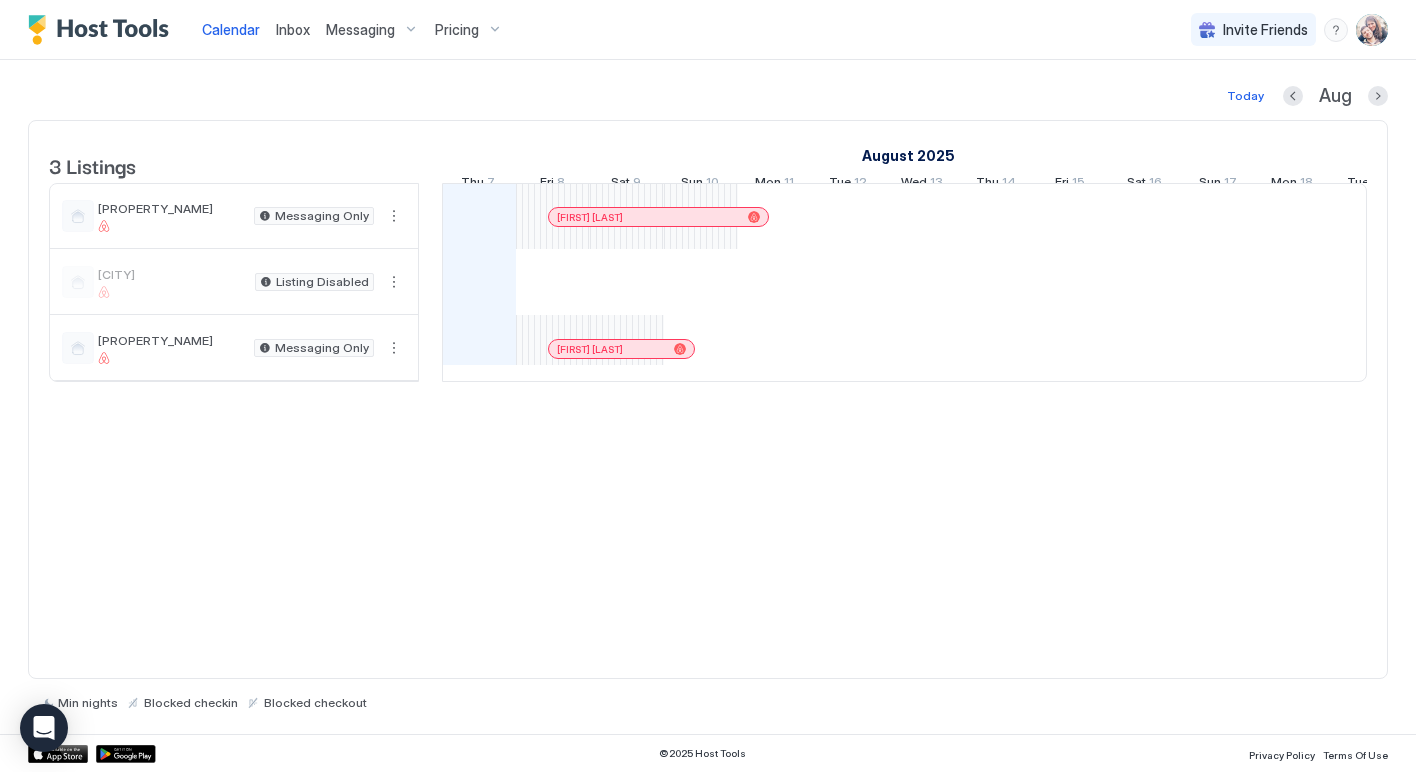 click on "Lake Forest  Listing Disabled" at bounding box center [234, 282] 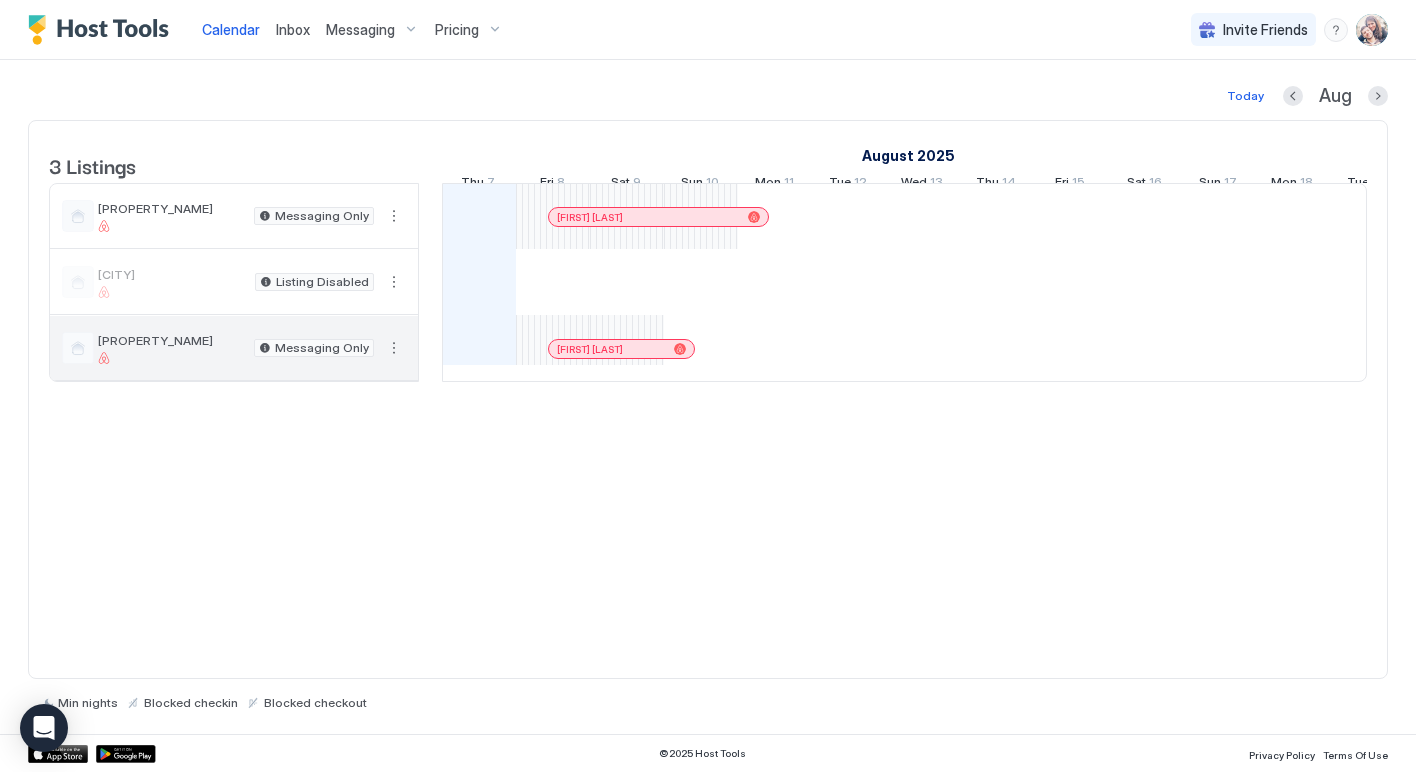 click at bounding box center (172, 358) 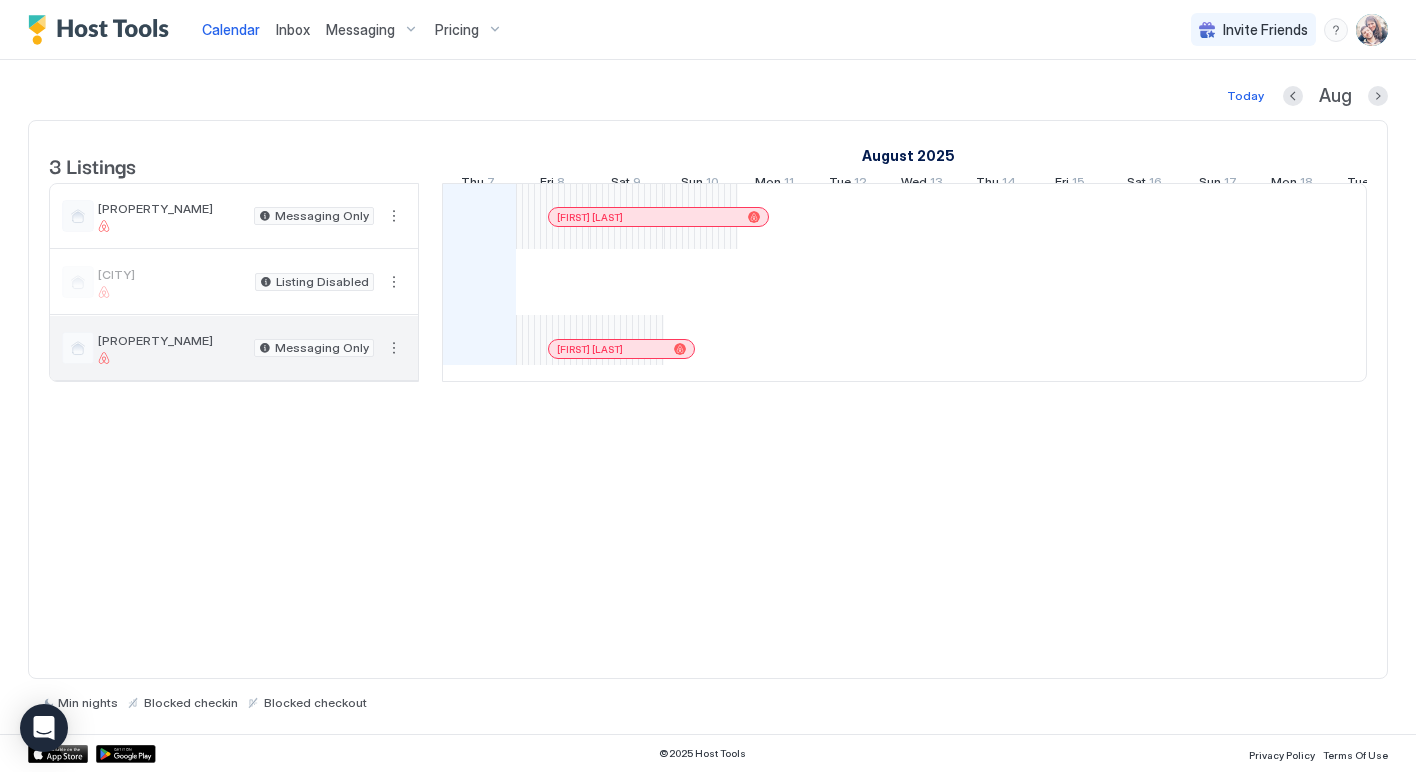 click at bounding box center [394, 348] 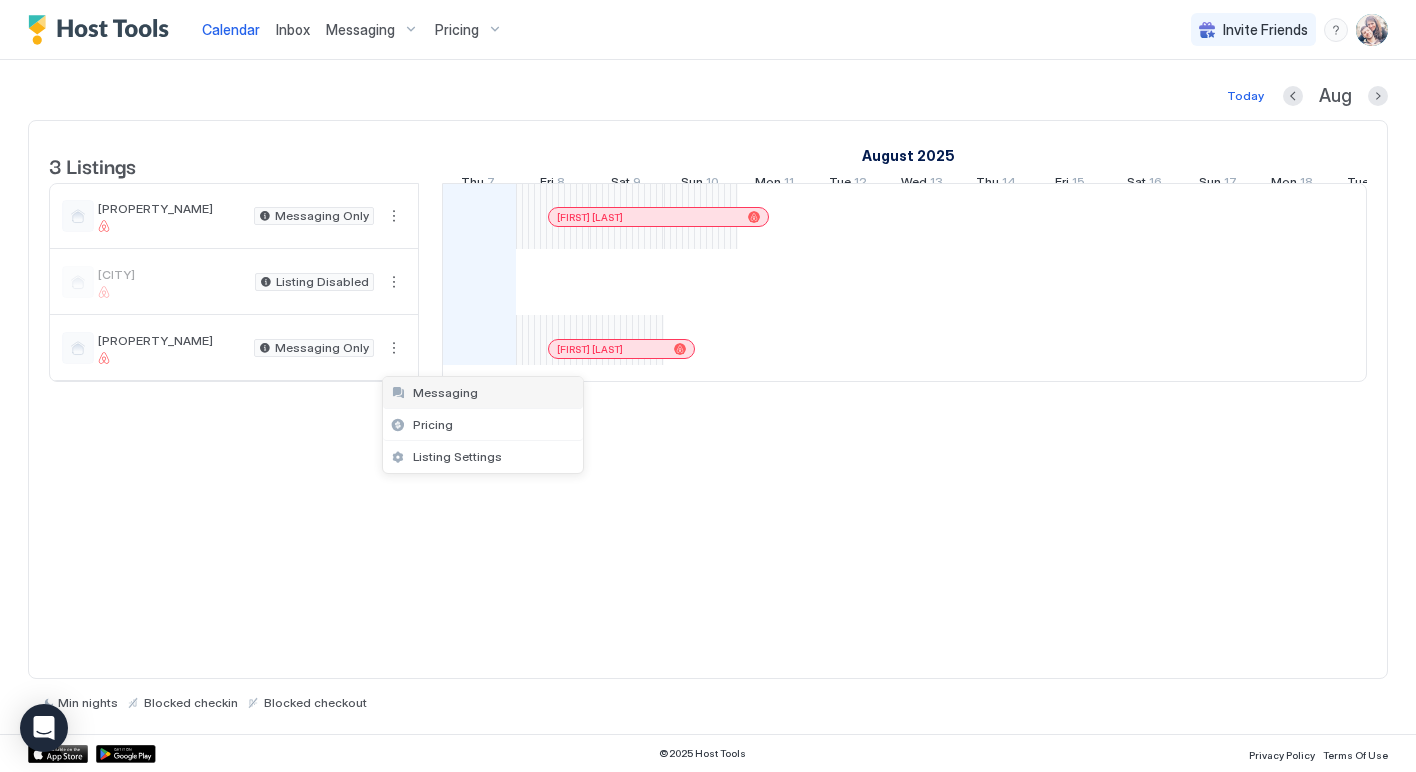 click on "Messaging" at bounding box center [434, 392] 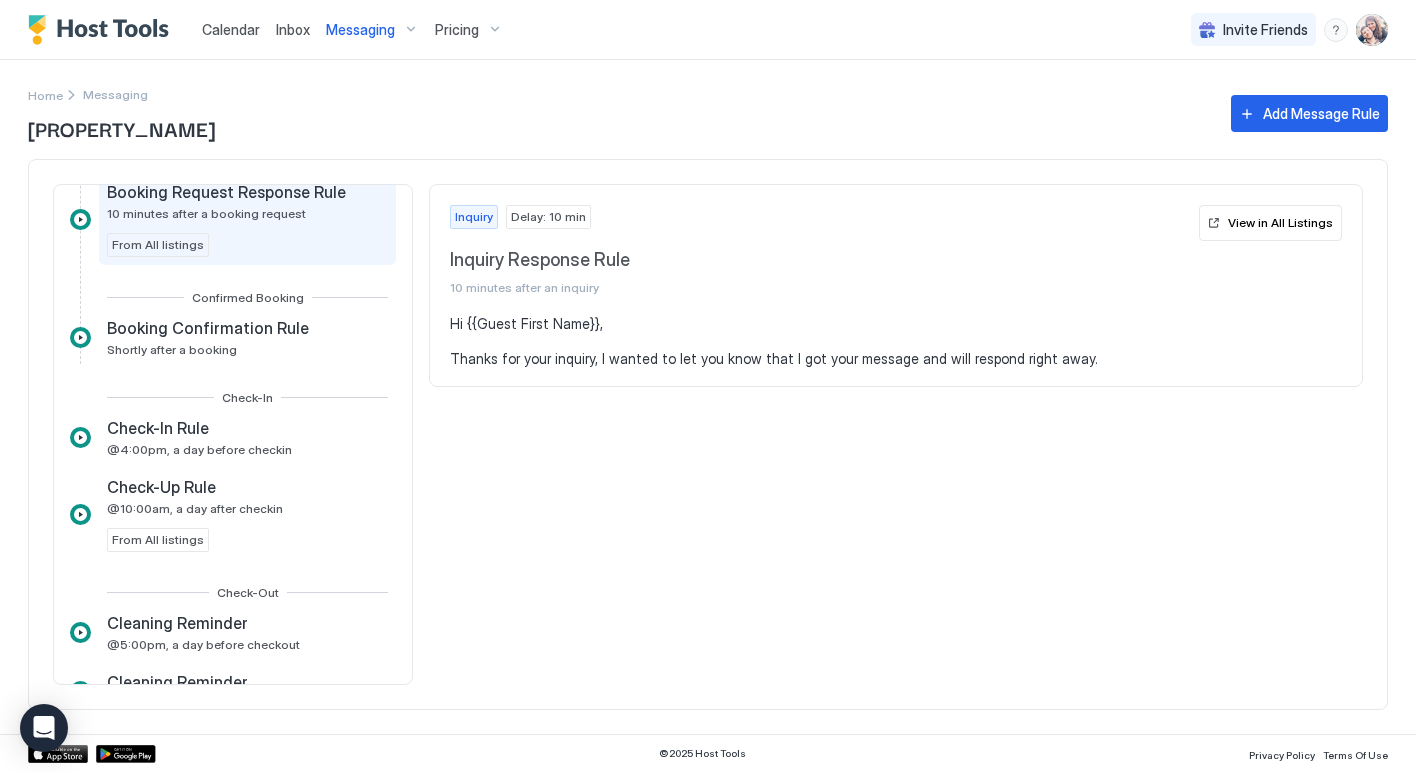 scroll, scrollTop: 385, scrollLeft: 0, axis: vertical 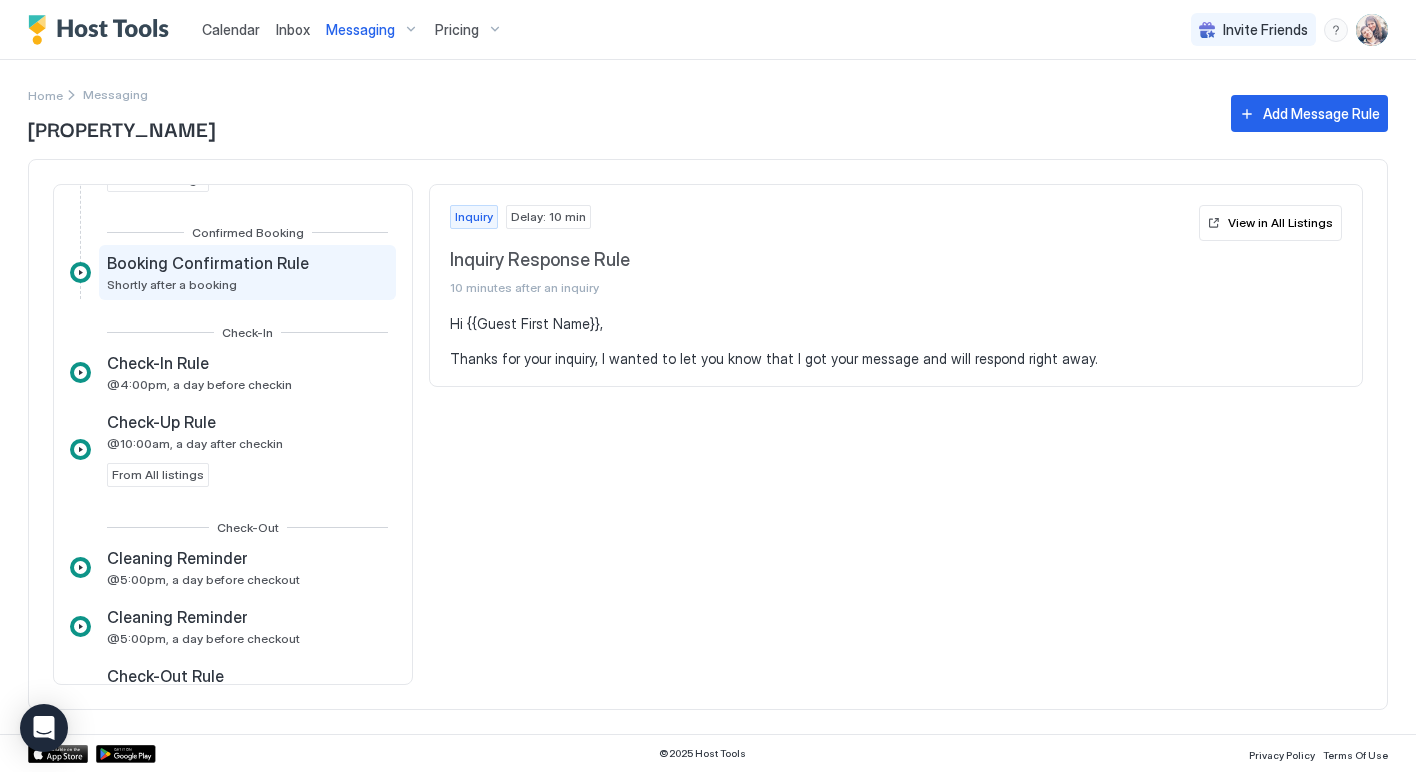 click on "Booking Confirmation Rule Shortly after a booking" at bounding box center (210, 272) 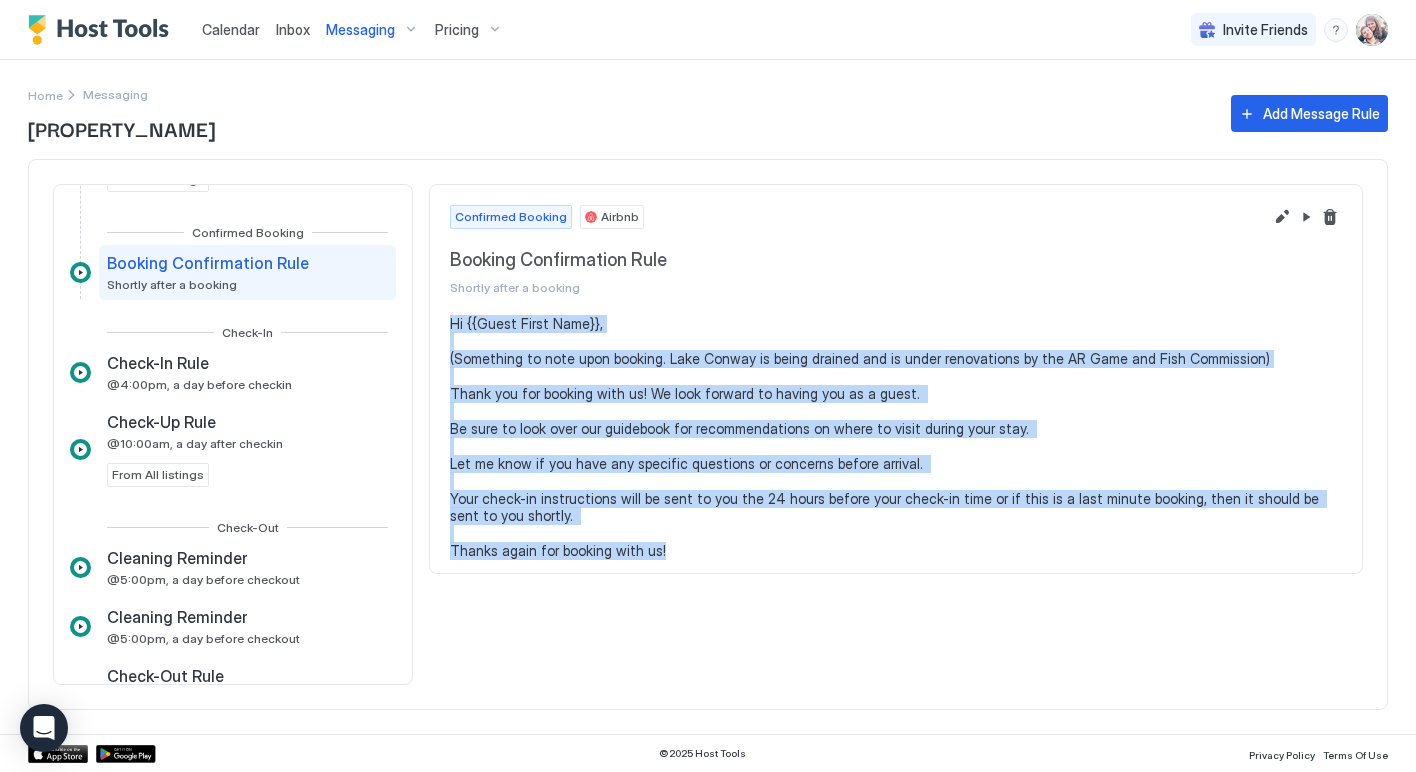 drag, startPoint x: 670, startPoint y: 544, endPoint x: 444, endPoint y: 313, distance: 323.16714 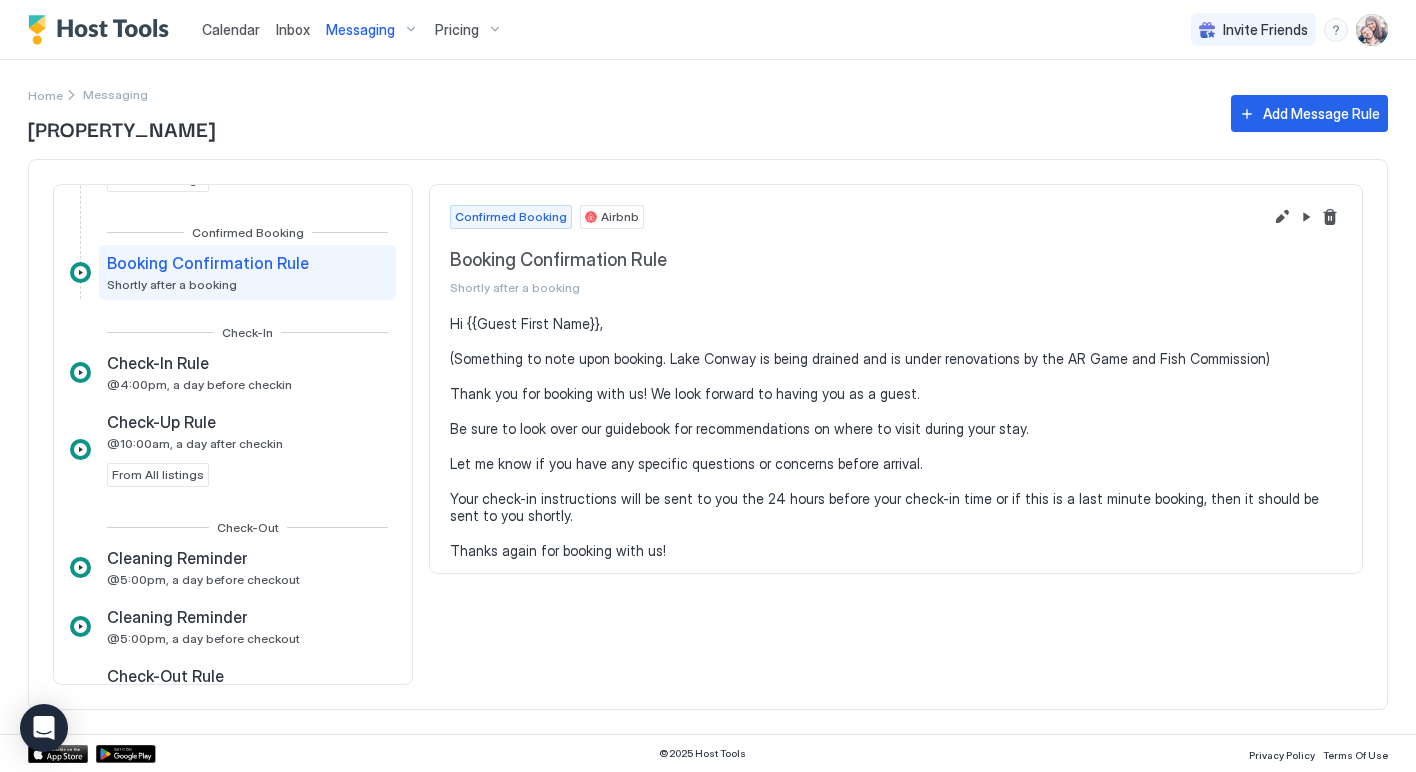 click on "Messaging" at bounding box center (115, 94) 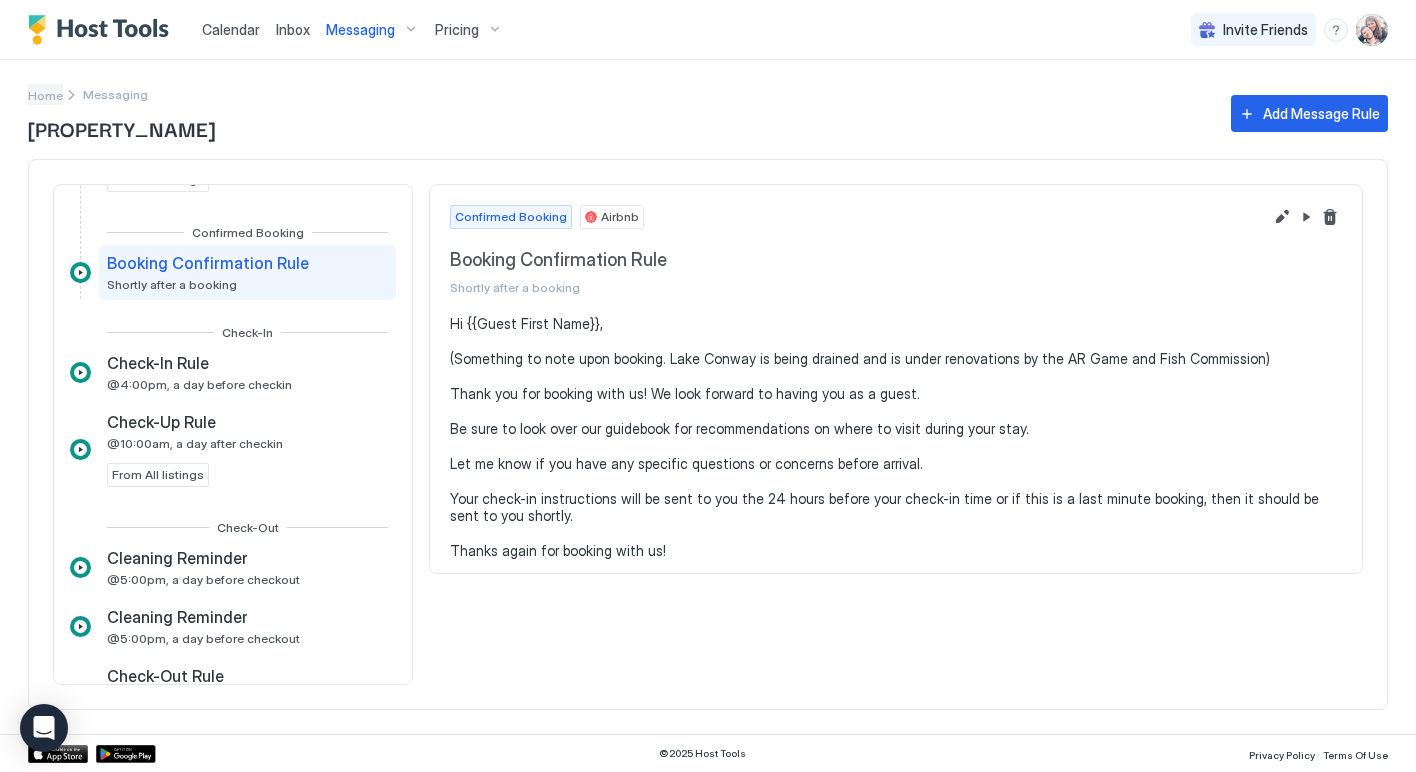 click on "Home" at bounding box center (45, 95) 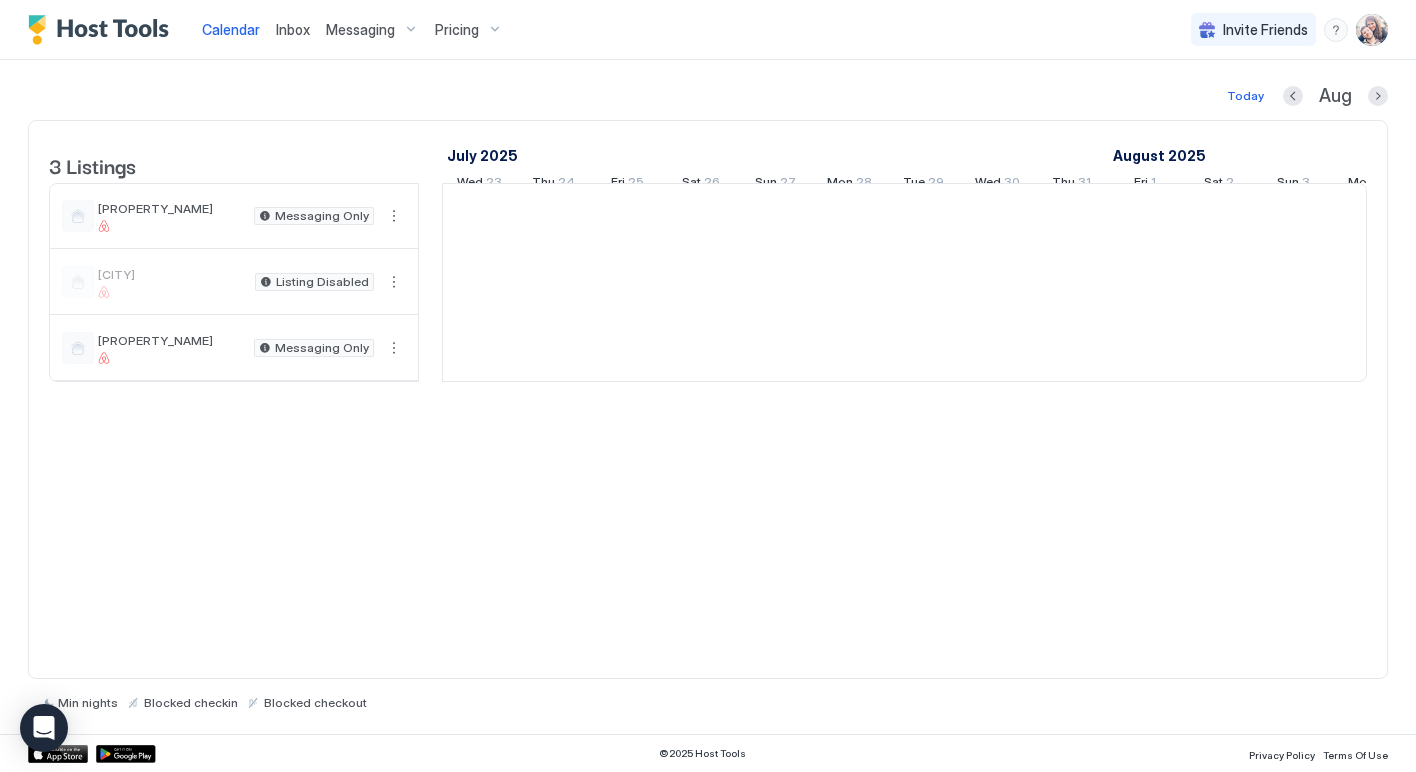 scroll, scrollTop: 0, scrollLeft: 1111, axis: horizontal 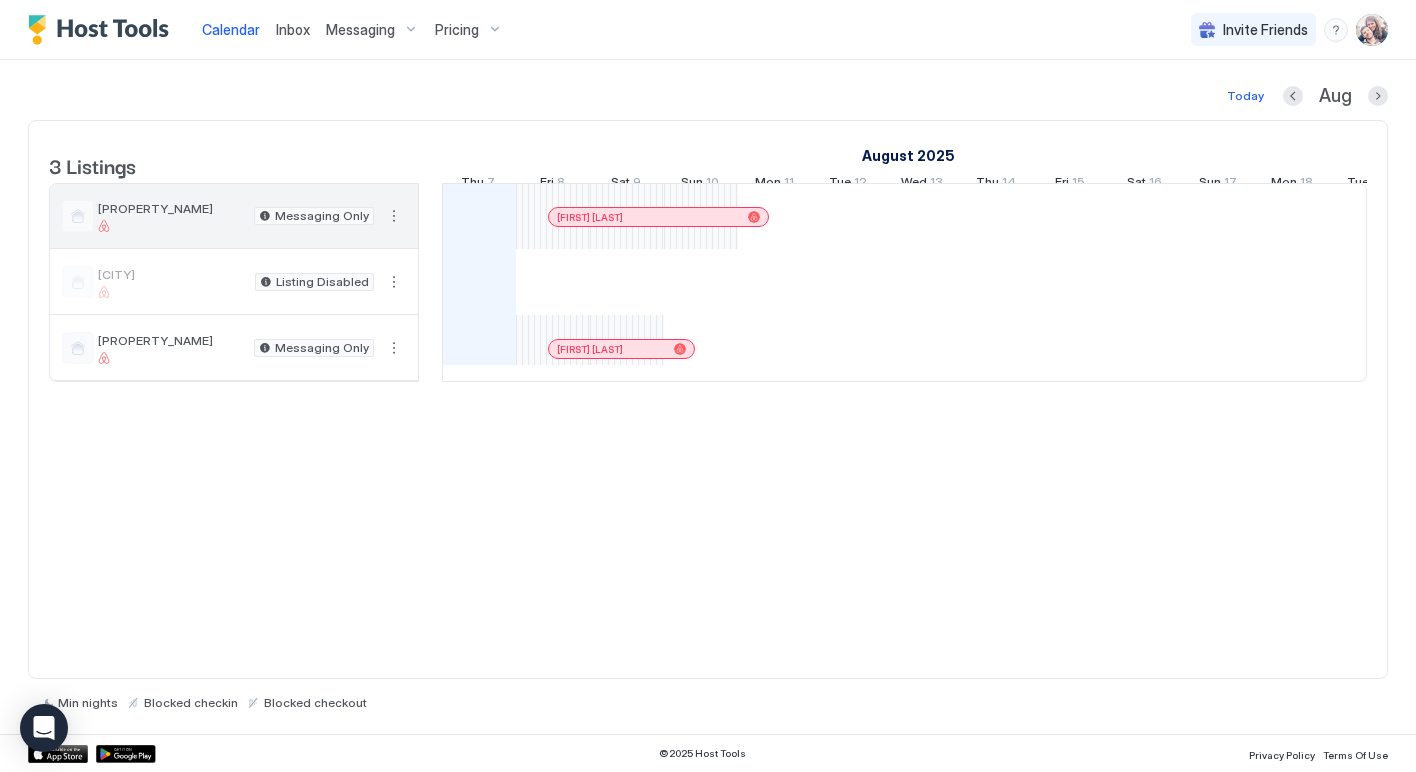 click on "Higden Hideout" at bounding box center (172, 208) 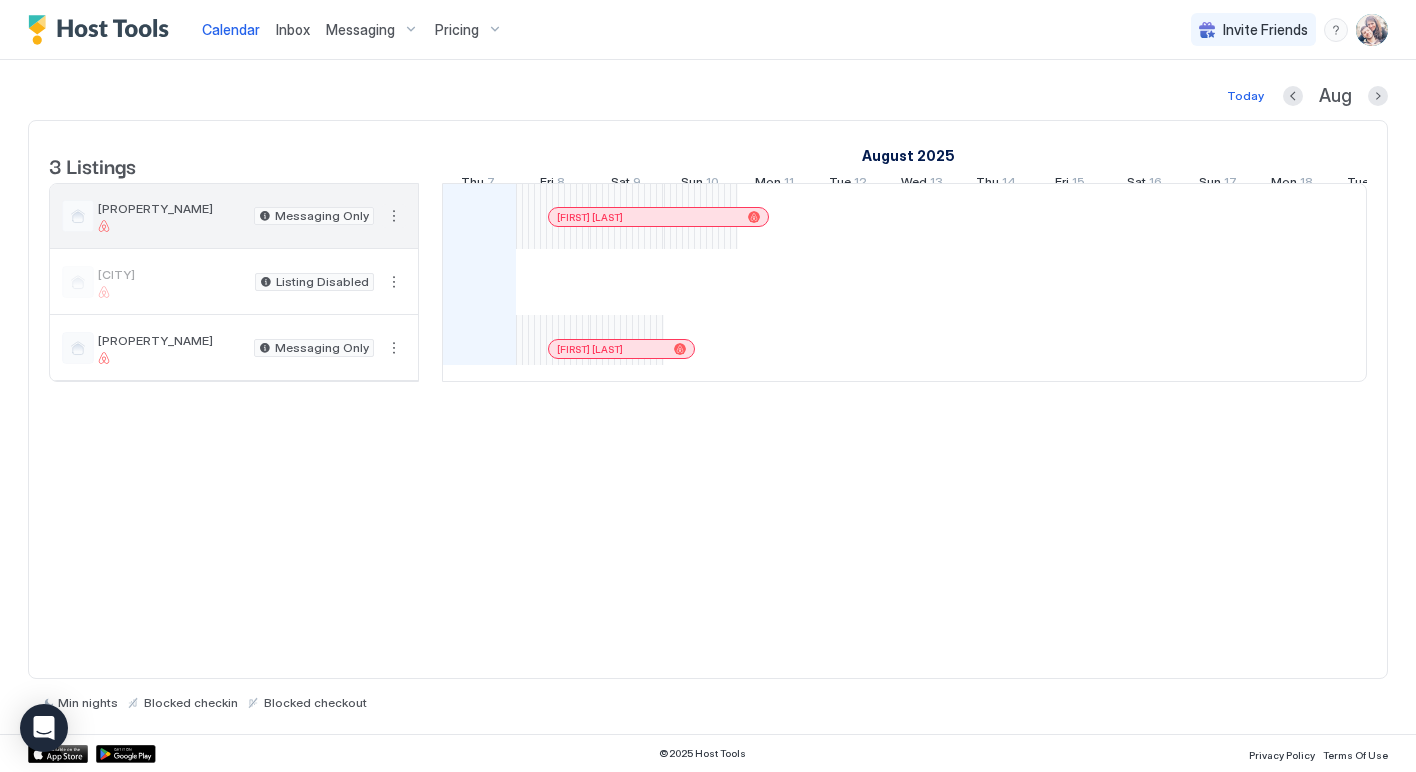 click at bounding box center (394, 216) 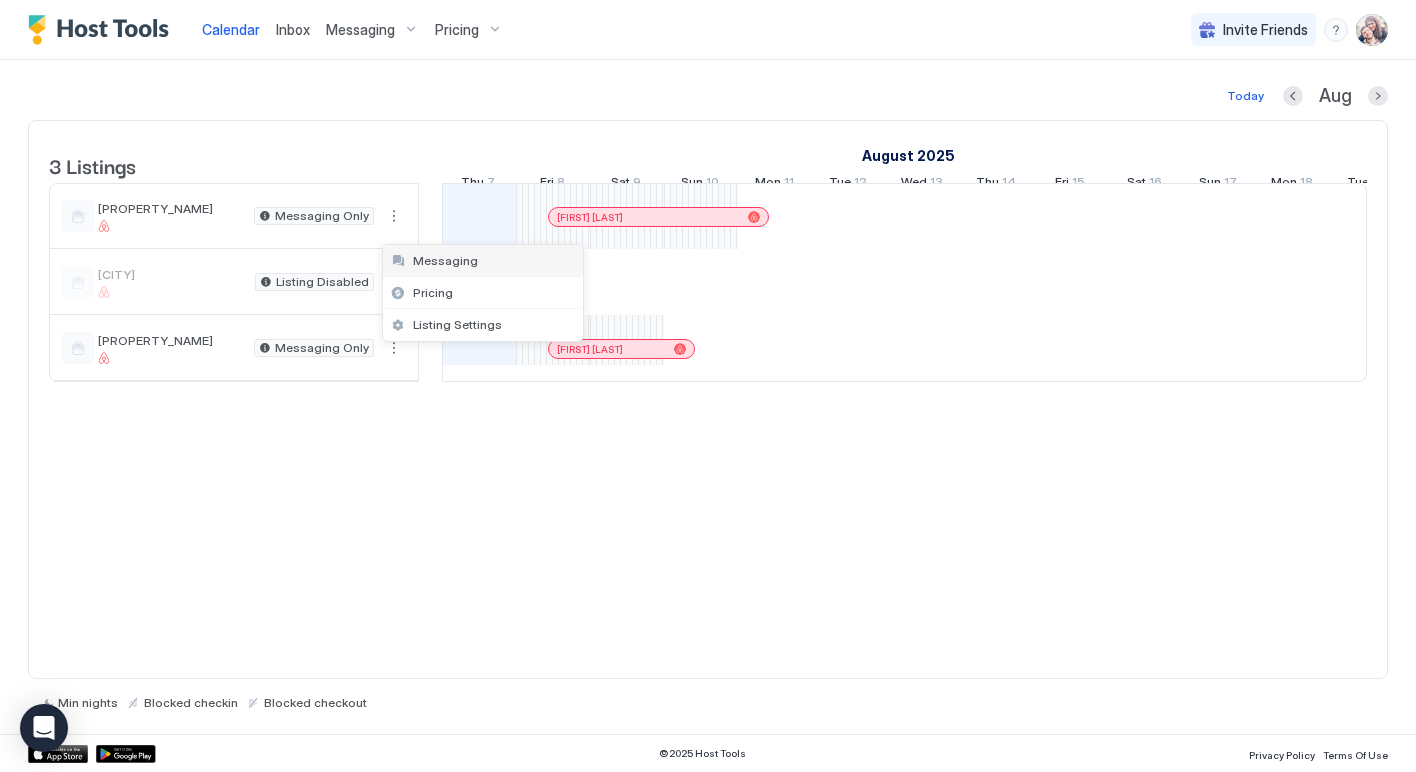 click on "Messaging" at bounding box center (483, 261) 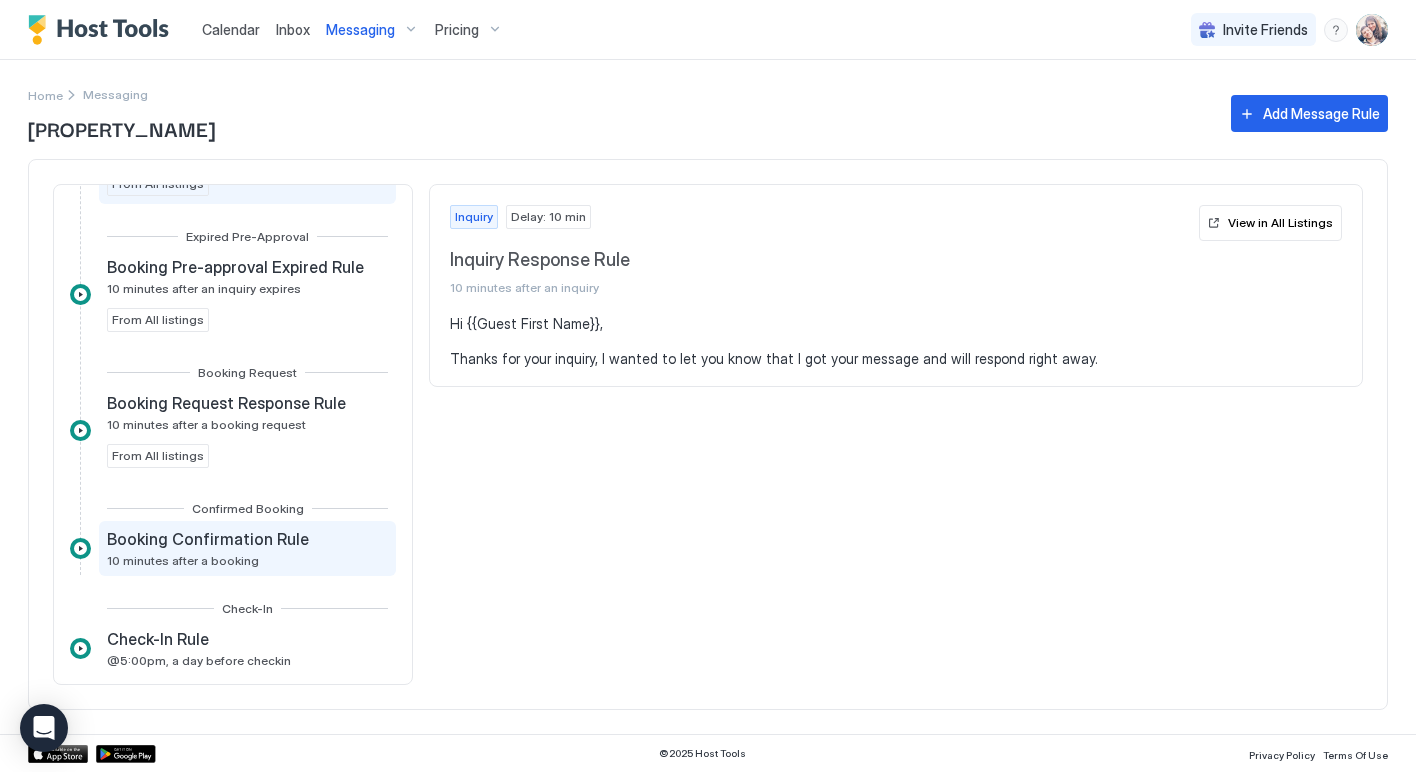 scroll, scrollTop: 110, scrollLeft: 0, axis: vertical 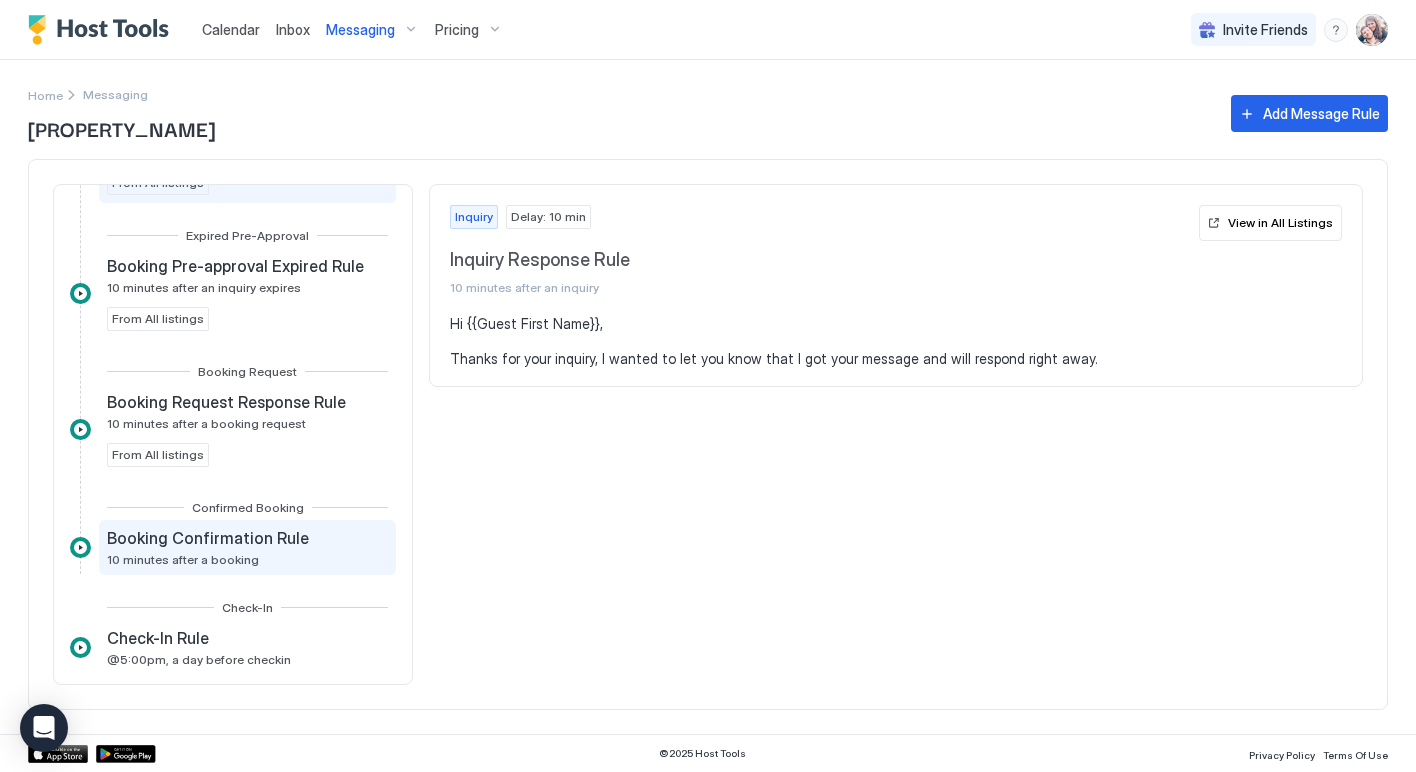 click on "Booking Confirmation Rule" at bounding box center [208, 538] 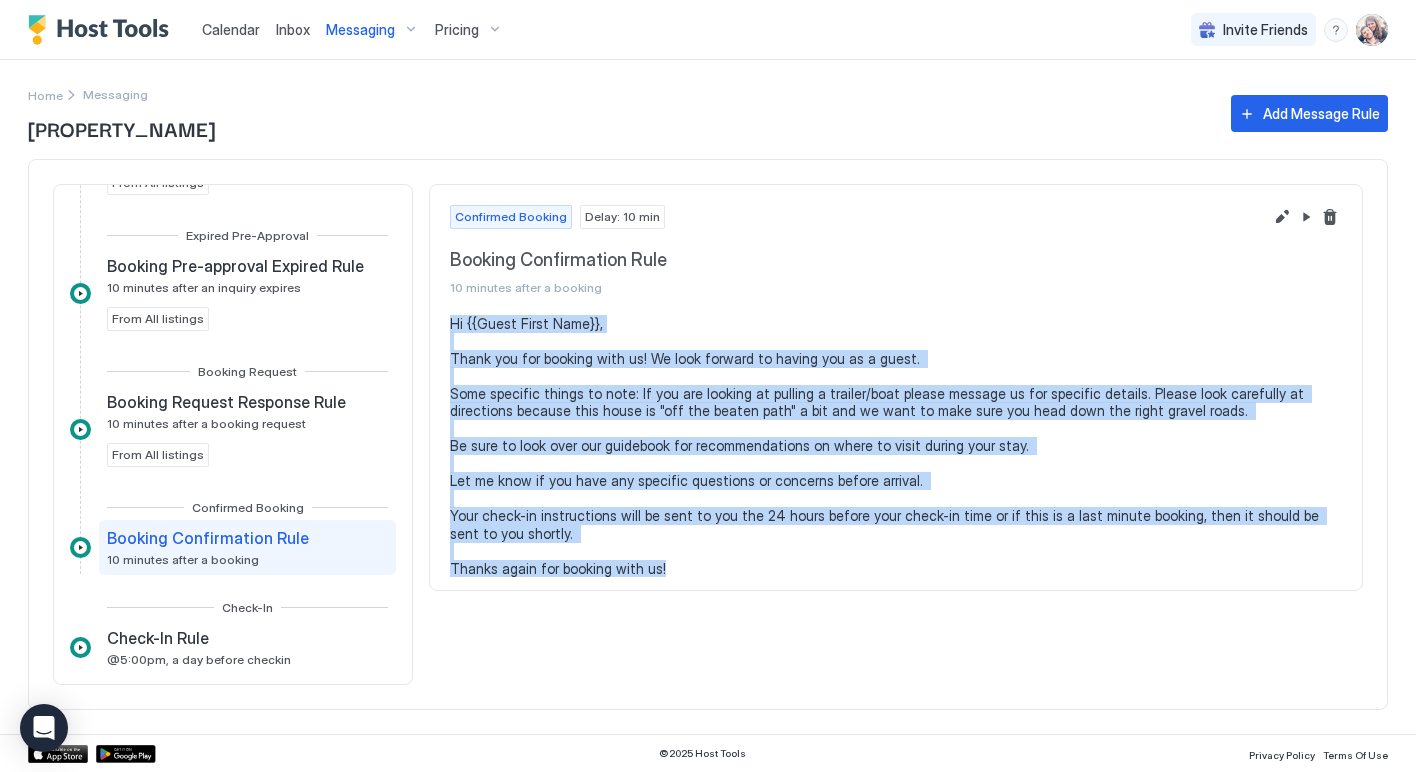 drag, startPoint x: 663, startPoint y: 570, endPoint x: 443, endPoint y: 307, distance: 342.88336 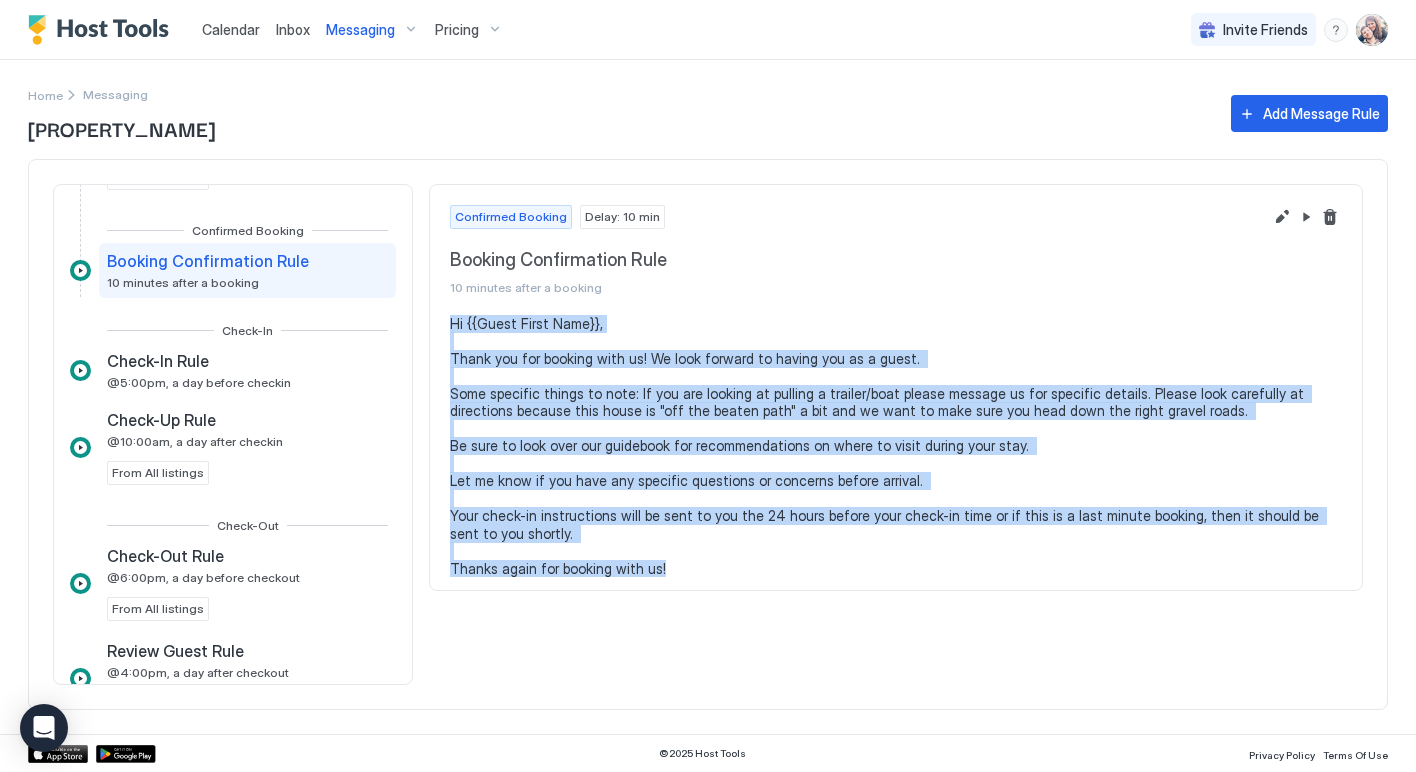 scroll, scrollTop: 388, scrollLeft: 0, axis: vertical 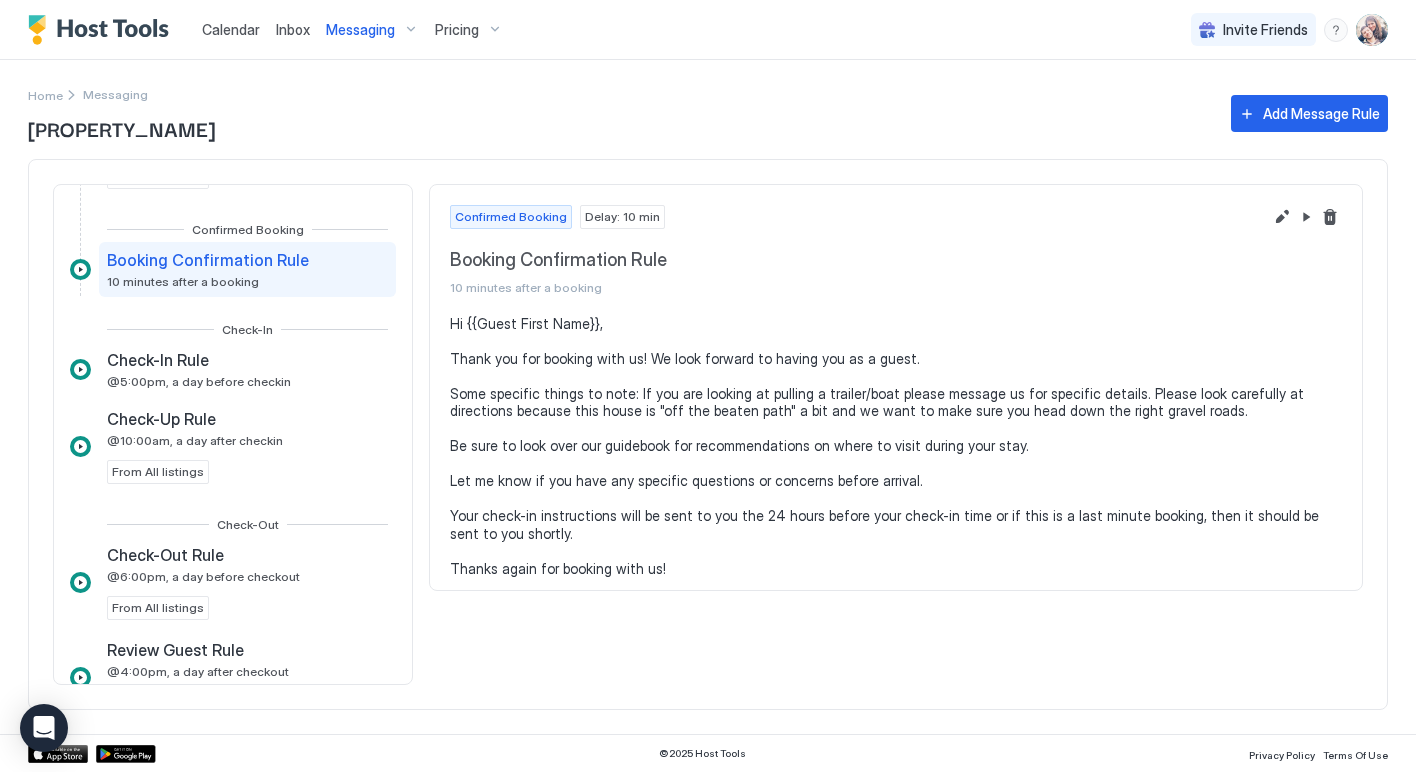 click on "Booking Confirmation Rule 10 minutes after a booking" at bounding box center (247, 269) 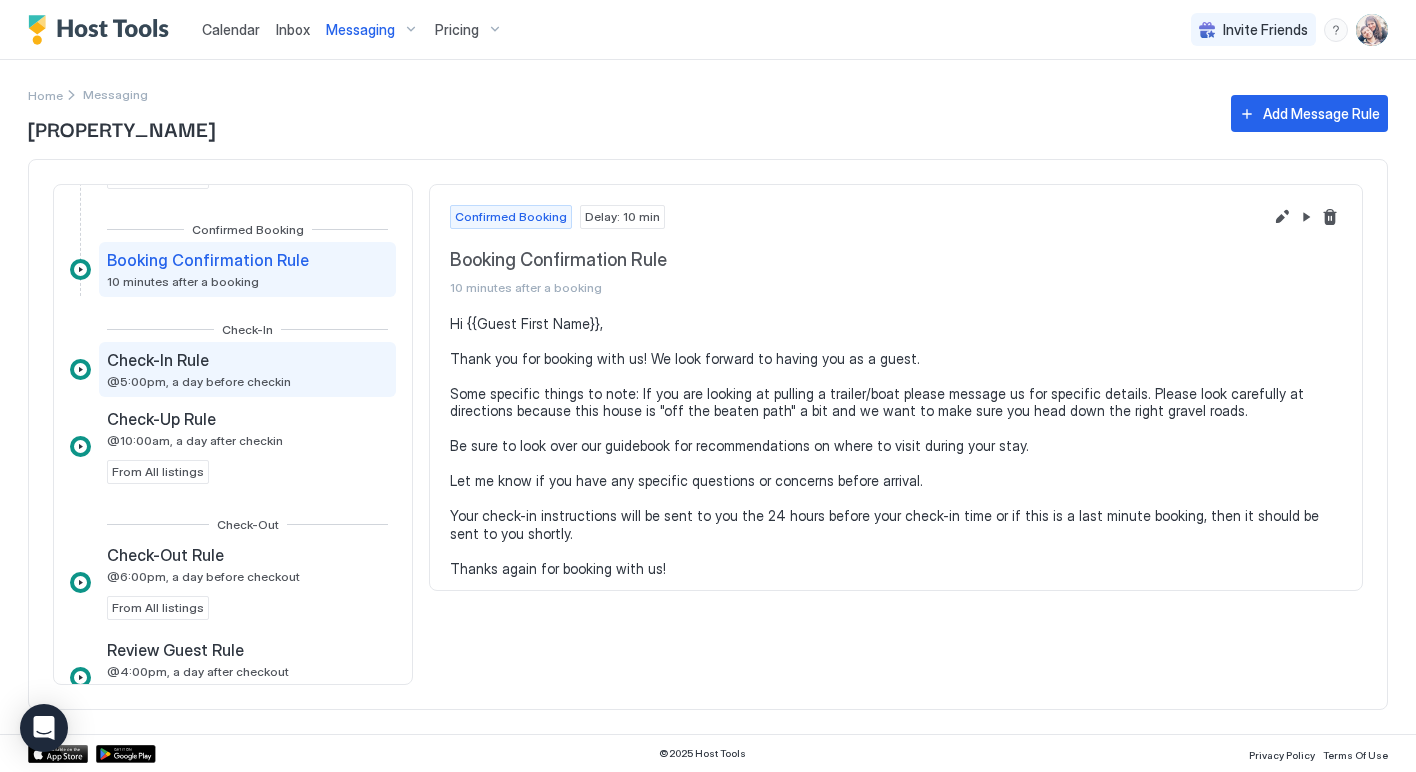 click on "@5:00pm, a day before checkin" at bounding box center (199, 381) 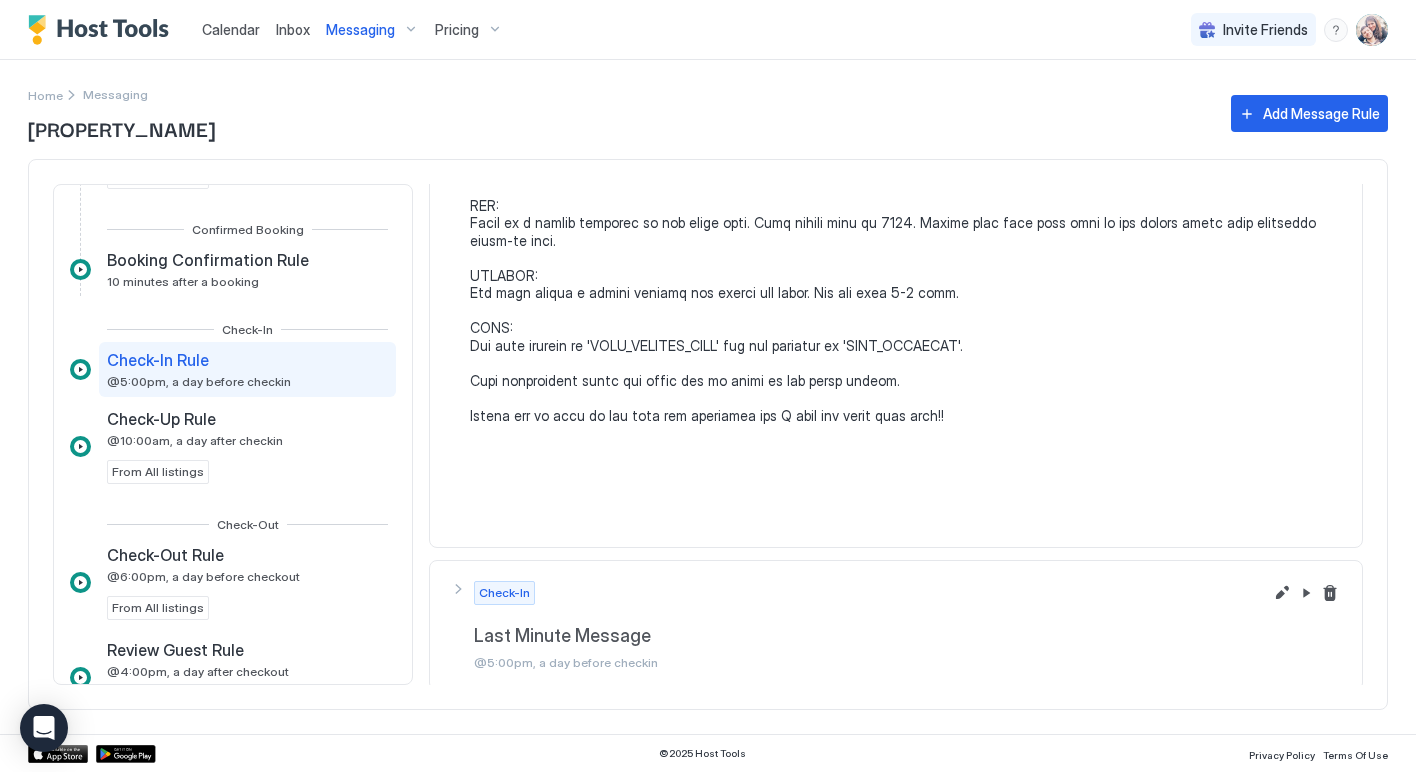 scroll, scrollTop: 435, scrollLeft: 0, axis: vertical 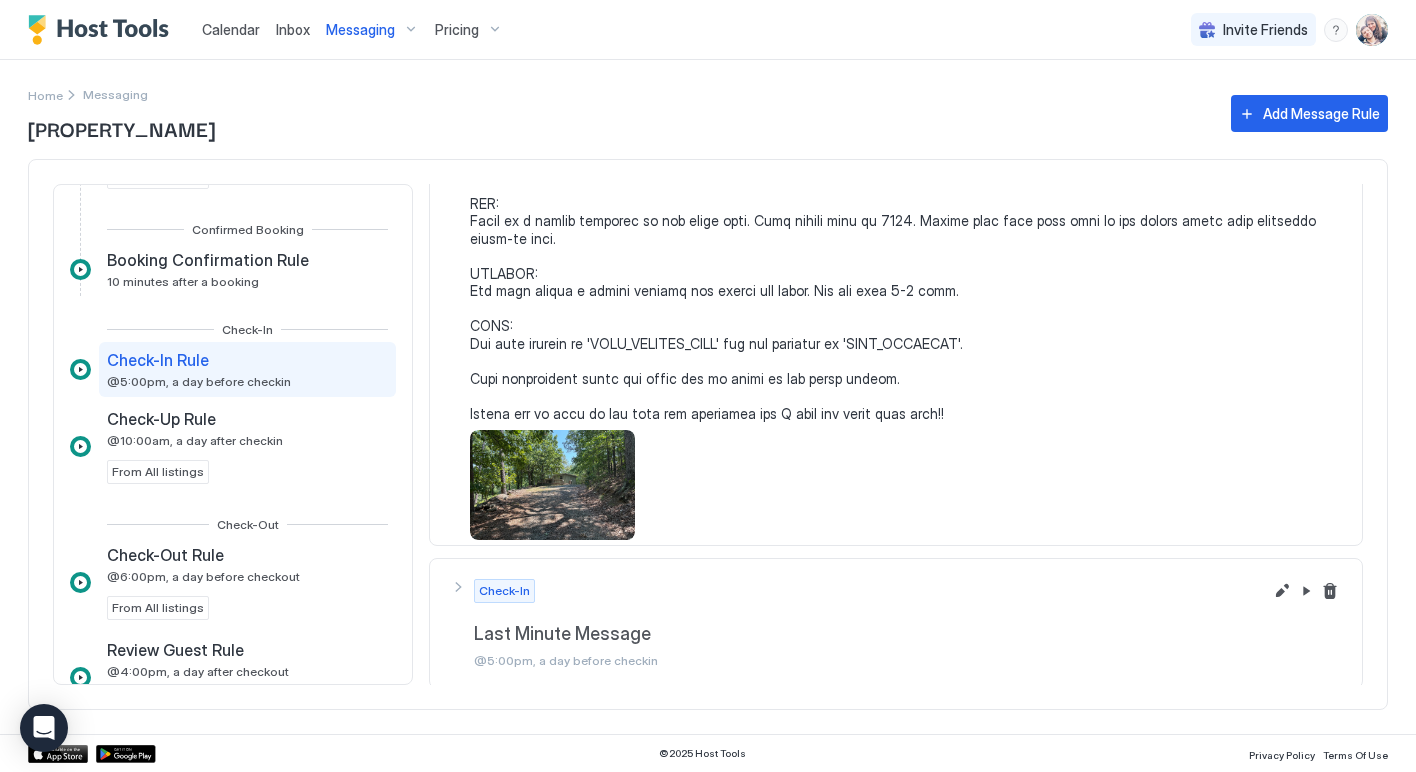 click on "Check-In" at bounding box center (504, -218) 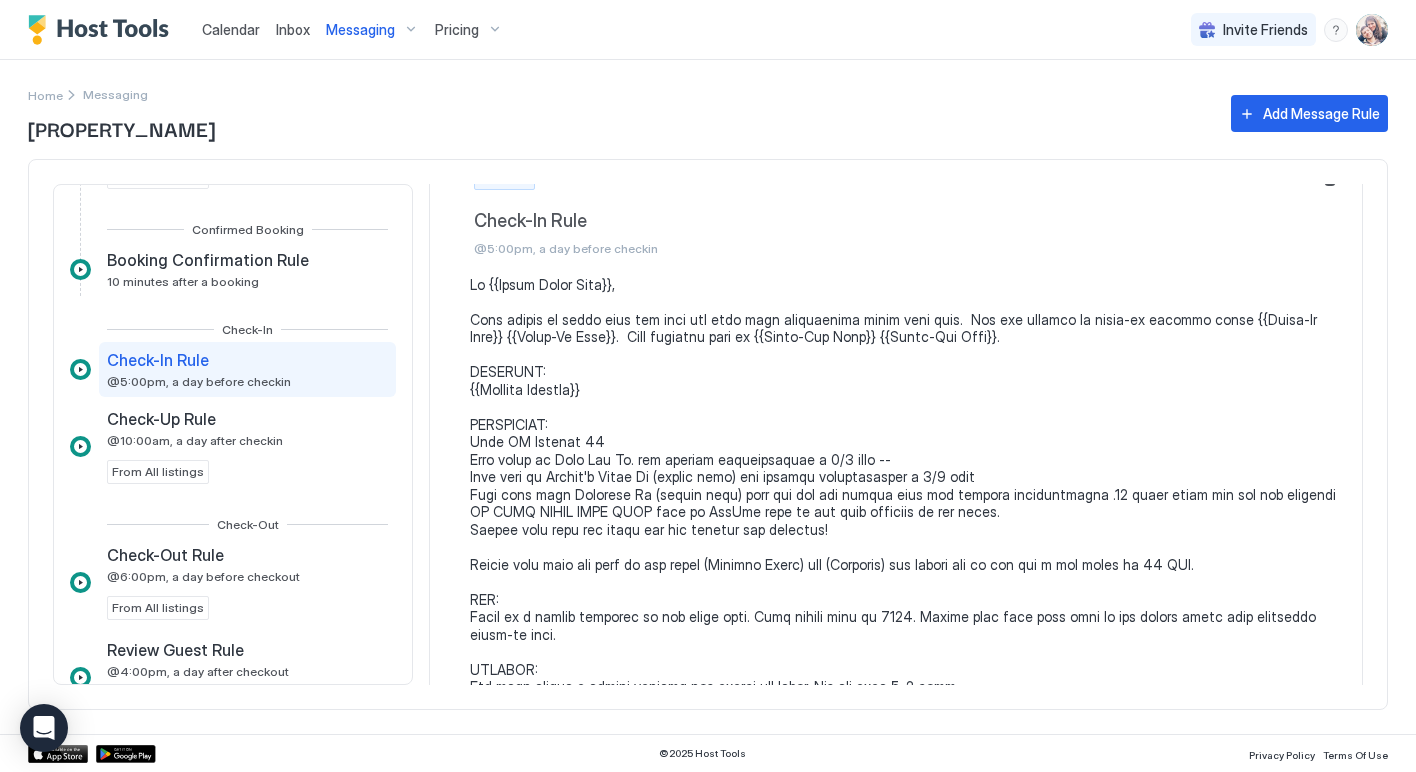 scroll, scrollTop: 47, scrollLeft: 0, axis: vertical 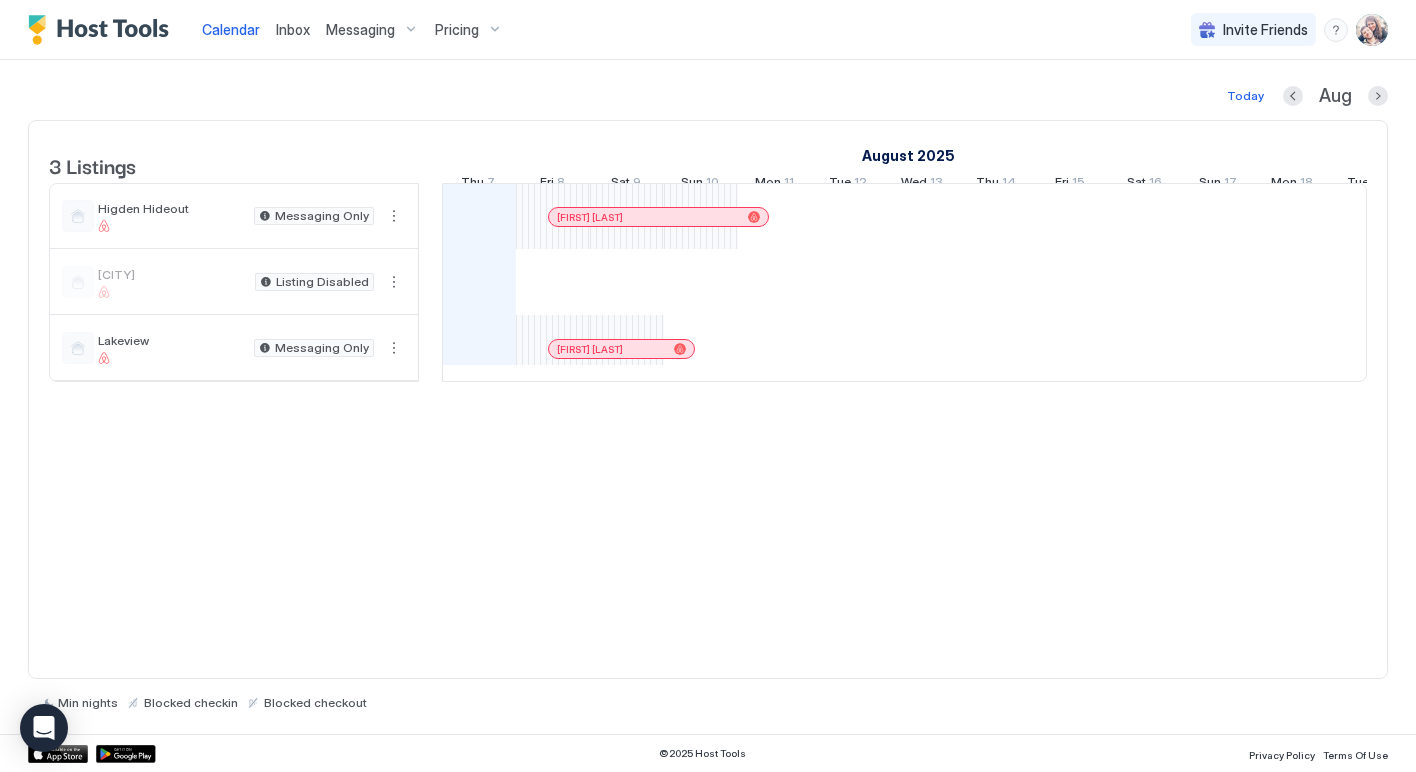 click on "Messaging" at bounding box center (360, 30) 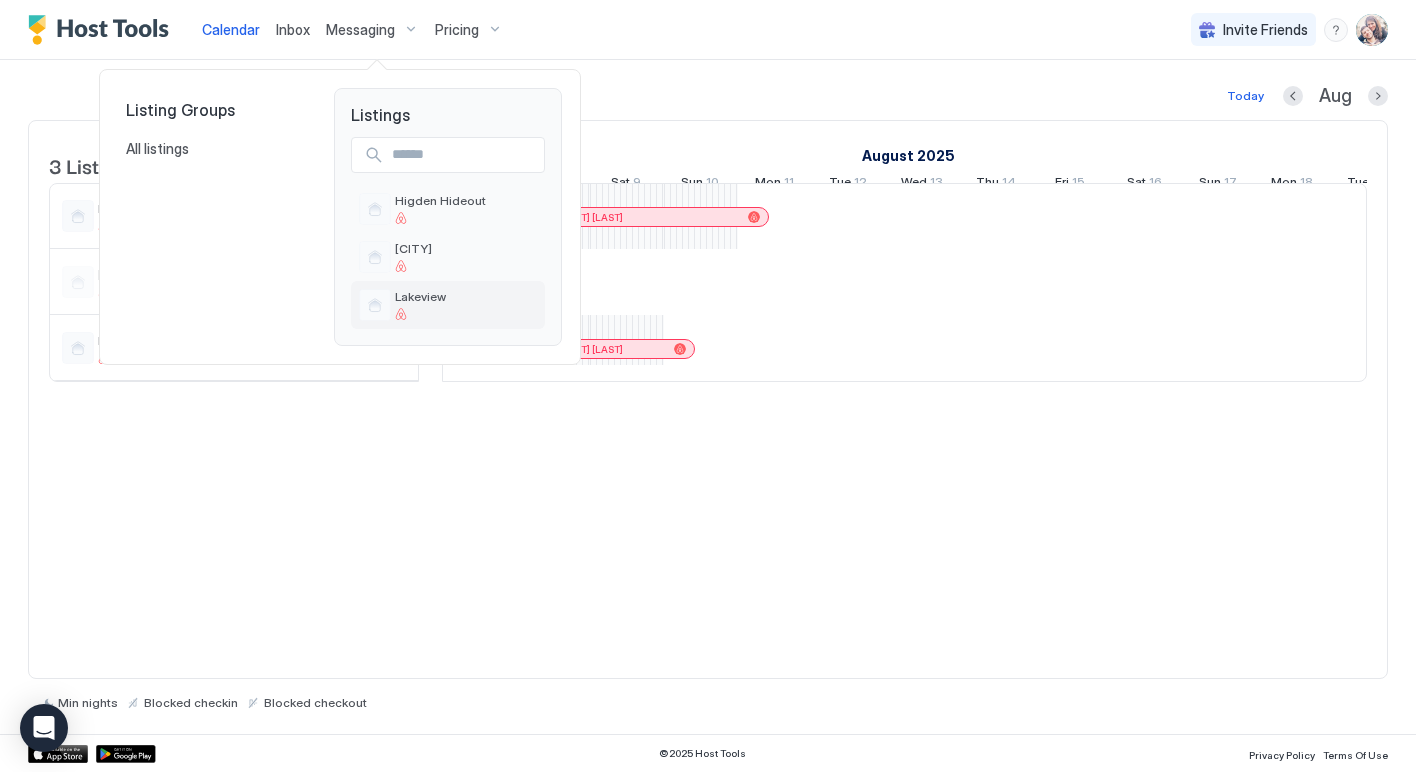 click on "Lakeview" at bounding box center [420, 296] 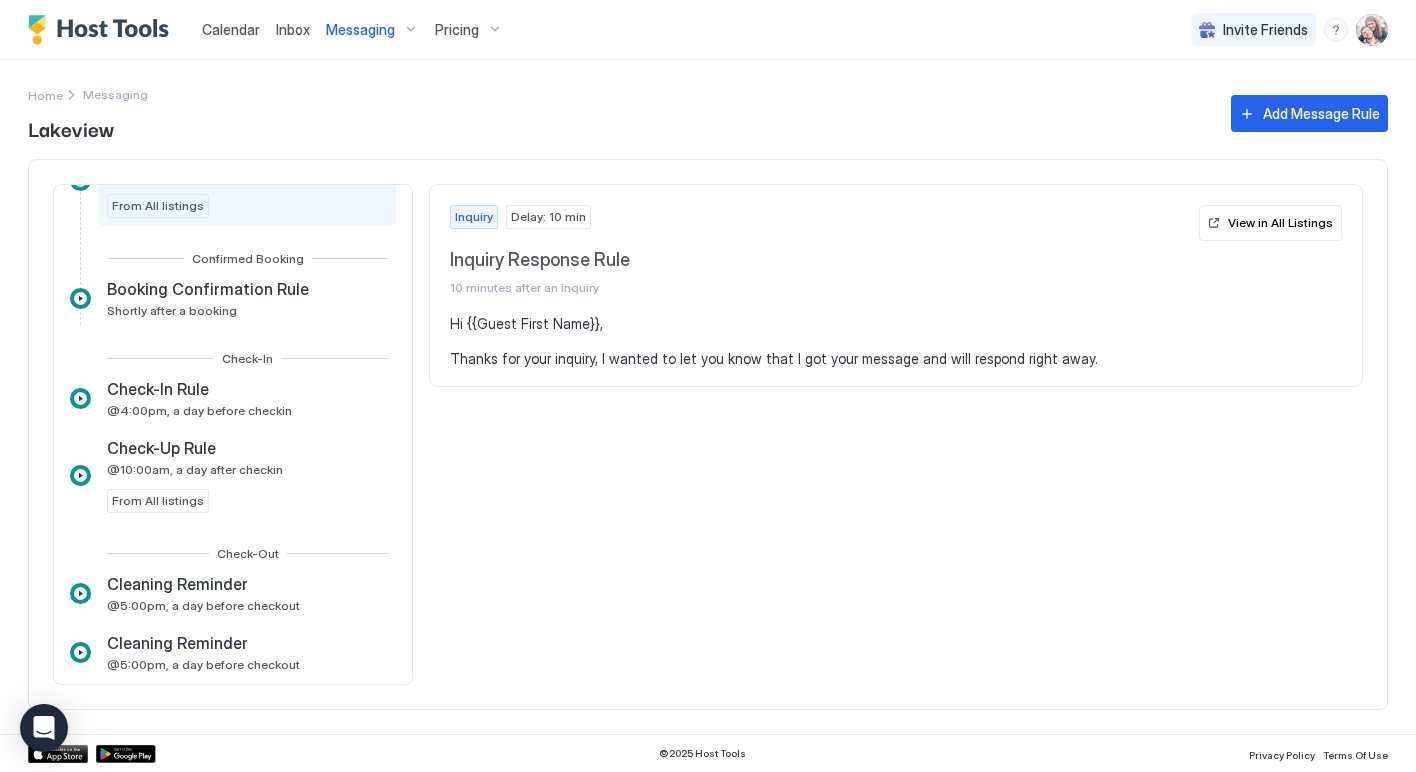 scroll, scrollTop: 360, scrollLeft: 0, axis: vertical 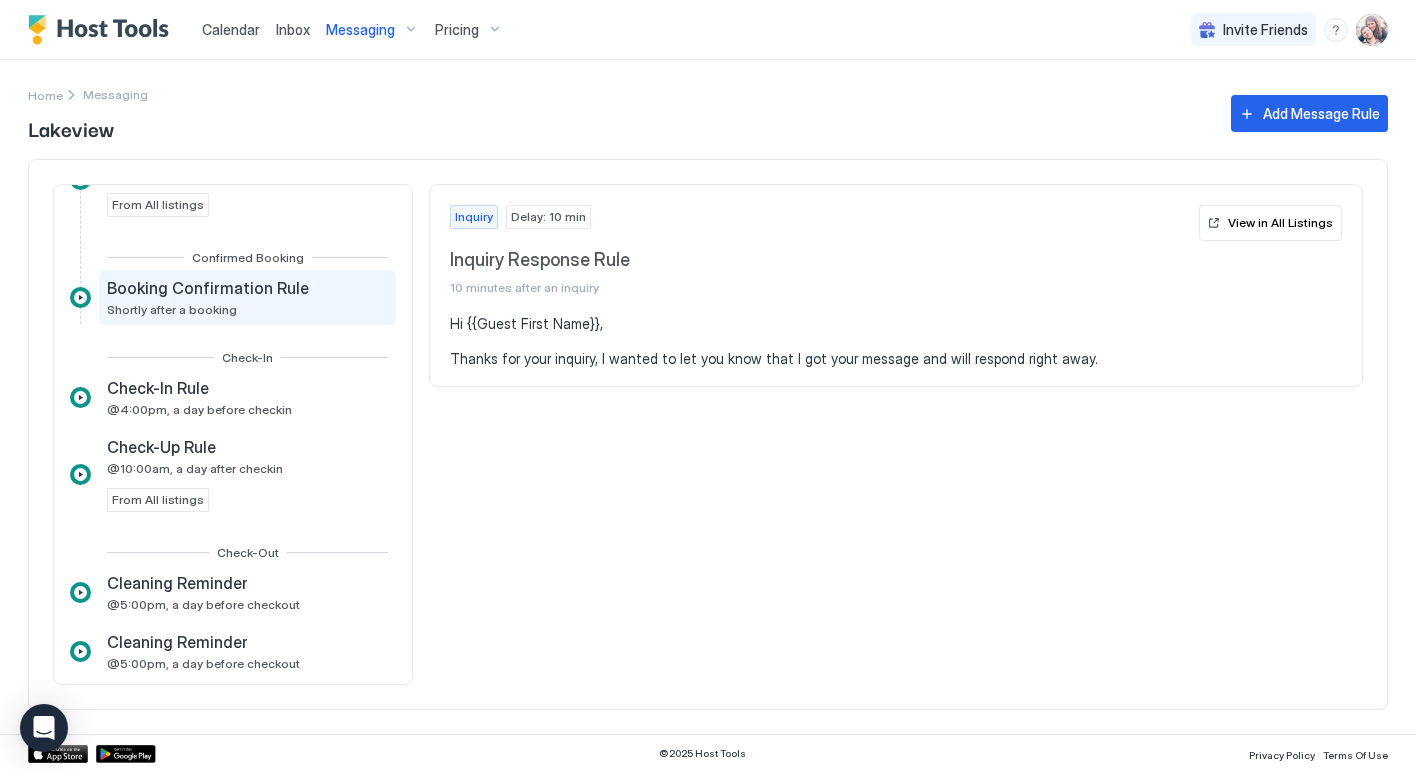 click on "Booking Confirmation Rule" at bounding box center (208, 288) 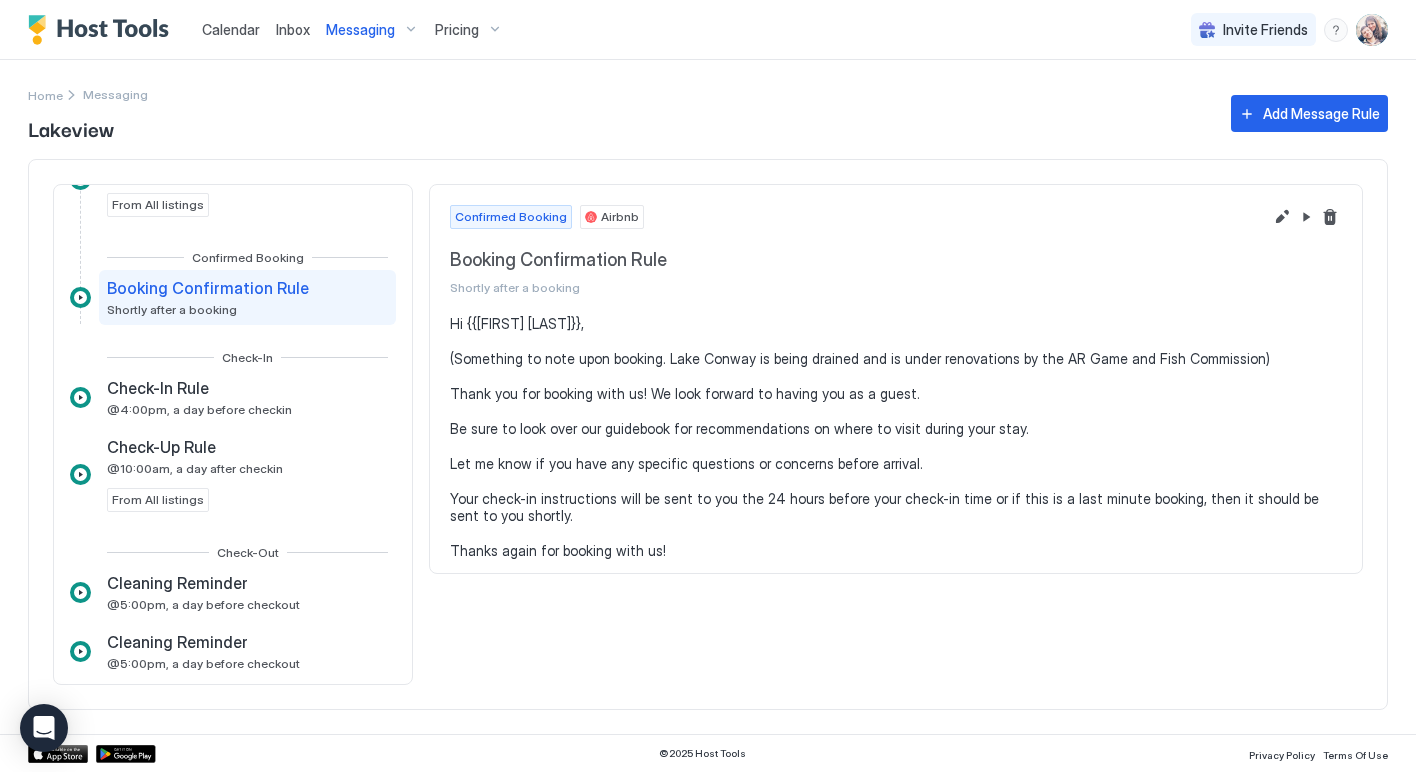 drag, startPoint x: 652, startPoint y: 543, endPoint x: 454, endPoint y: 254, distance: 350.3213 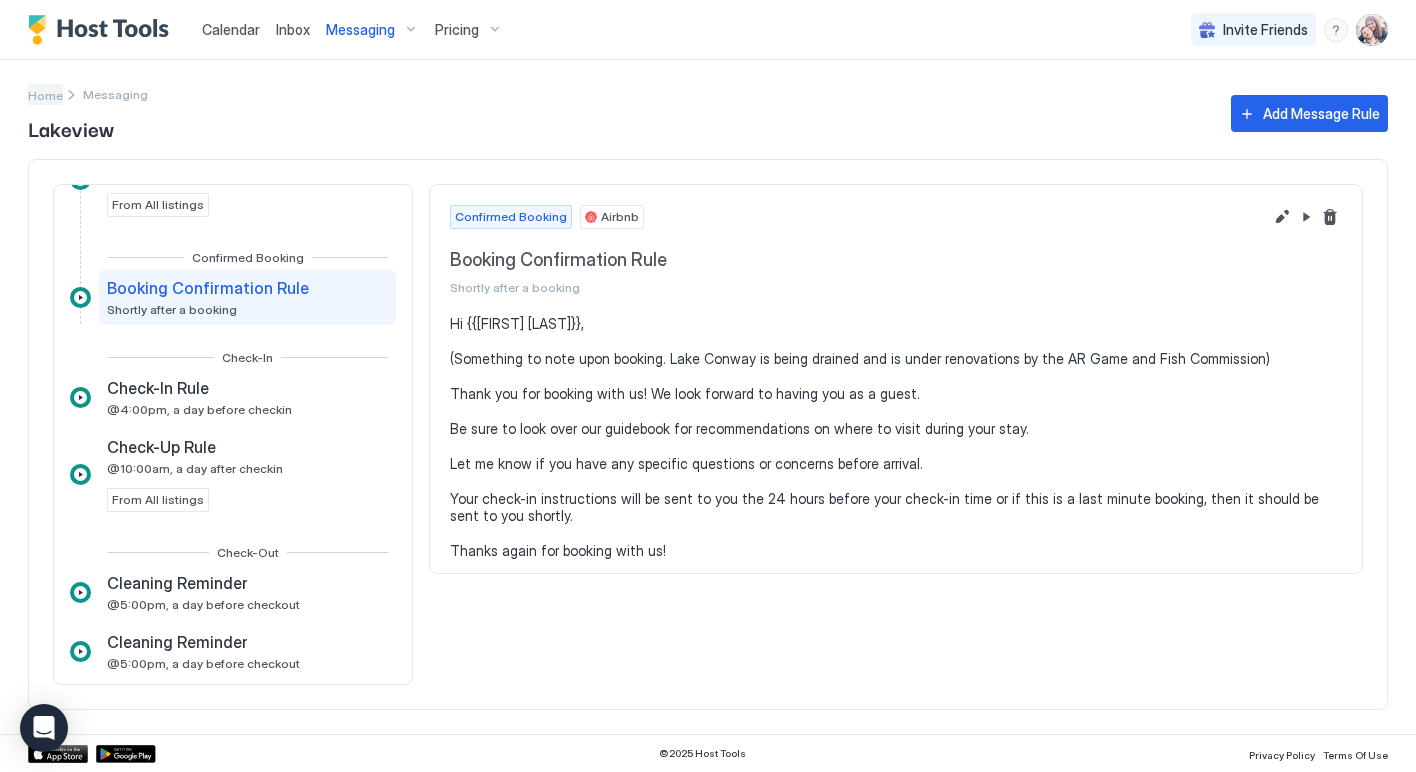 click on "Home" at bounding box center [45, 95] 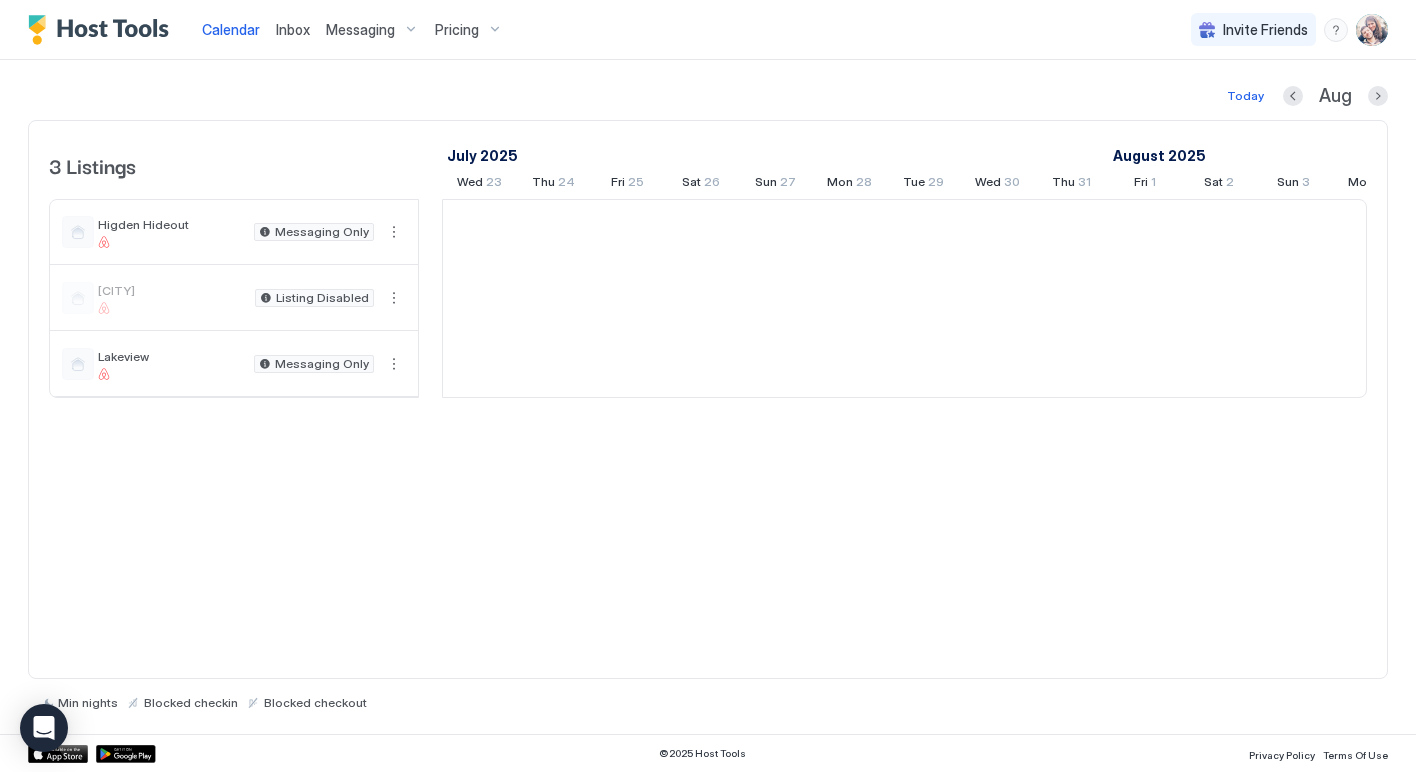 scroll, scrollTop: 0, scrollLeft: 1111, axis: horizontal 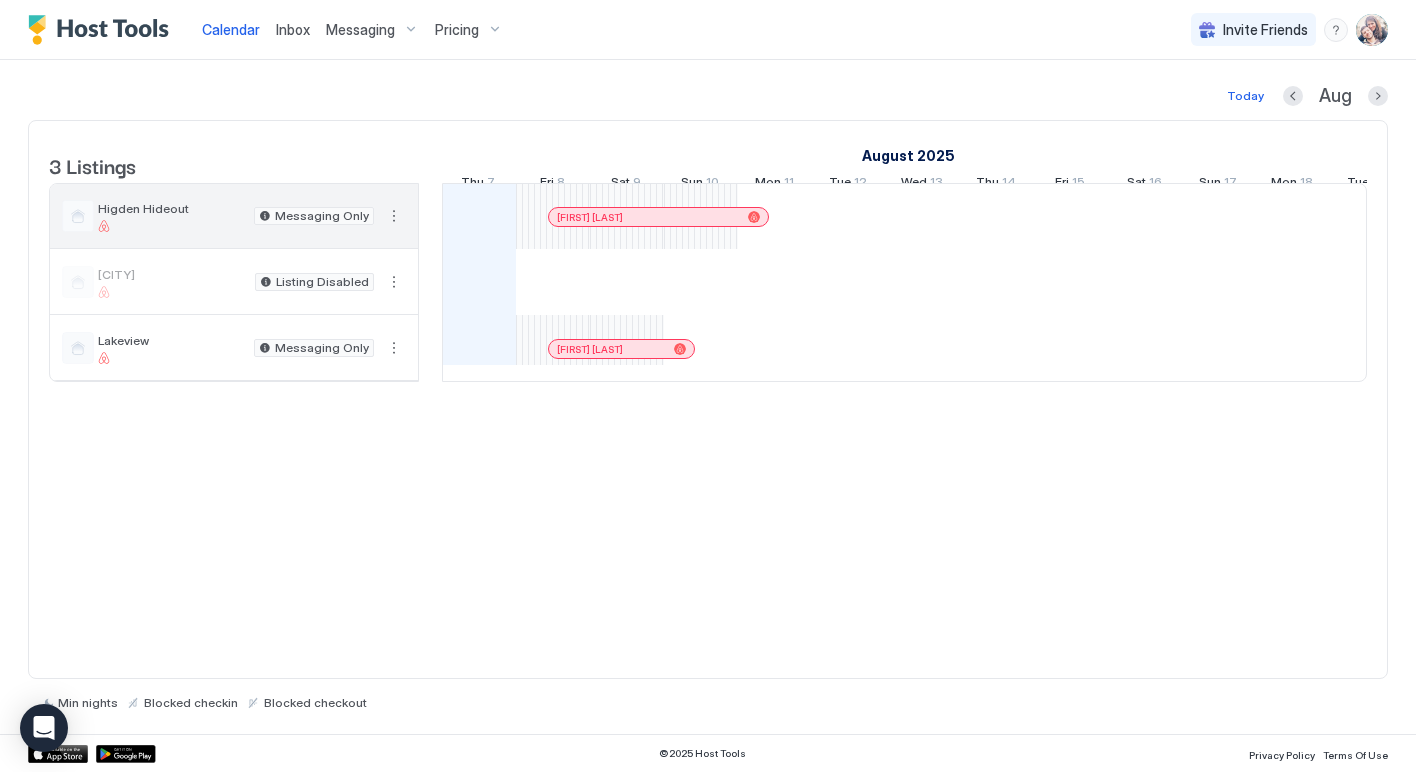 click on "Higden Hideout Messaging Only" at bounding box center [234, 216] 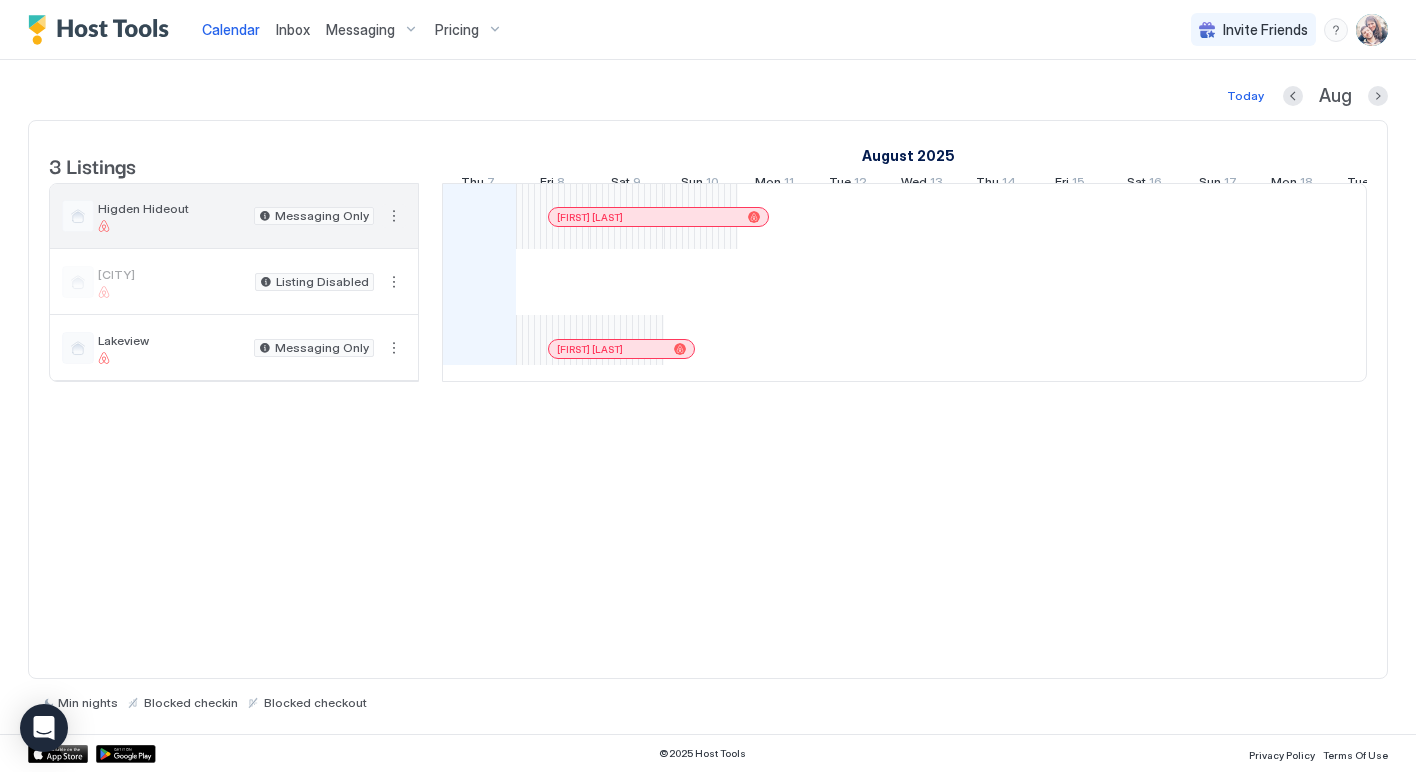 click at bounding box center [394, 216] 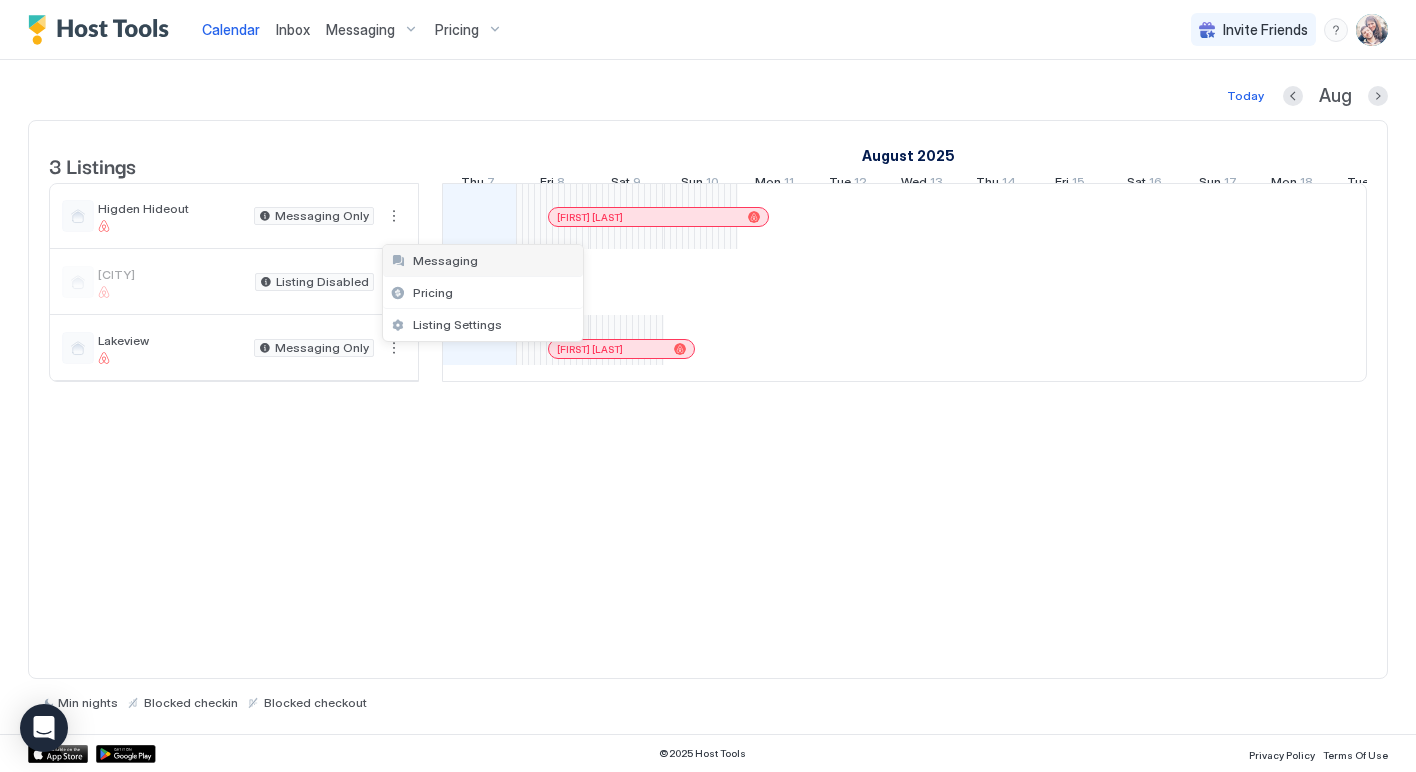 click on "Messaging" at bounding box center [434, 260] 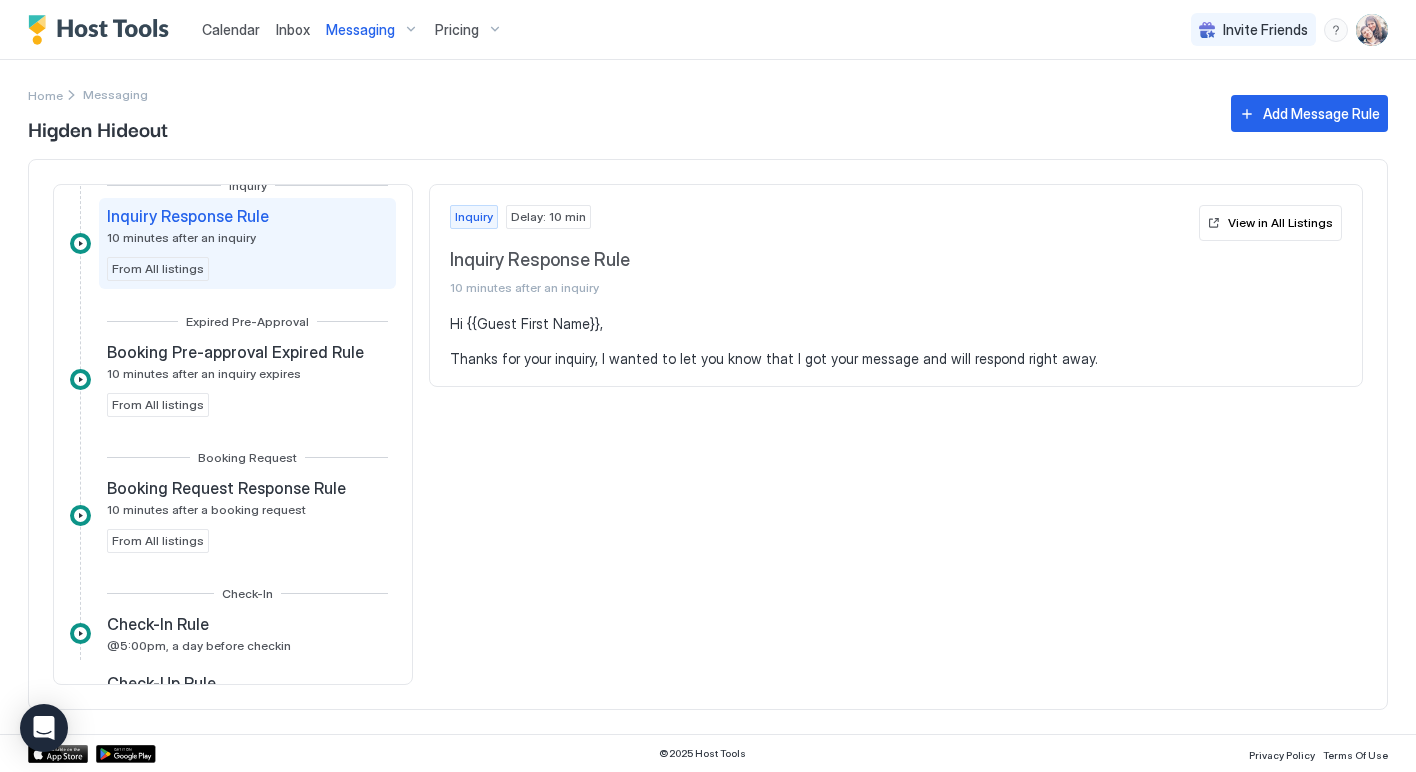 scroll, scrollTop: 0, scrollLeft: 0, axis: both 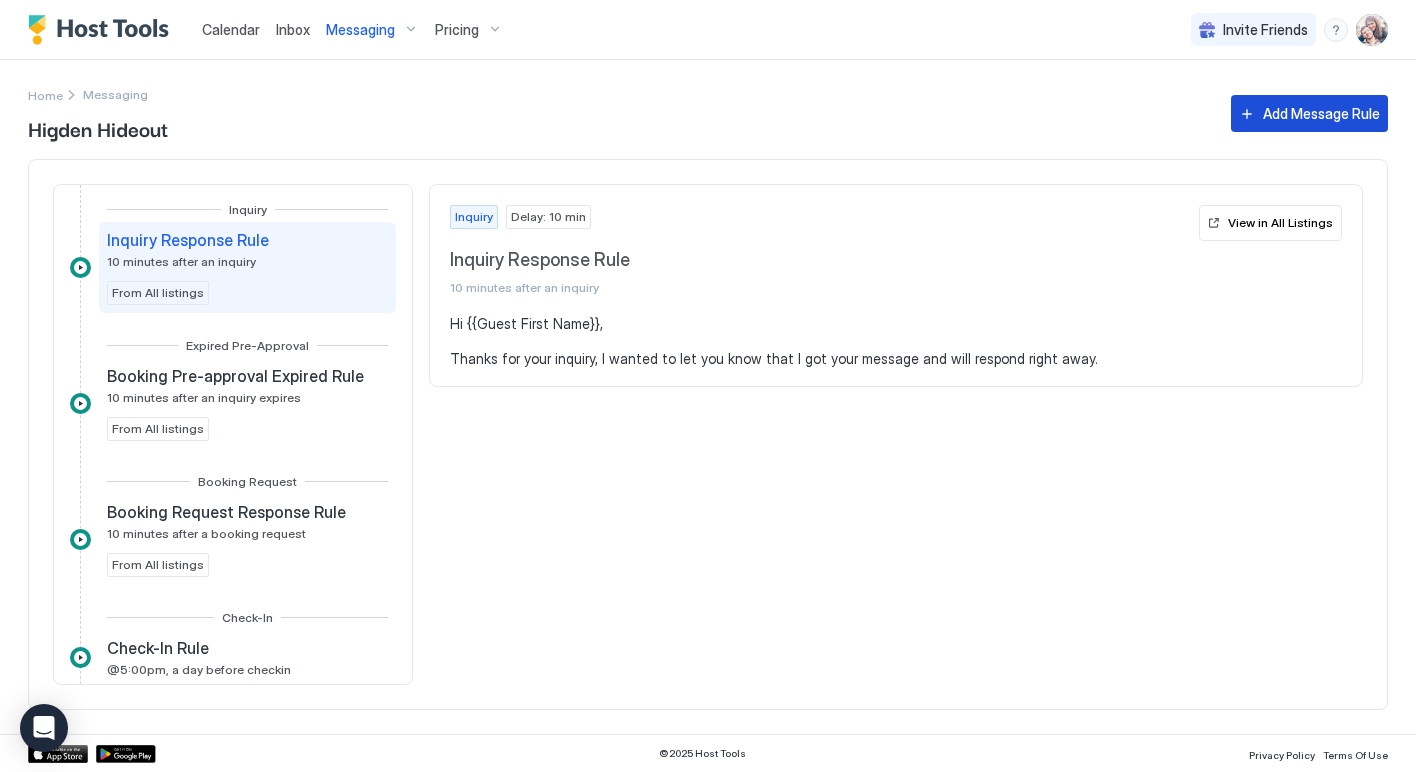 click on "Add Message Rule" at bounding box center (1309, 113) 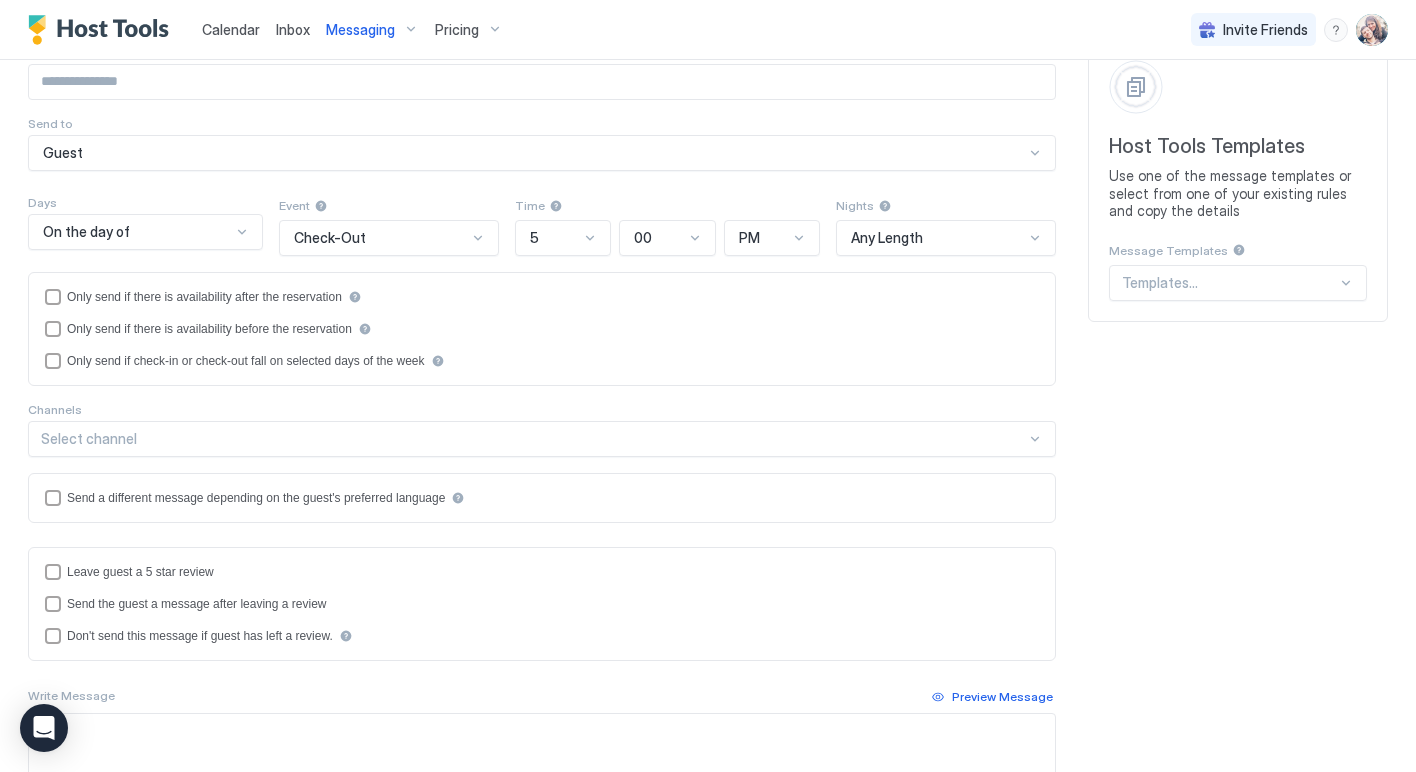 scroll, scrollTop: 127, scrollLeft: 0, axis: vertical 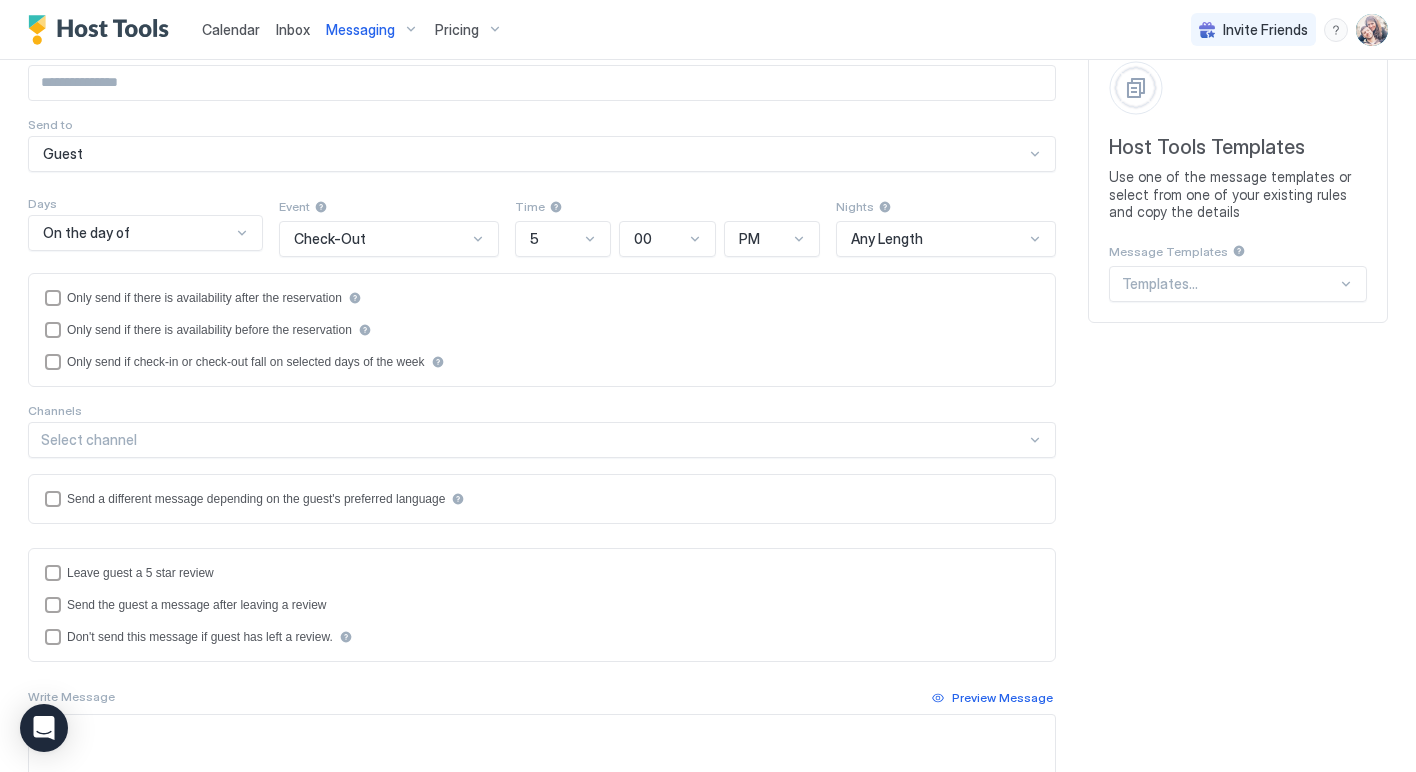 click on "On the day of" at bounding box center (145, 233) 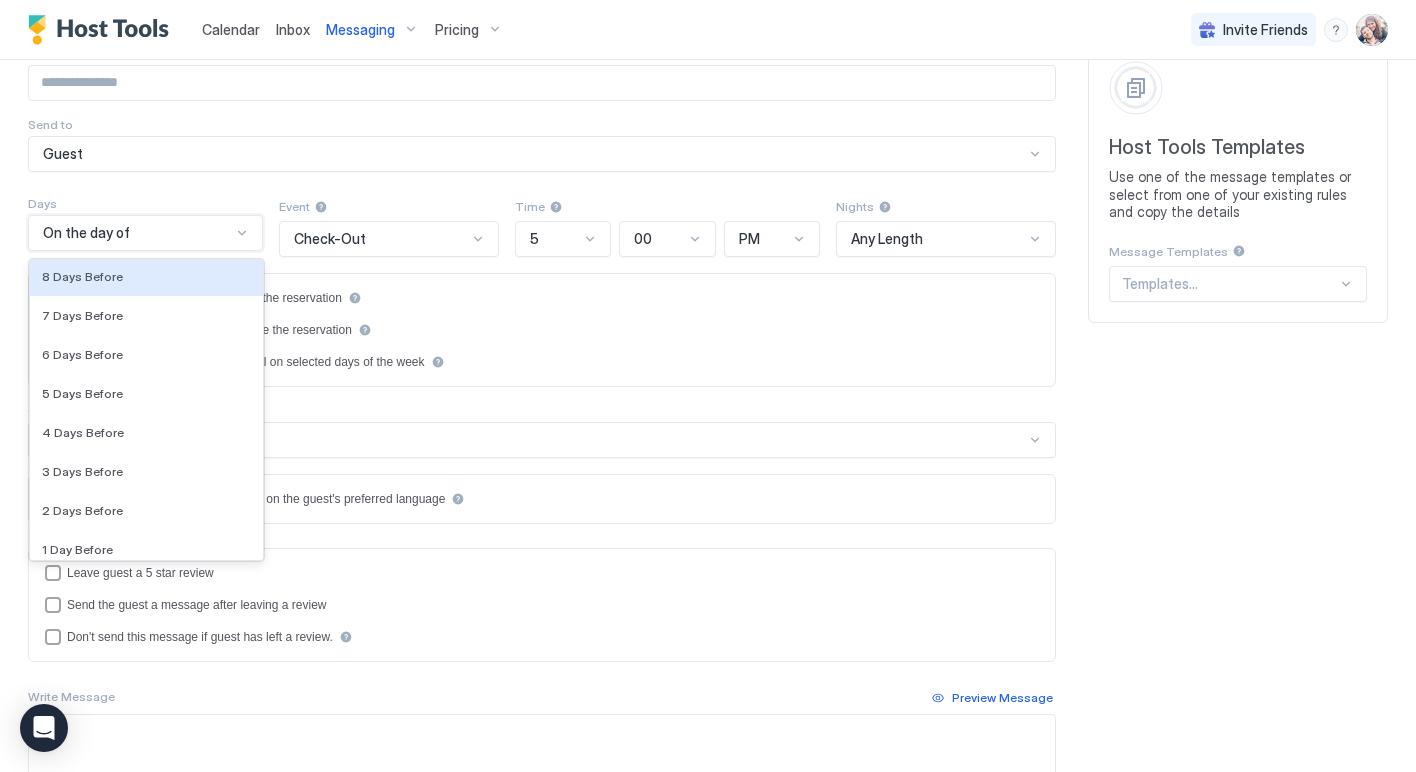 scroll, scrollTop: 2878, scrollLeft: 0, axis: vertical 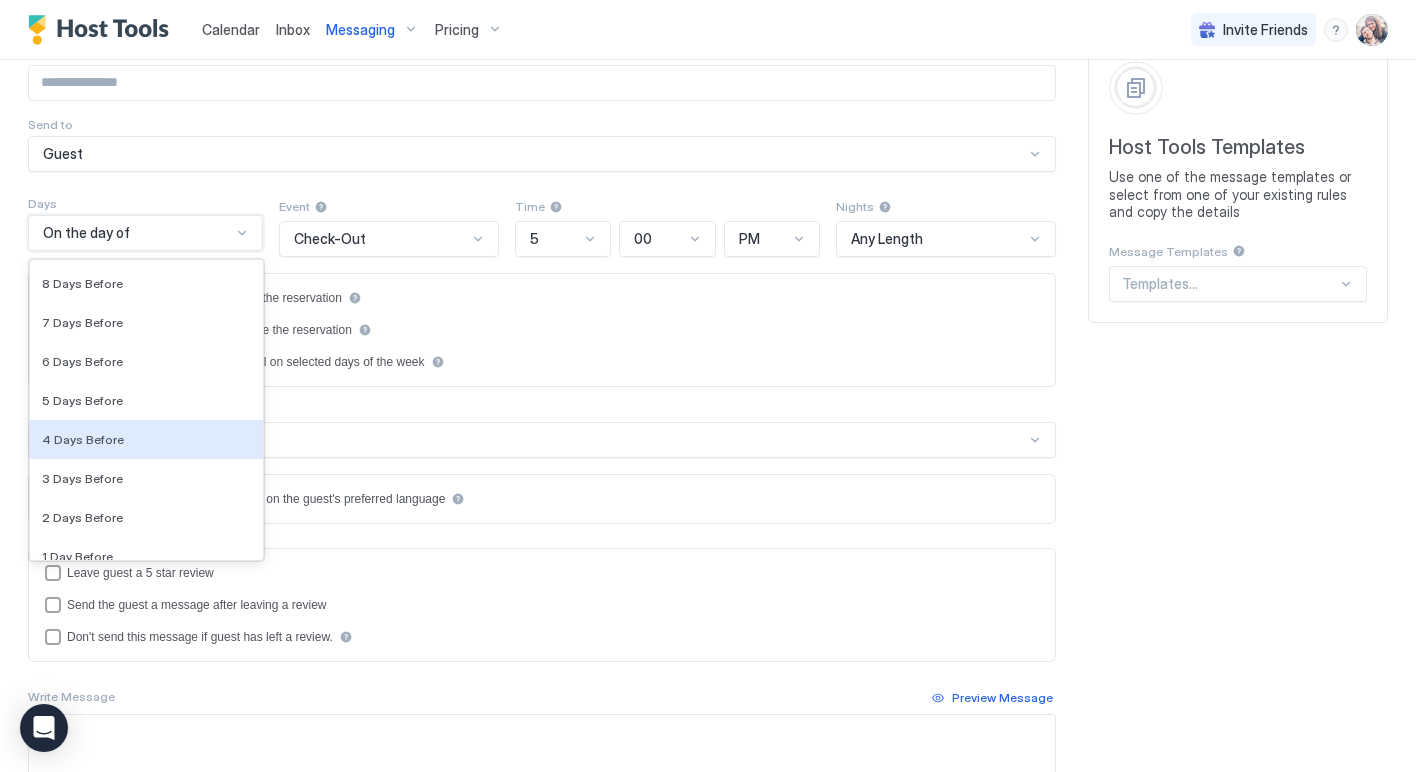 click on "Channels" at bounding box center [542, 50] 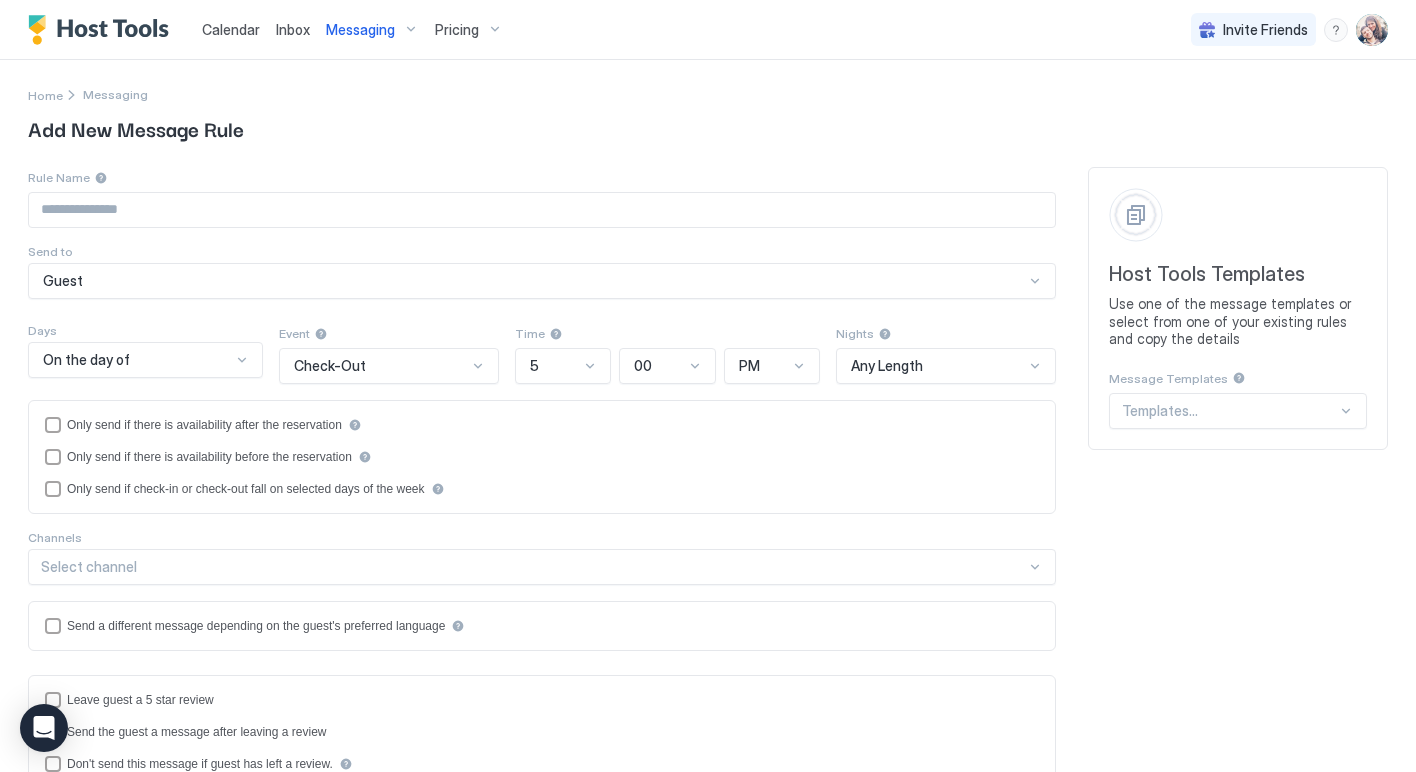 scroll, scrollTop: 0, scrollLeft: 0, axis: both 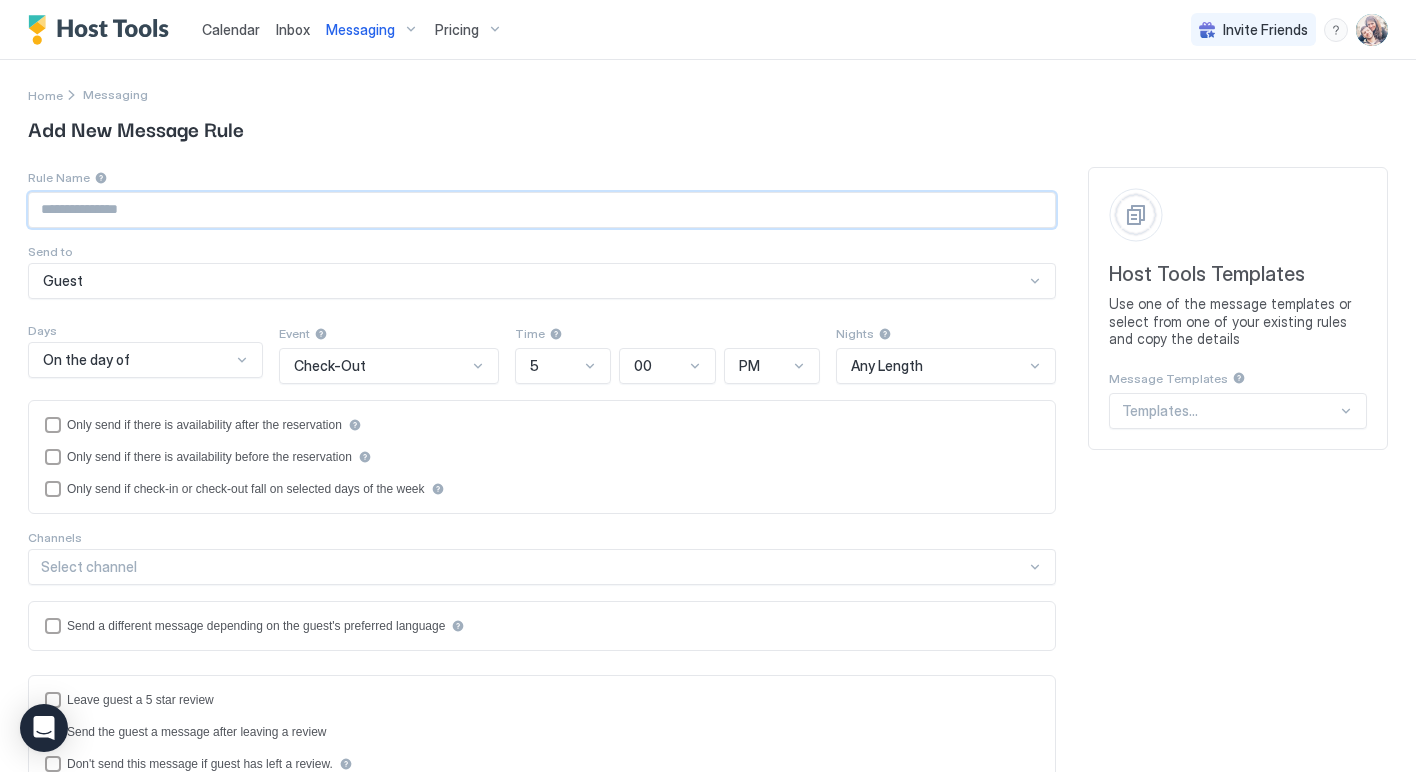 paste on "**********" 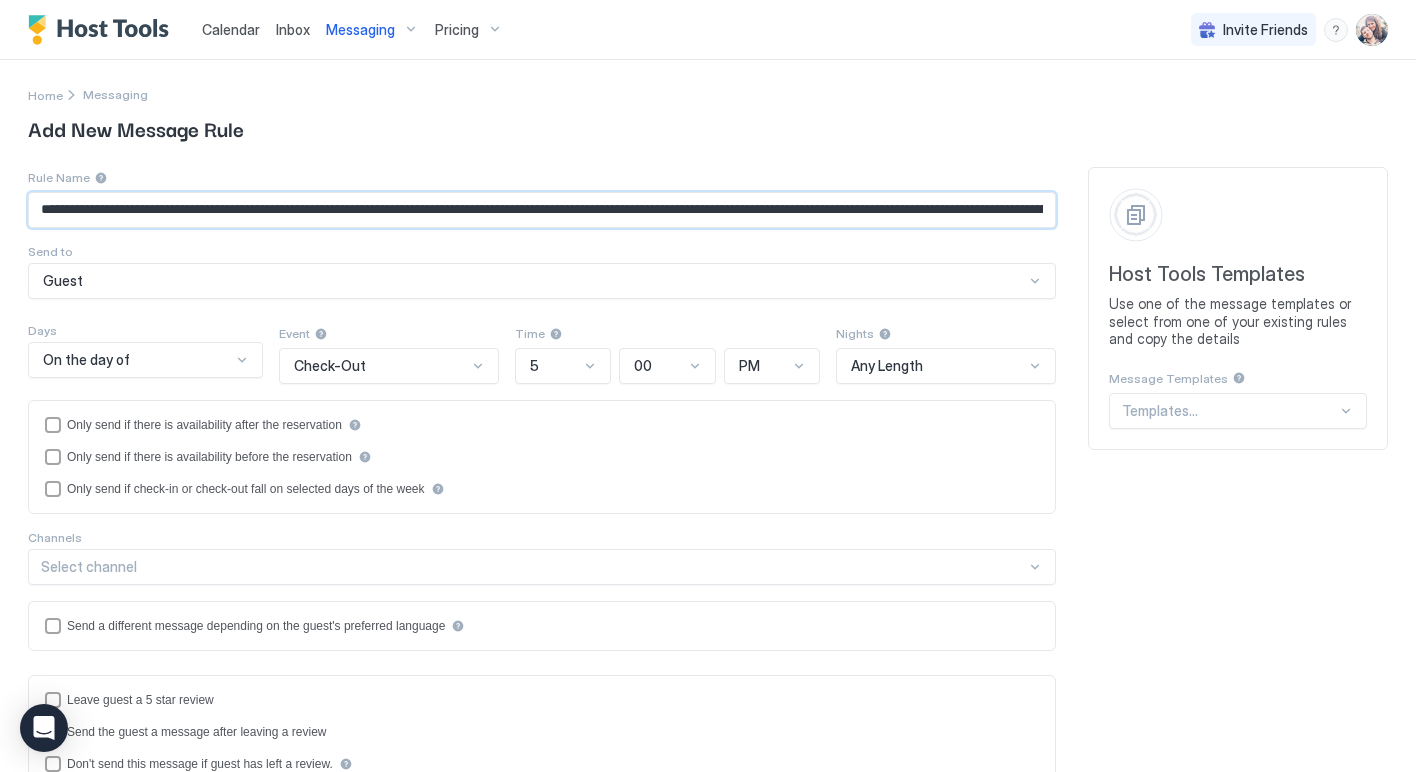 click on "**********" at bounding box center [542, 210] 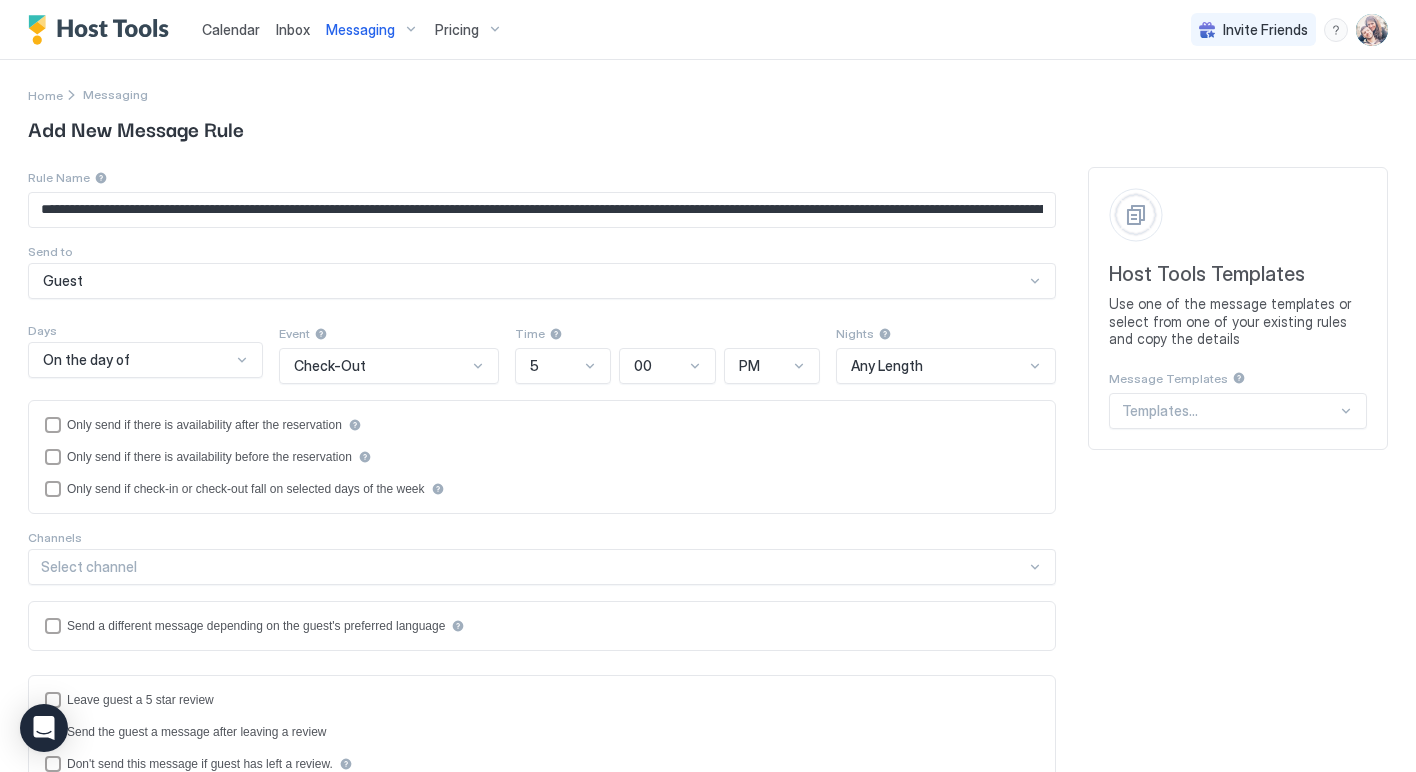 click at bounding box center [1346, 411] 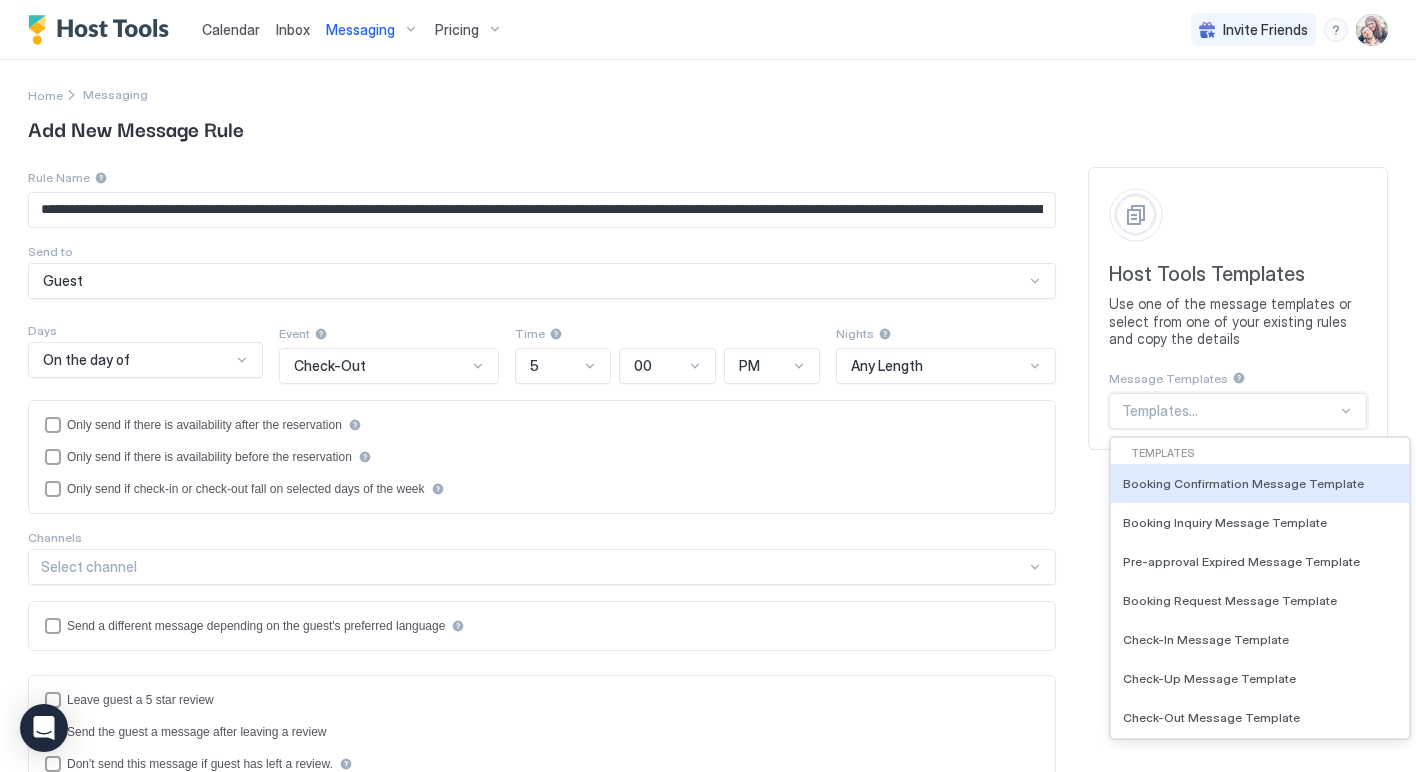 click on "**********" at bounding box center [708, 685] 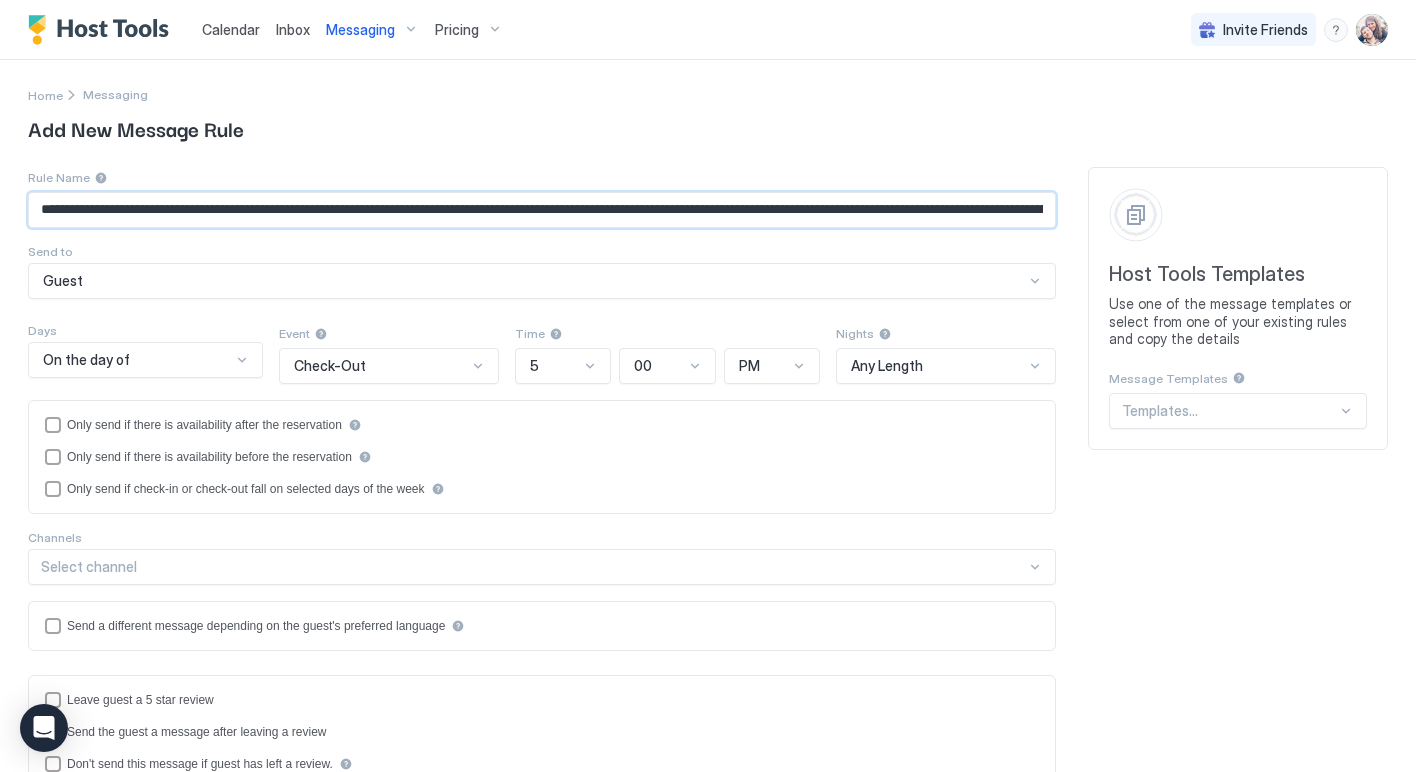 drag, startPoint x: 40, startPoint y: 208, endPoint x: 1276, endPoint y: 423, distance: 1254.56 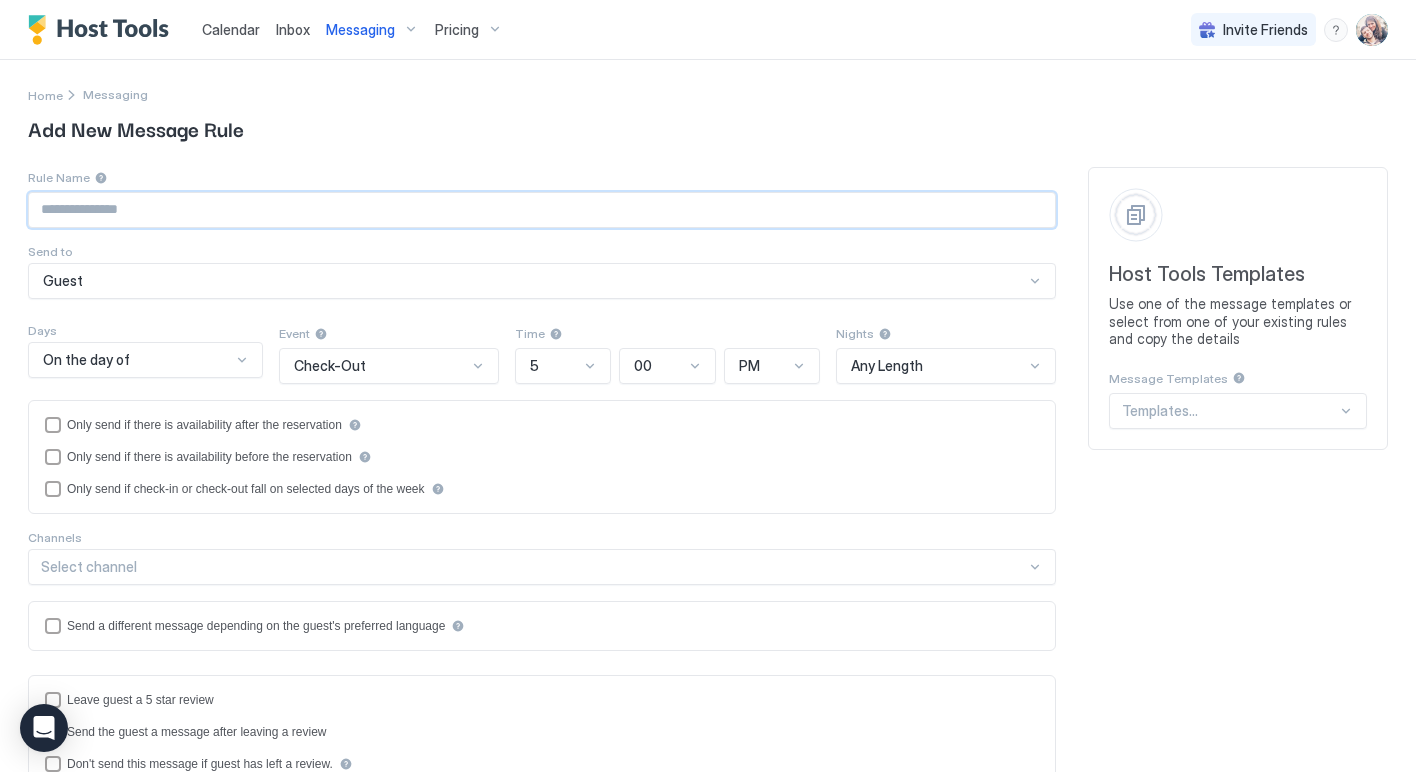 click at bounding box center (1346, 411) 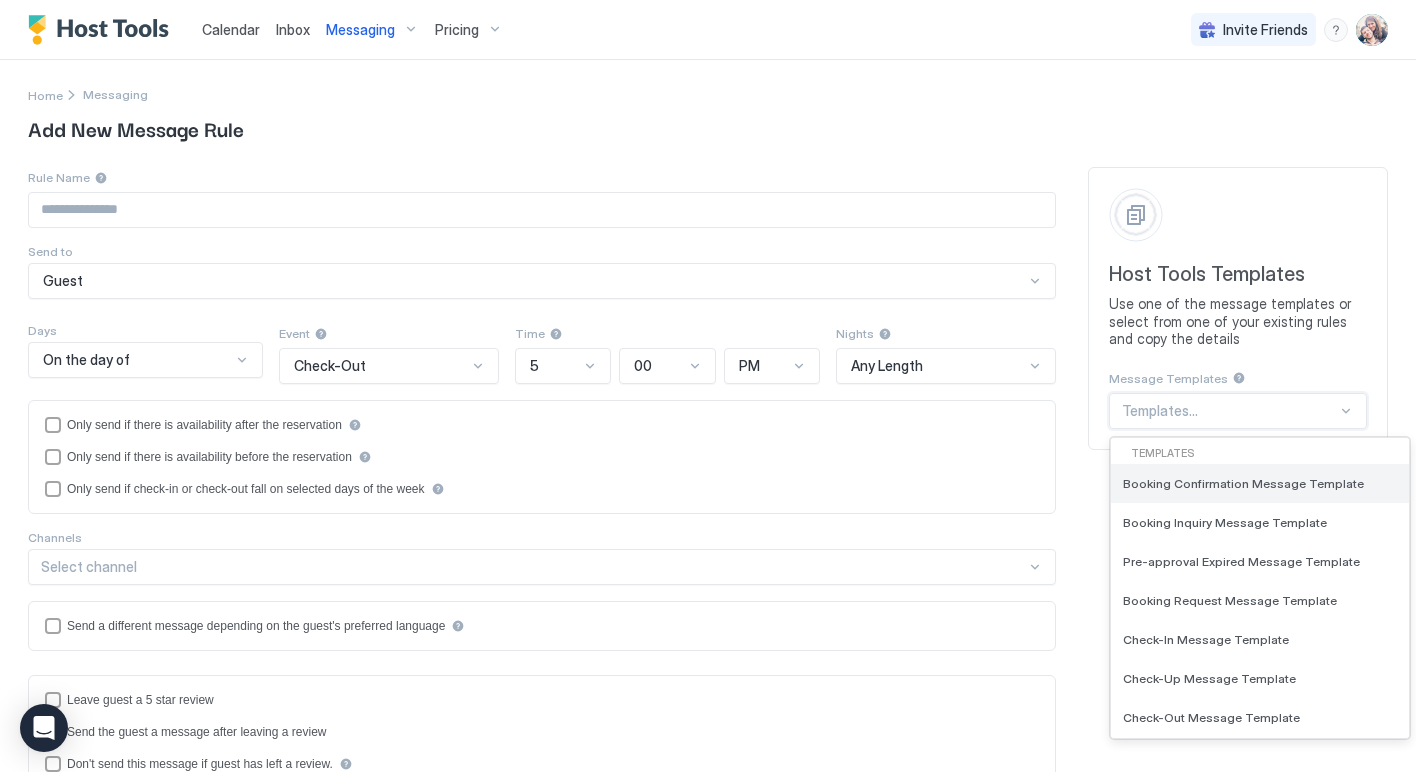 click on "Booking Confirmation Message Template" at bounding box center [1260, 483] 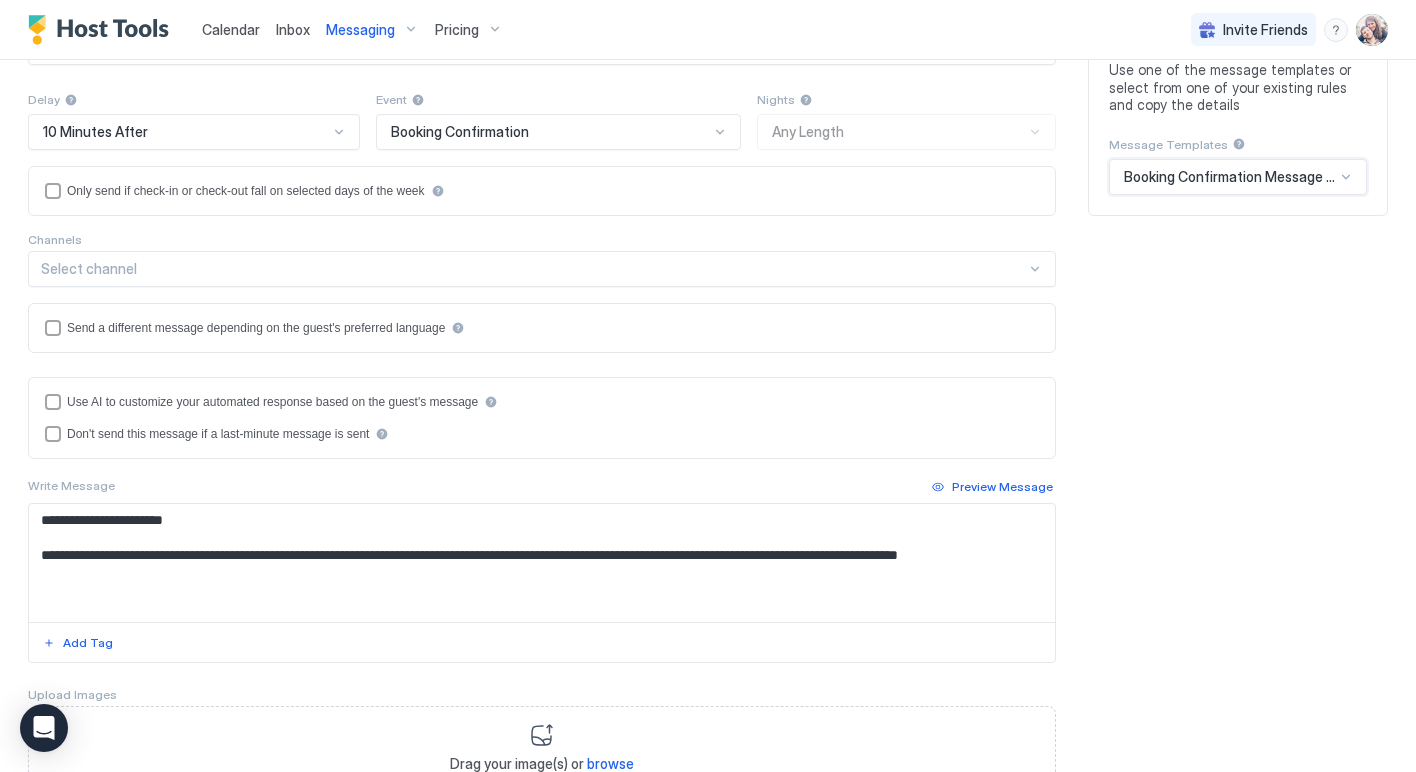 scroll, scrollTop: 245, scrollLeft: 0, axis: vertical 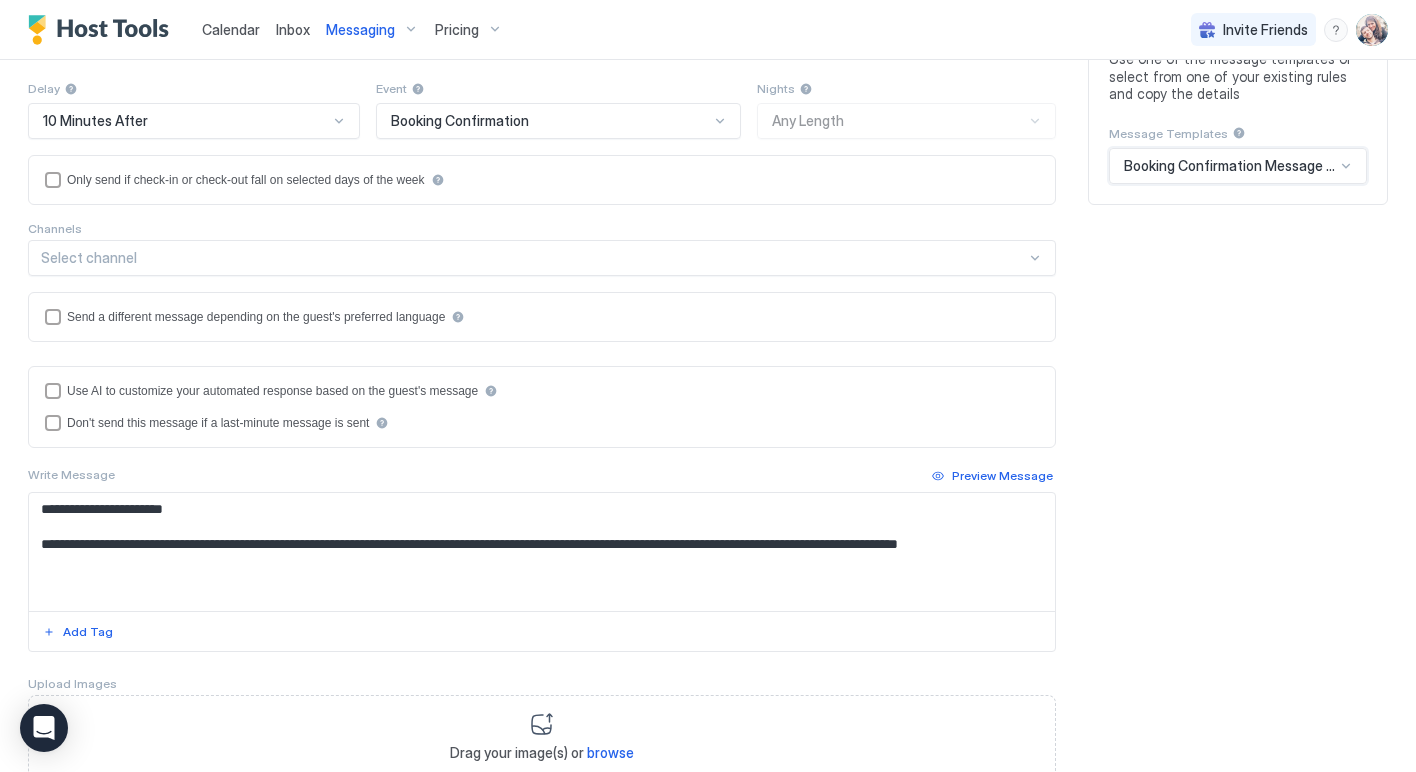 click on "**********" at bounding box center (542, 552) 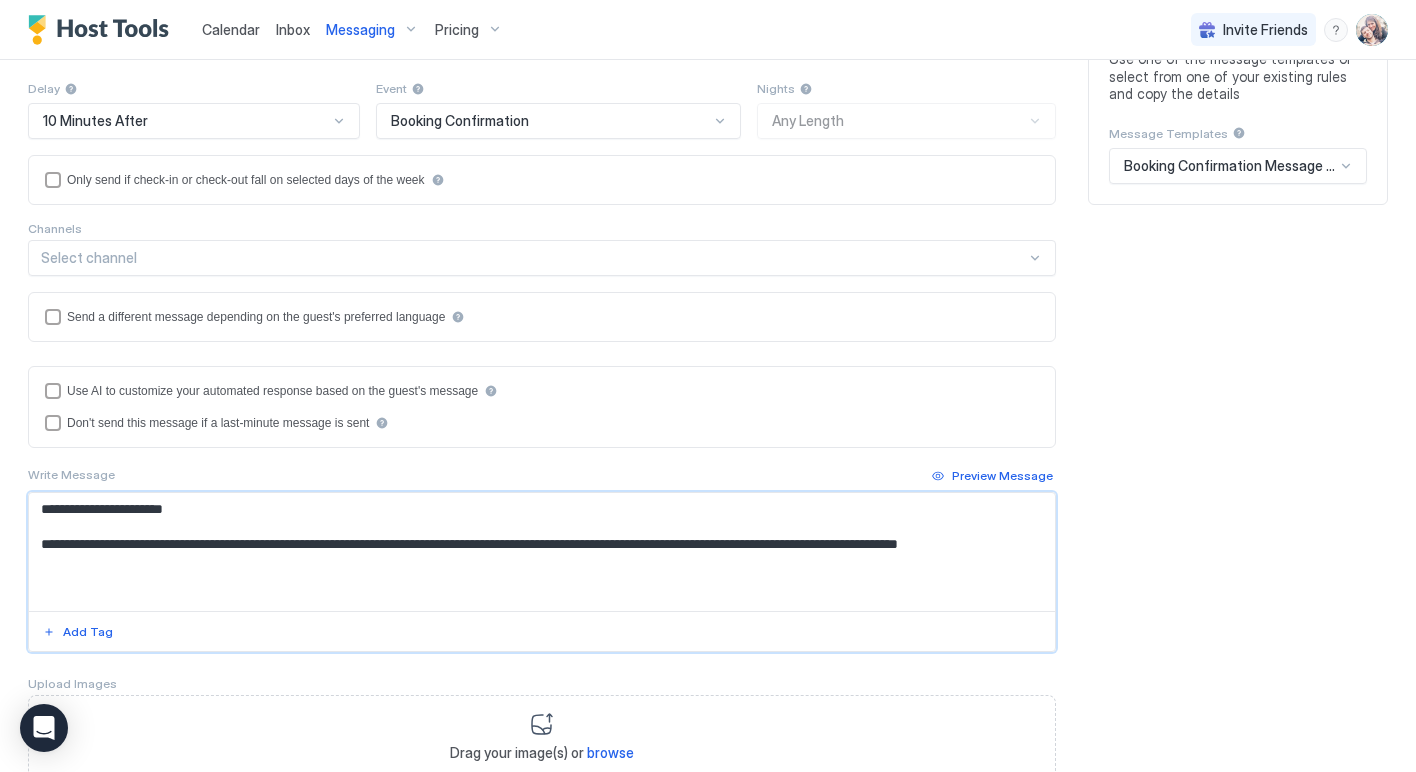 paste on "**********" 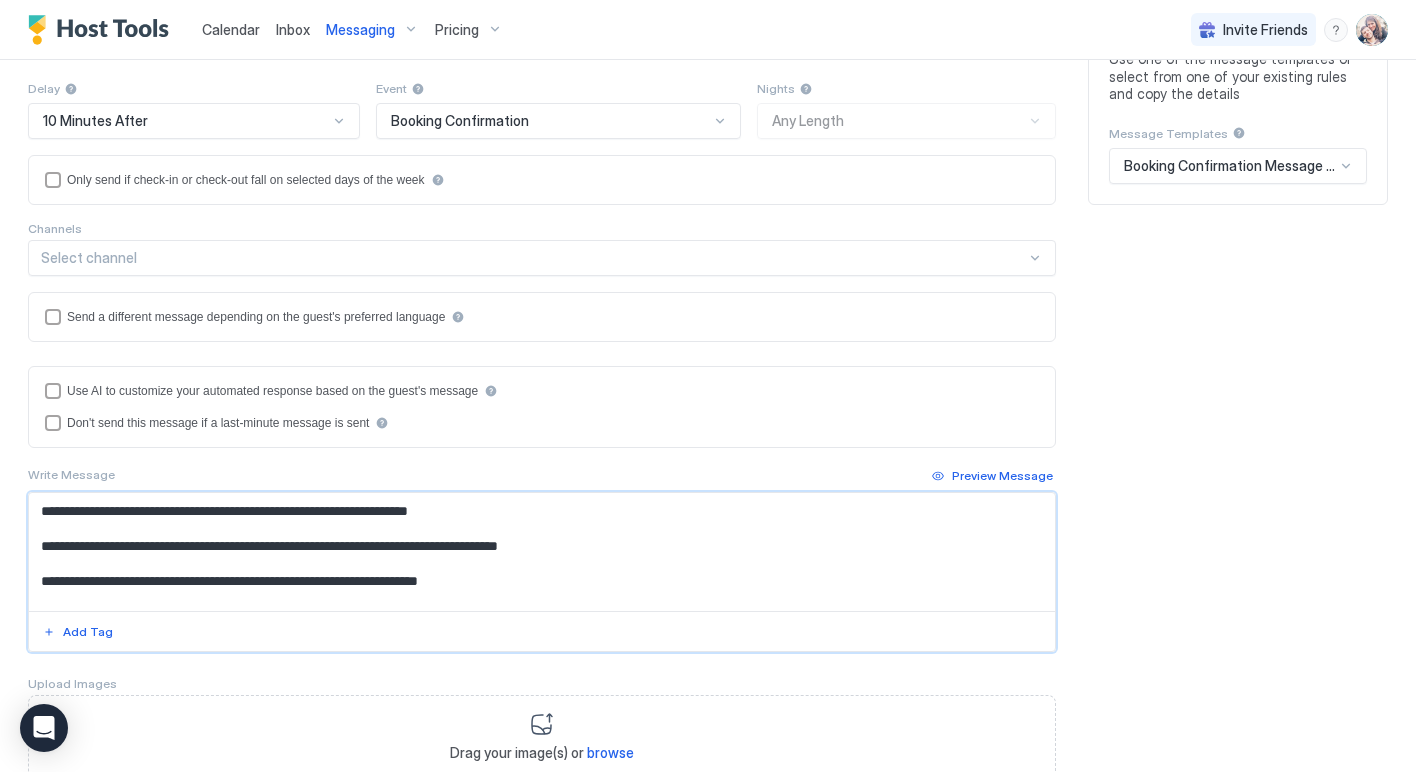 scroll, scrollTop: 180, scrollLeft: 0, axis: vertical 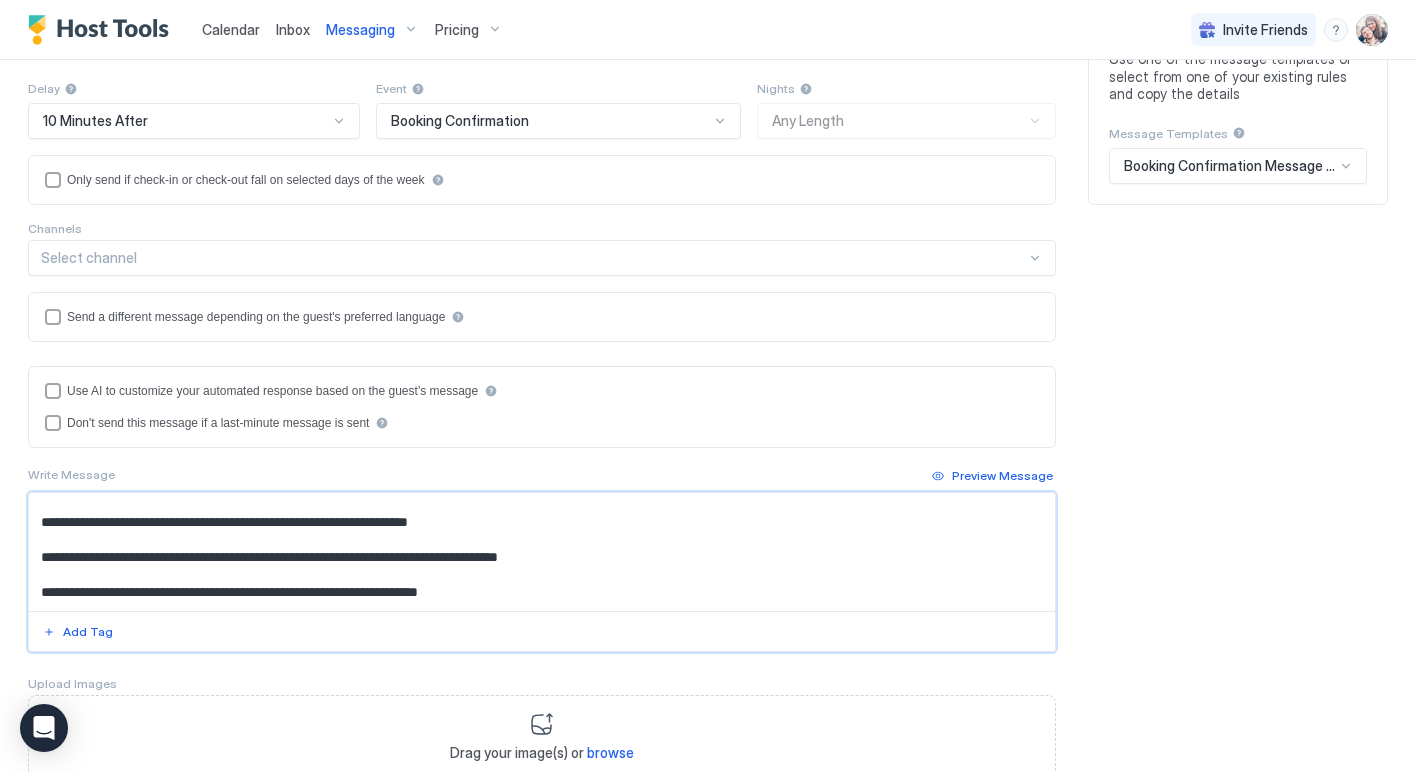 click on "**********" at bounding box center (542, 552) 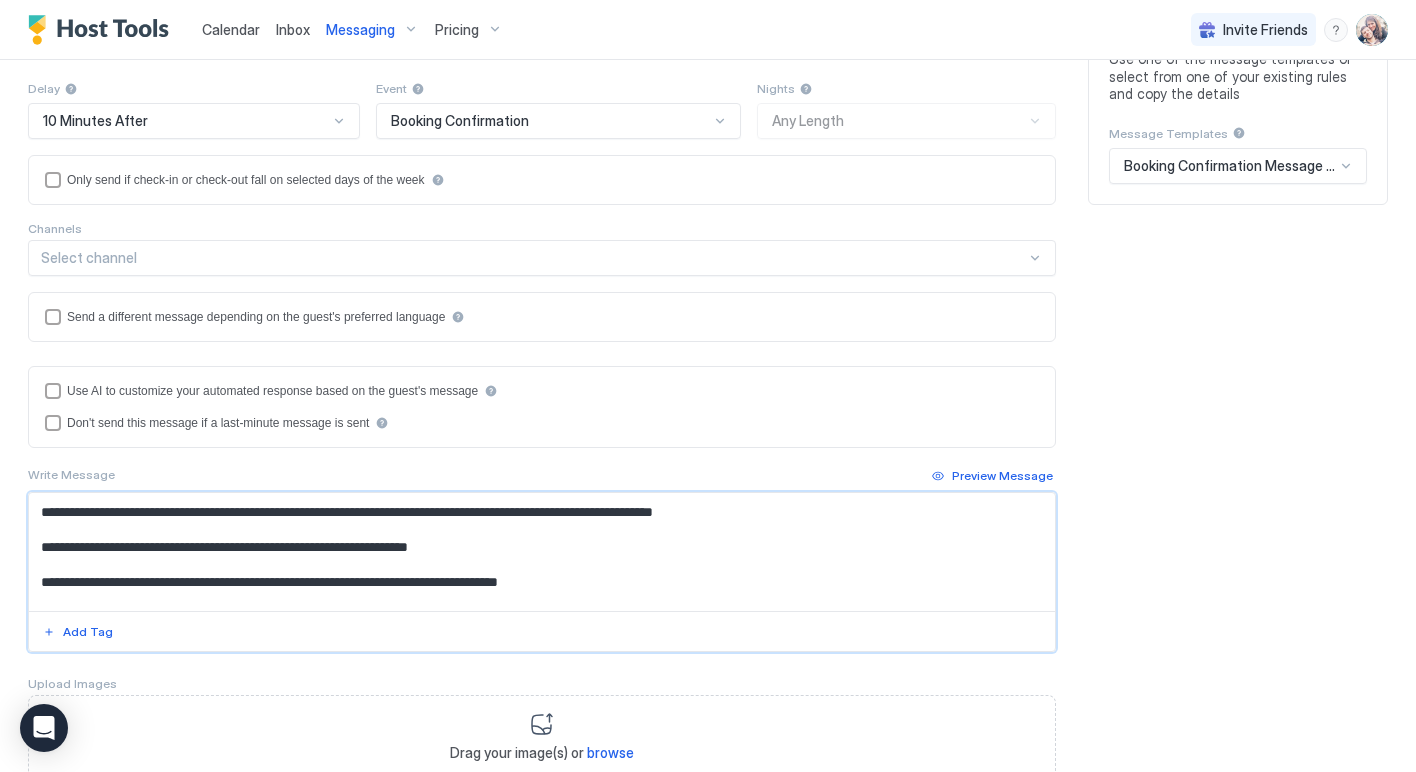 scroll, scrollTop: 148, scrollLeft: 0, axis: vertical 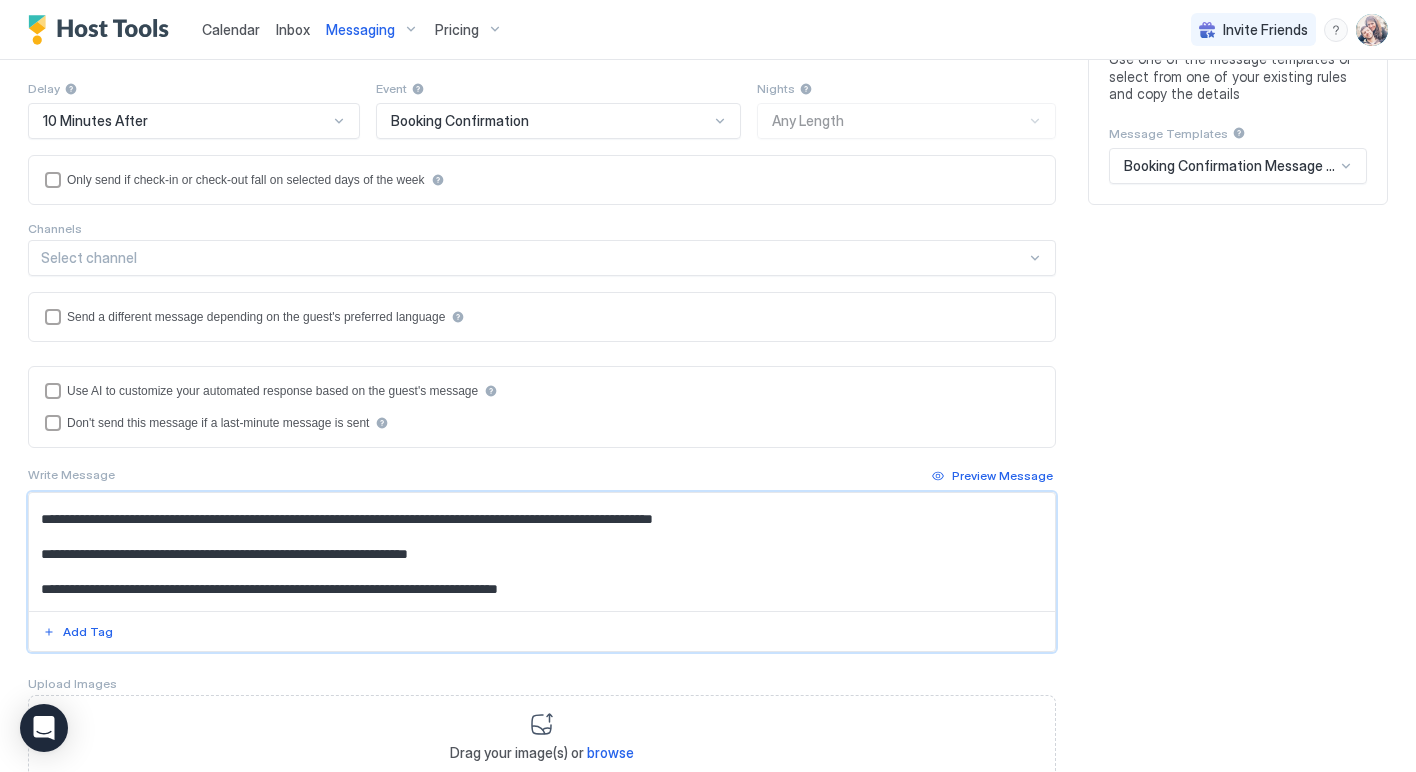 drag, startPoint x: 846, startPoint y: 537, endPoint x: 209, endPoint y: 517, distance: 637.3139 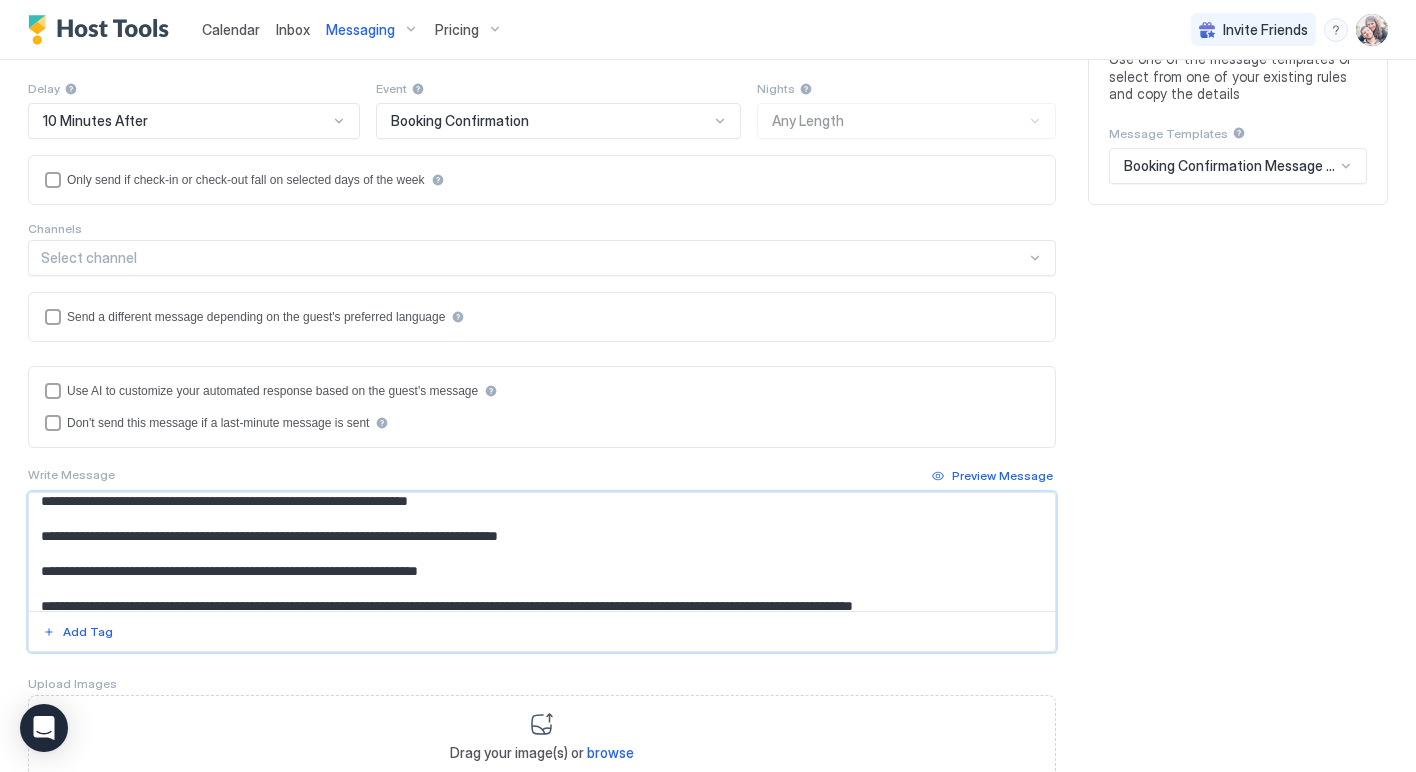 scroll, scrollTop: 168, scrollLeft: 0, axis: vertical 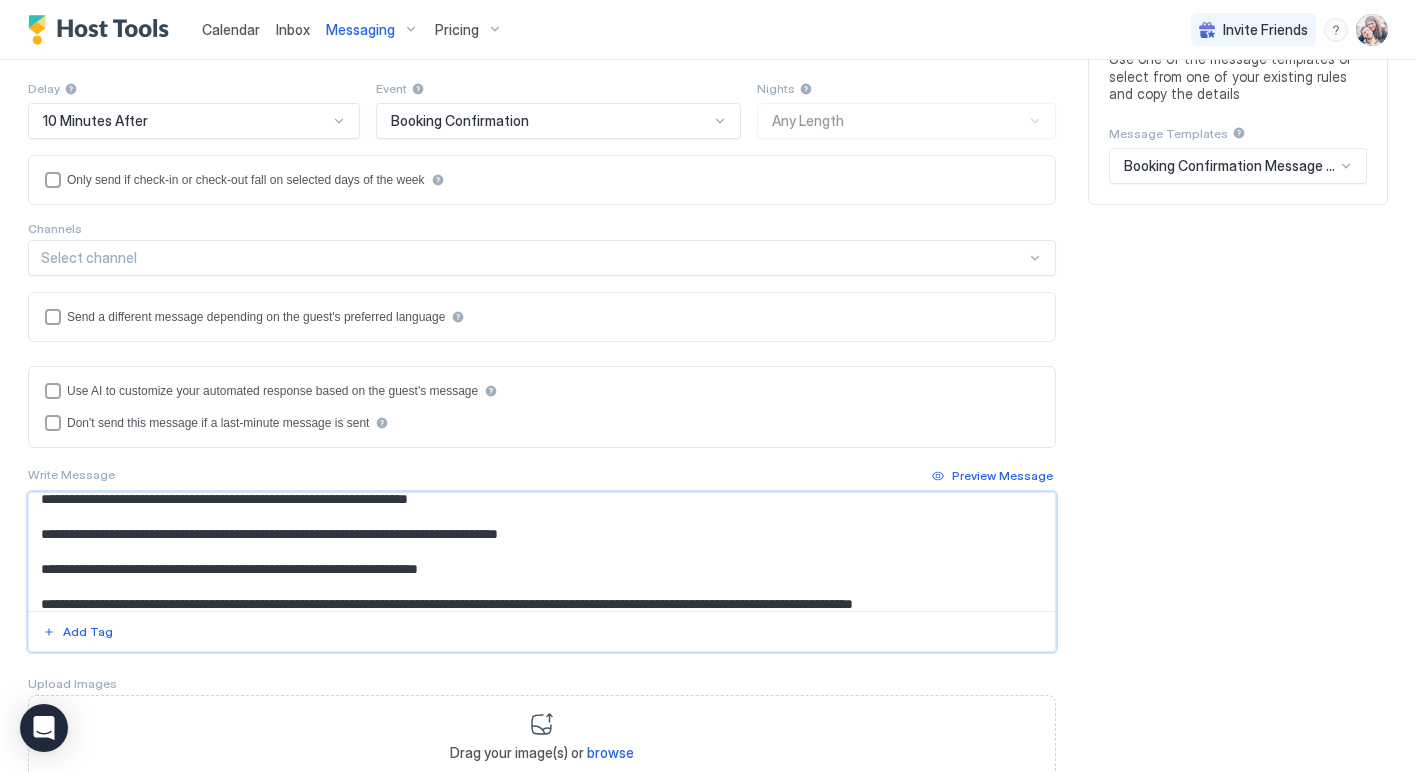 click on "**********" at bounding box center [542, 552] 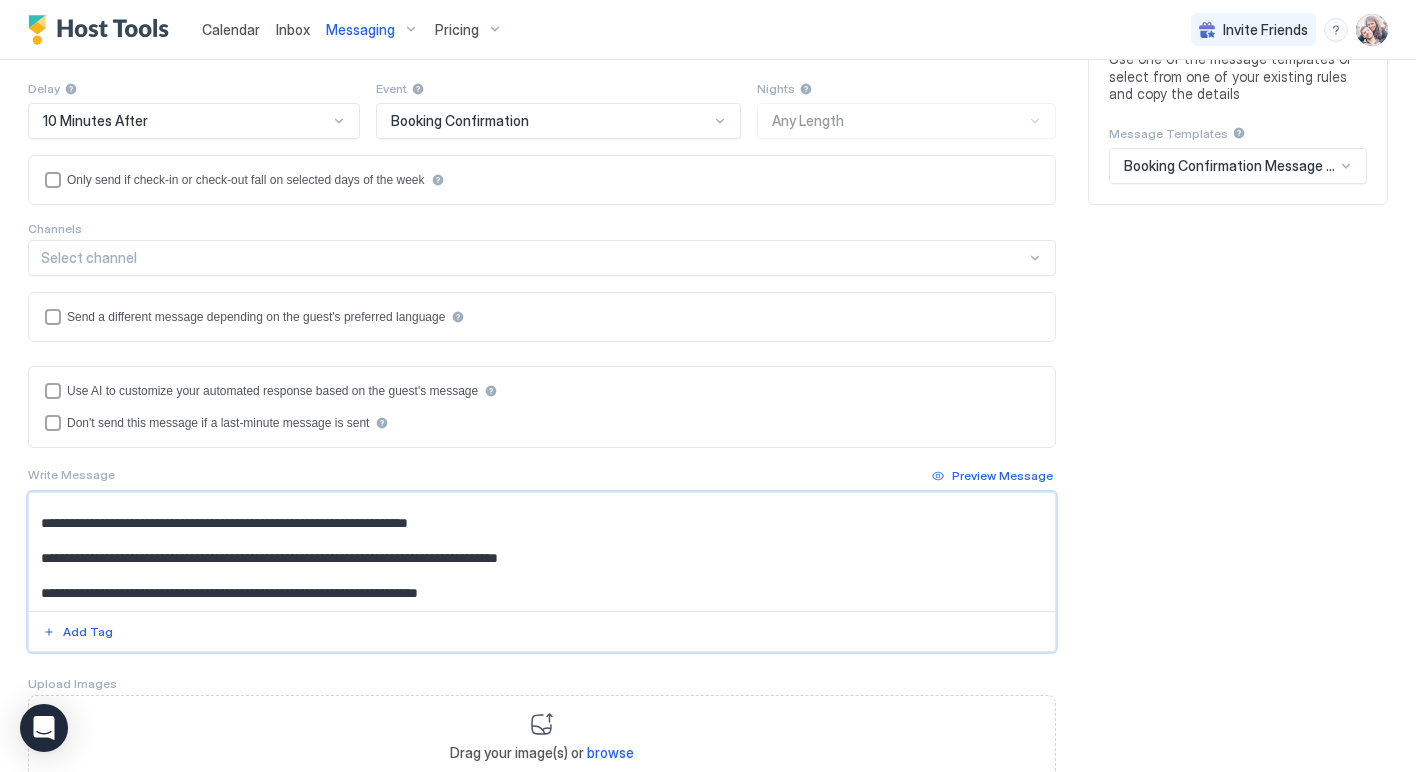 scroll, scrollTop: 141, scrollLeft: 0, axis: vertical 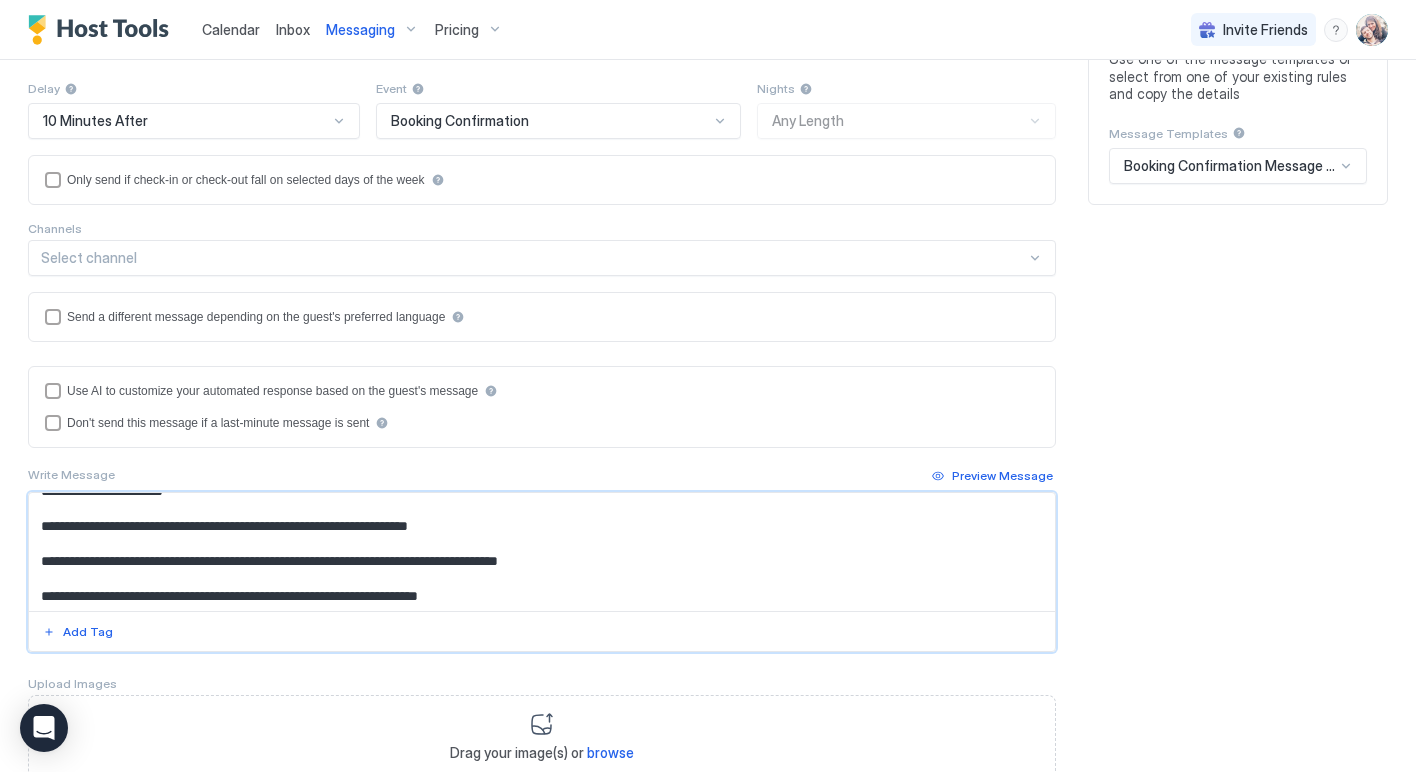 drag, startPoint x: 513, startPoint y: 541, endPoint x: 524, endPoint y: 560, distance: 21.954498 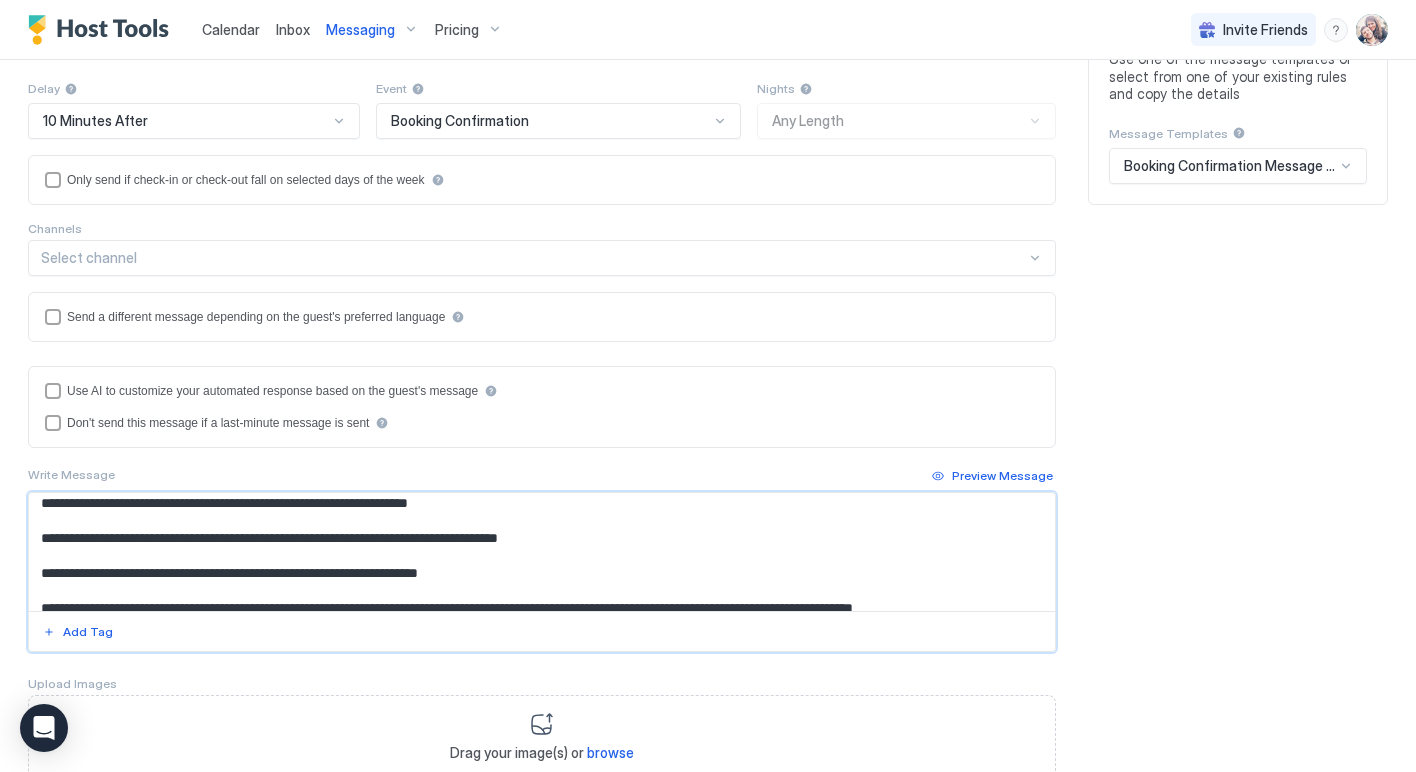 scroll, scrollTop: 152, scrollLeft: 0, axis: vertical 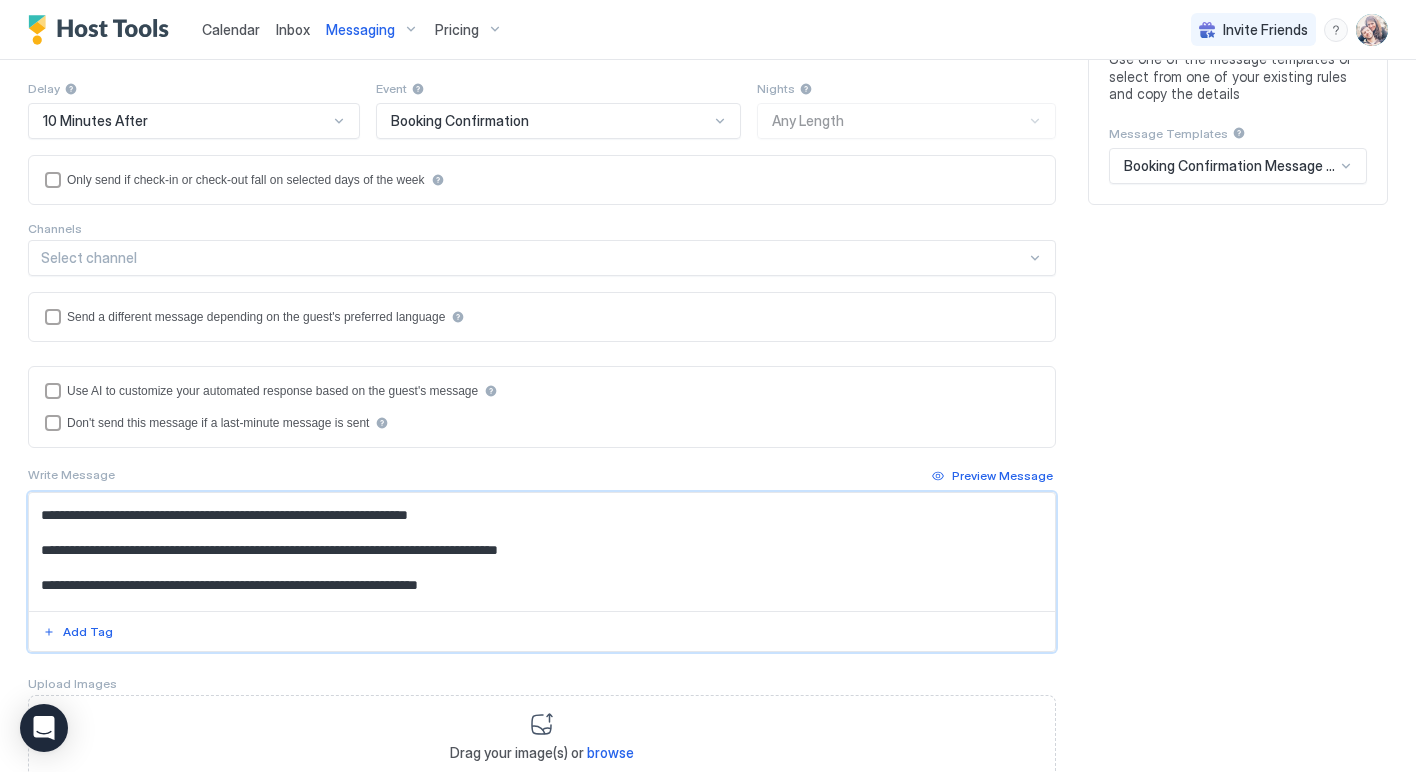 click on "**********" at bounding box center [542, 552] 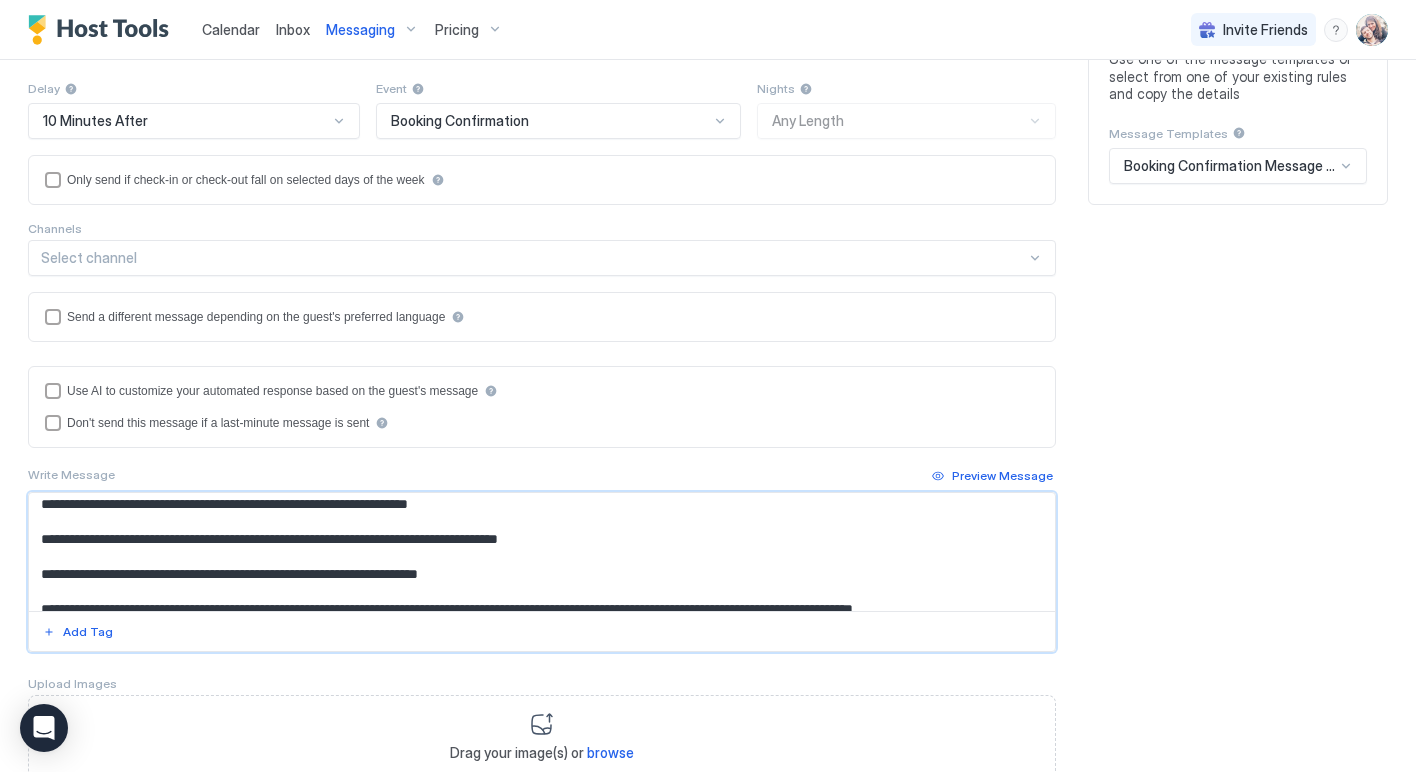 scroll, scrollTop: 166, scrollLeft: 0, axis: vertical 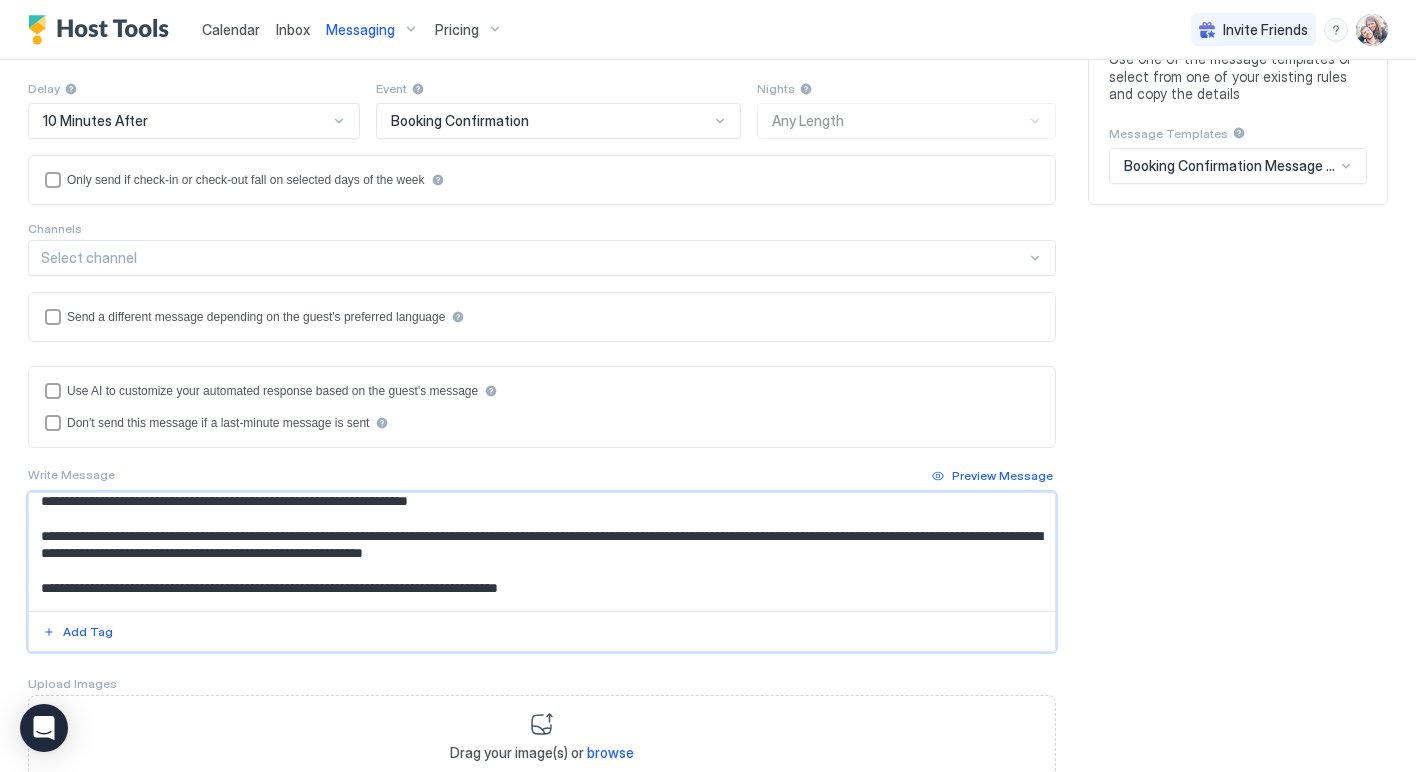 click on "**********" at bounding box center (542, 552) 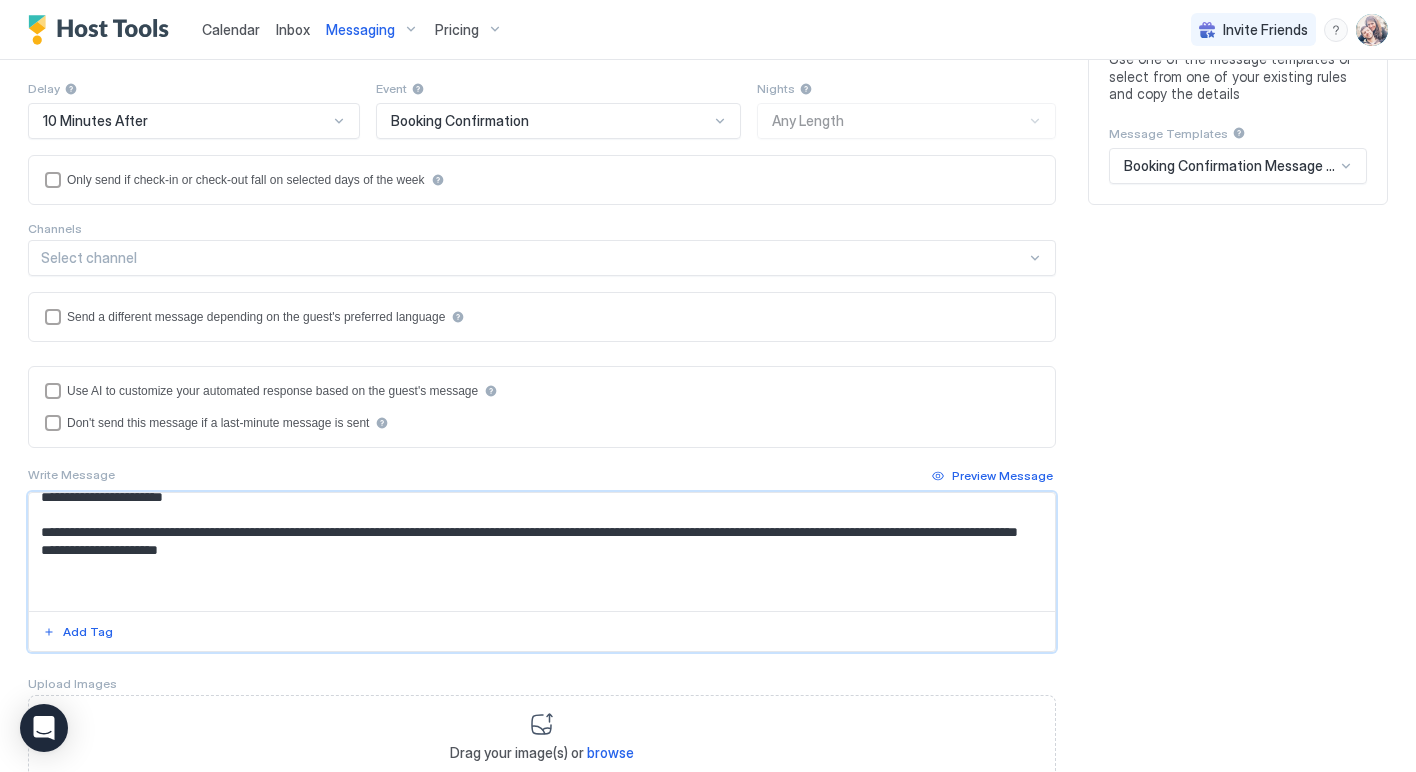 scroll, scrollTop: 15, scrollLeft: 0, axis: vertical 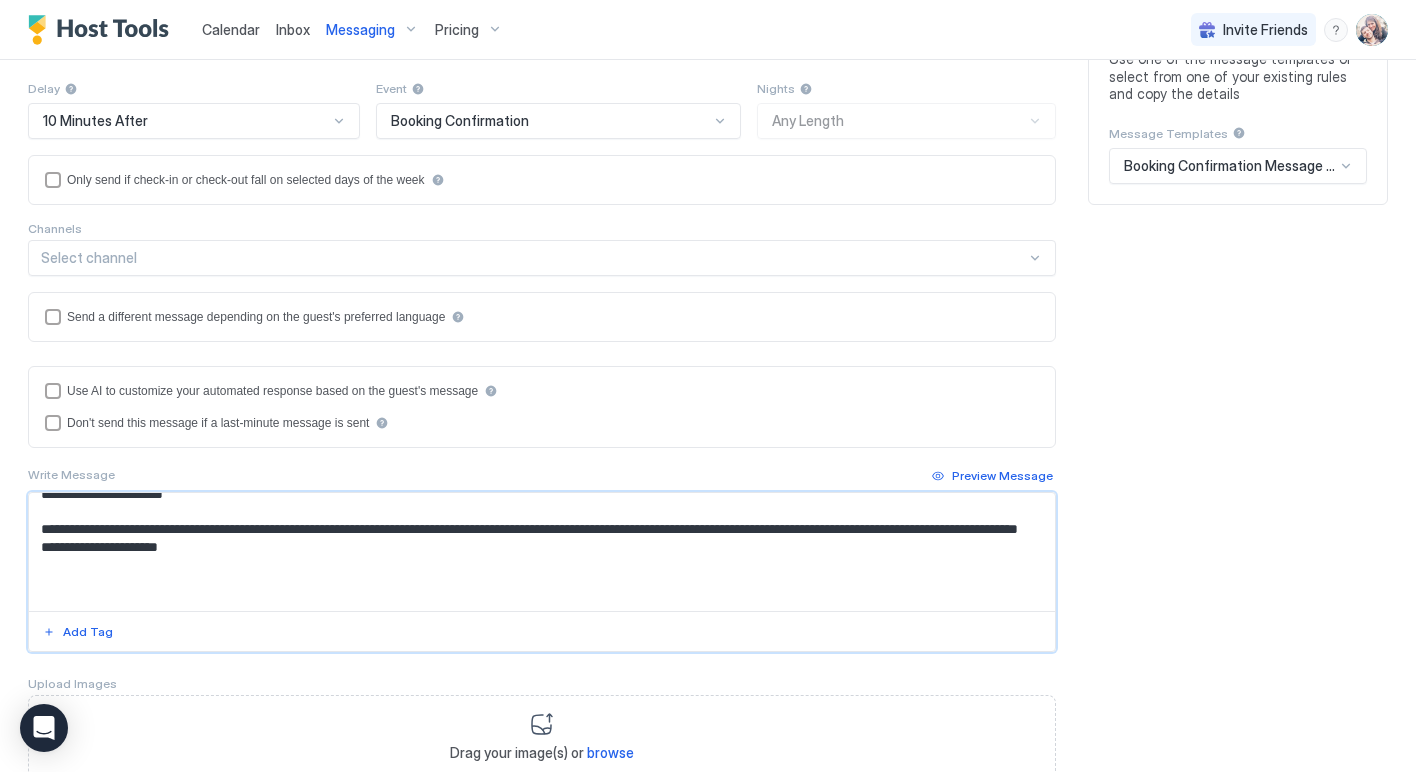 click on "**********" at bounding box center (542, 552) 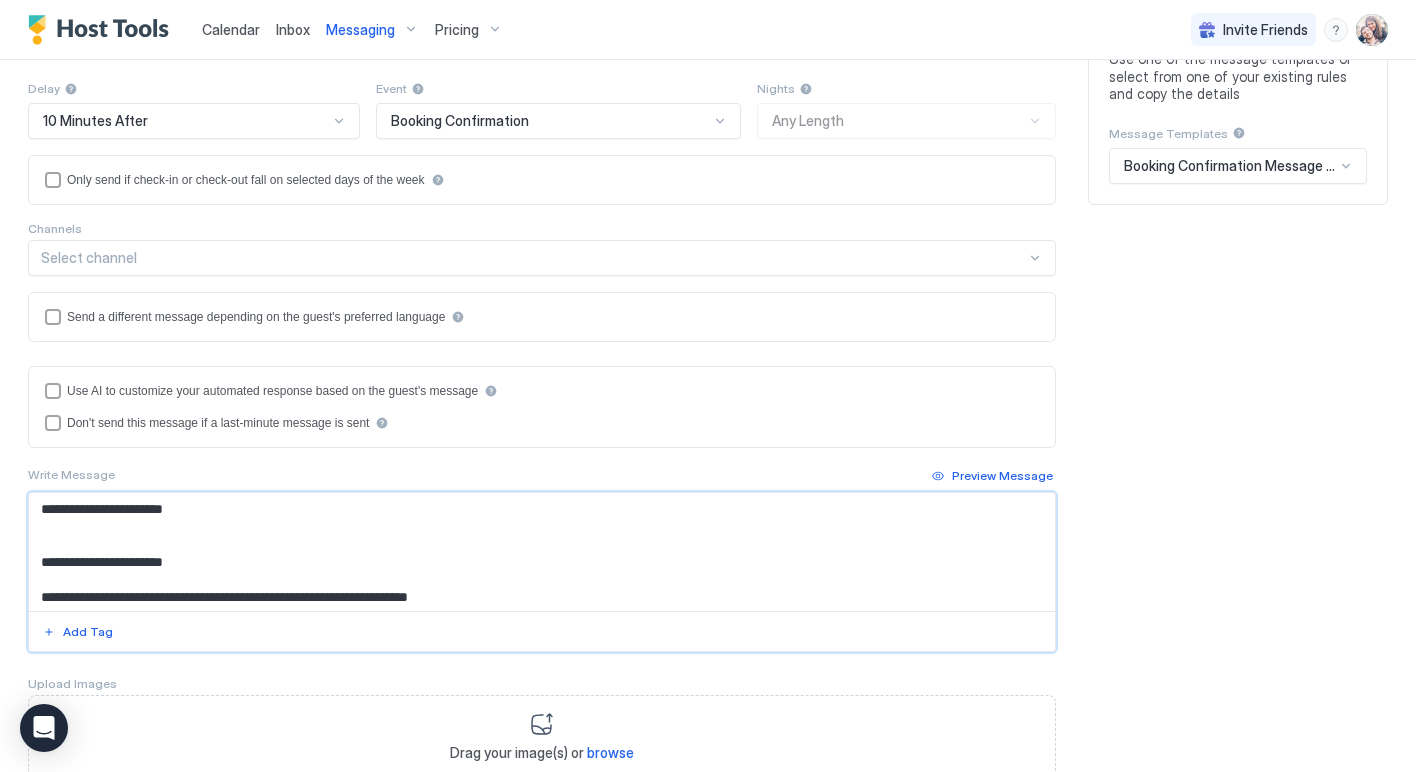 scroll, scrollTop: 0, scrollLeft: 0, axis: both 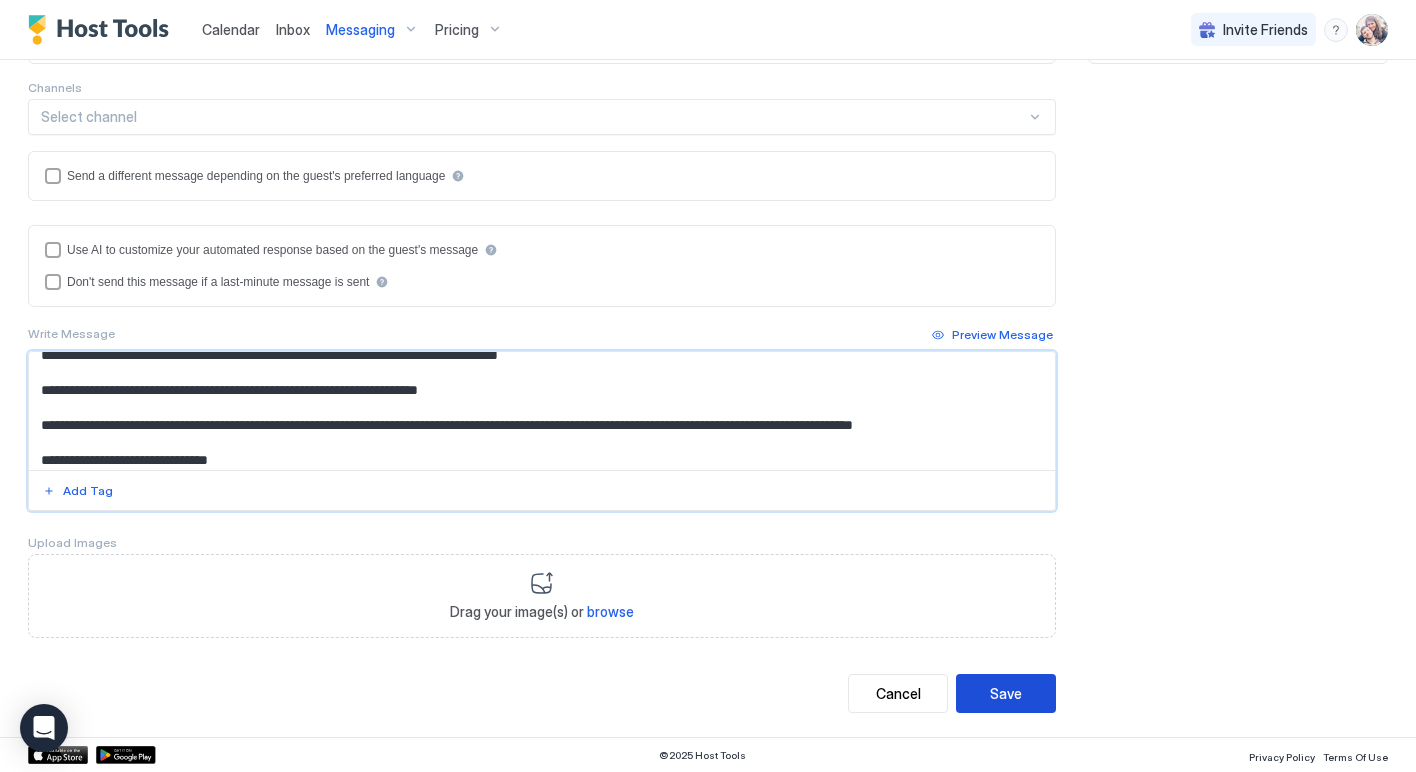type on "**********" 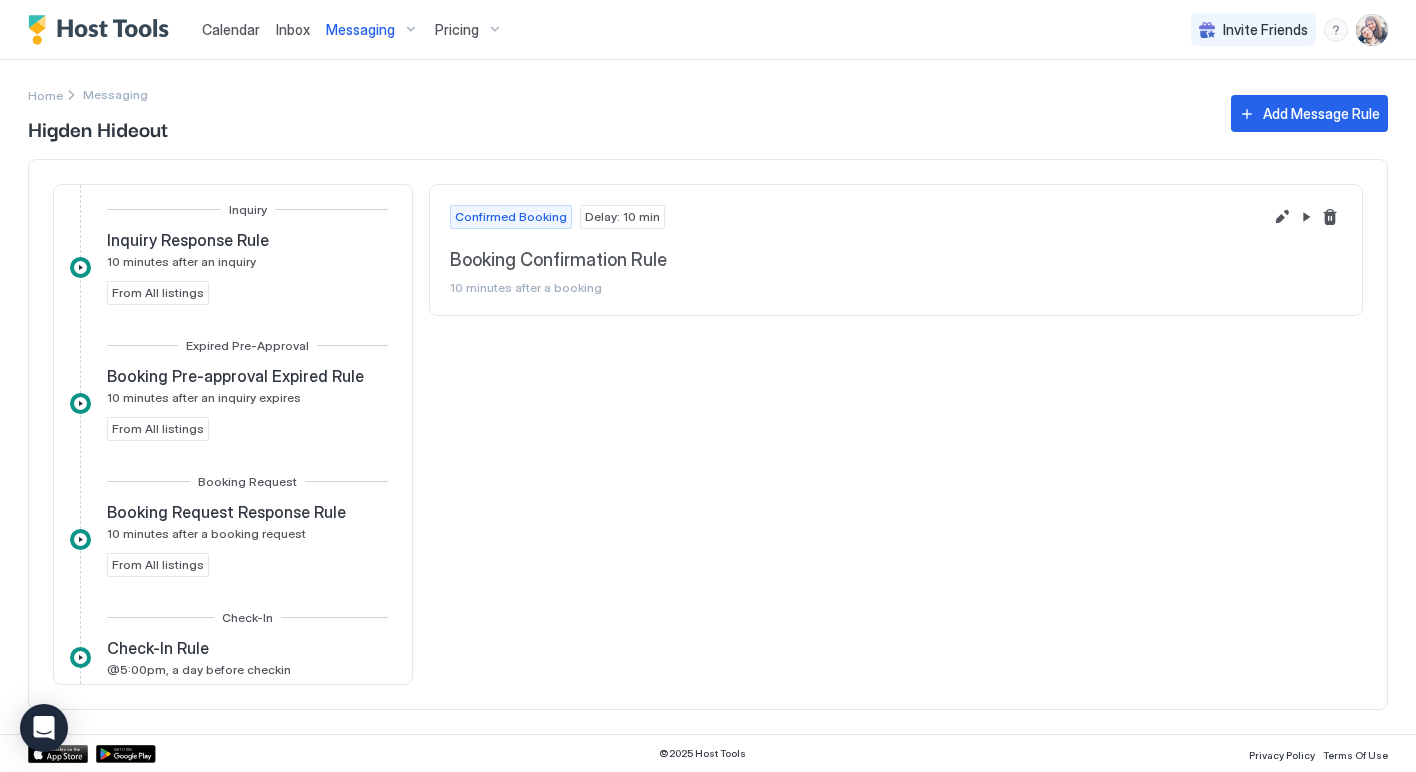 scroll, scrollTop: 0, scrollLeft: 0, axis: both 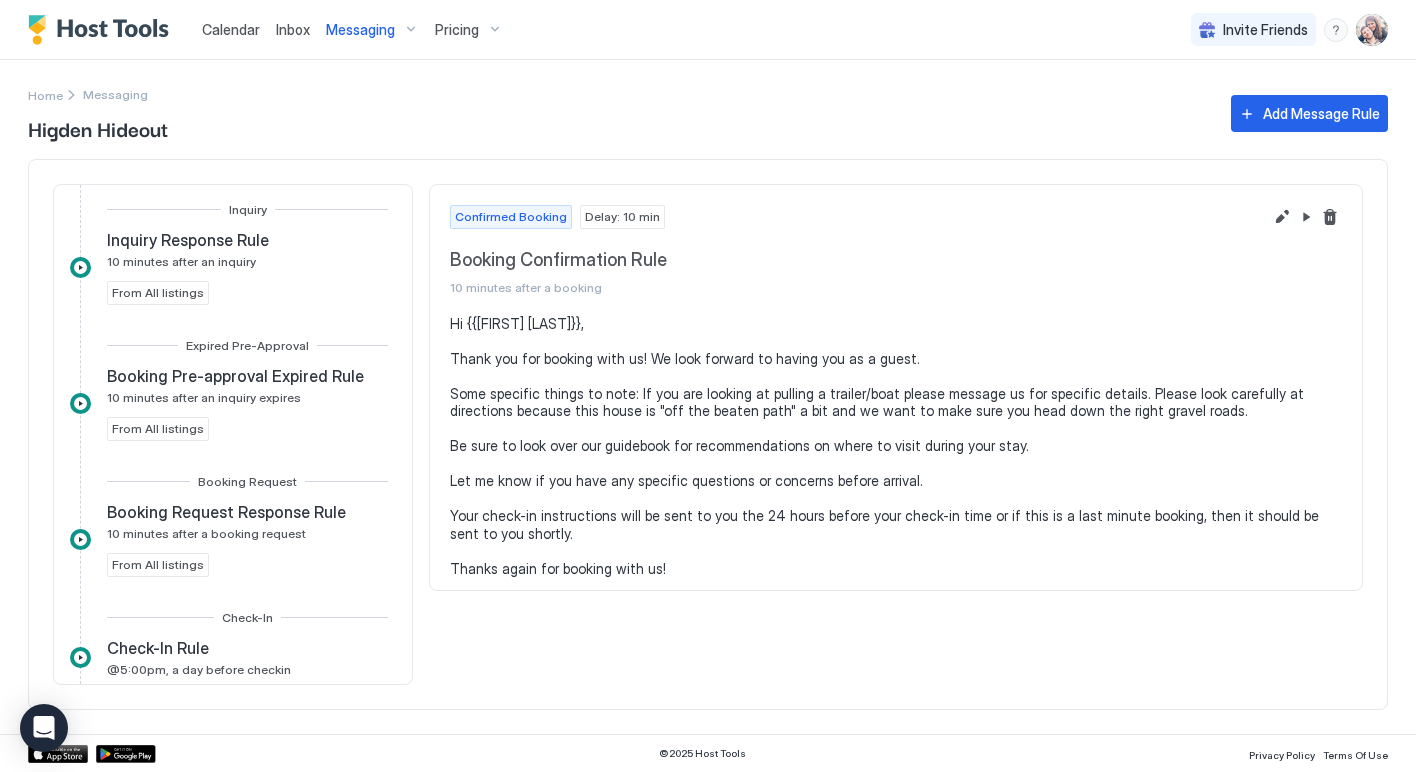 click on "Calendar" at bounding box center (231, 29) 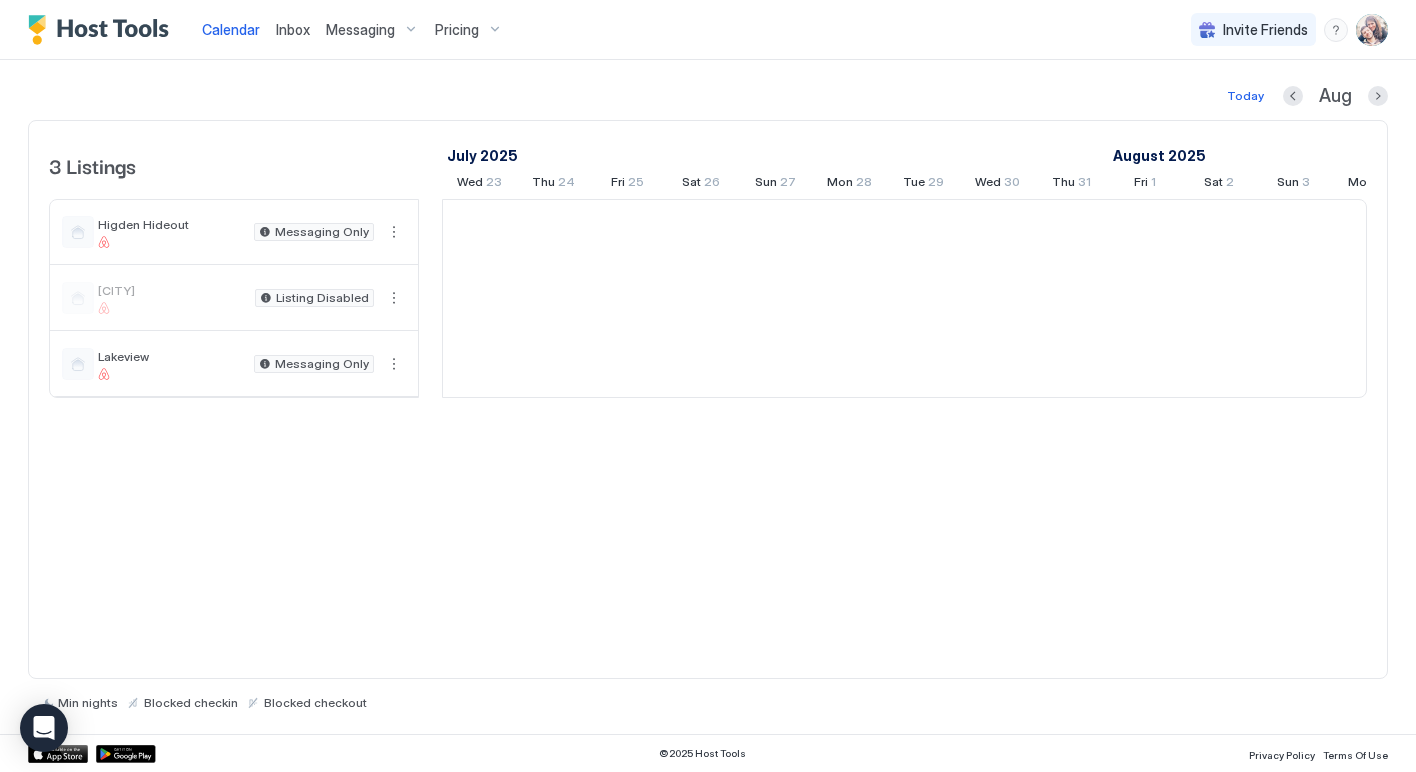 scroll, scrollTop: 0, scrollLeft: 1111, axis: horizontal 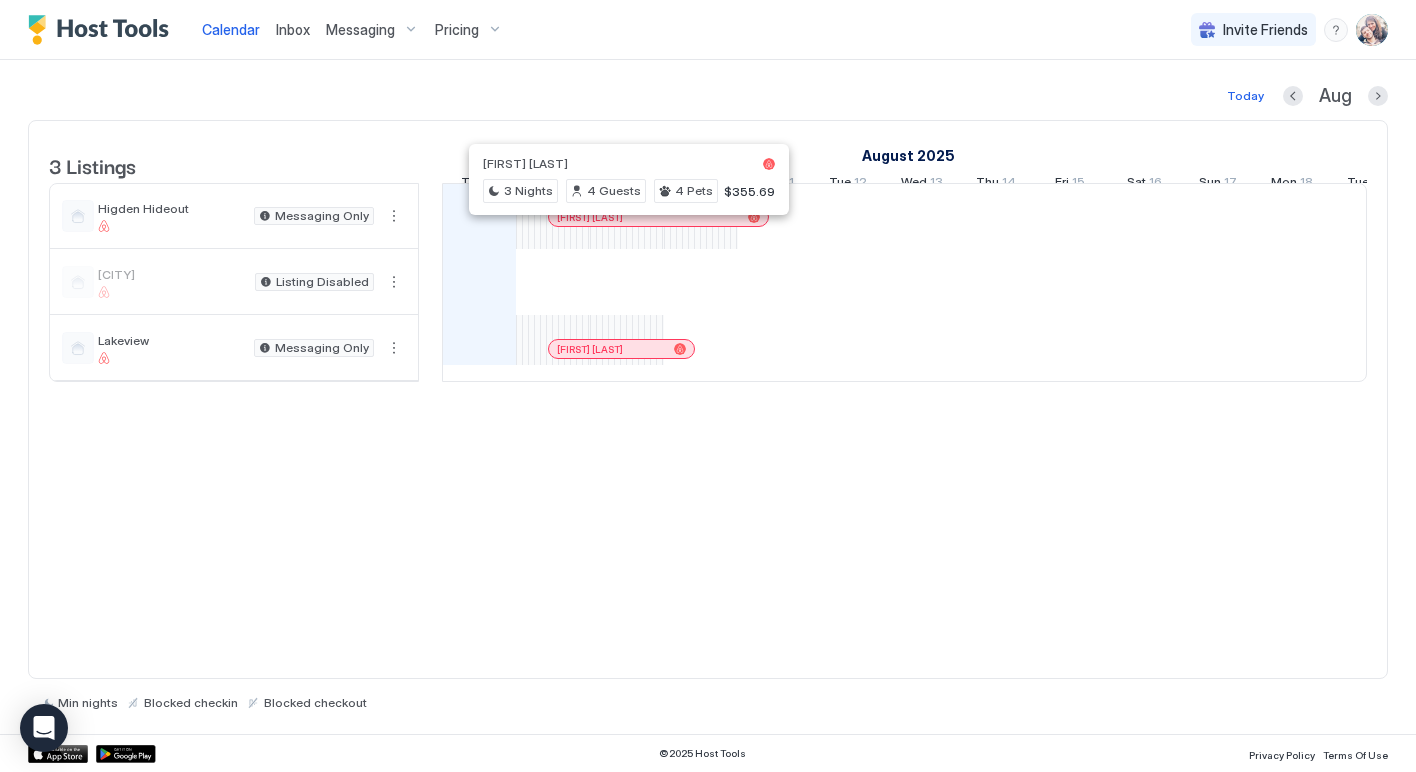 click at bounding box center [629, 217] 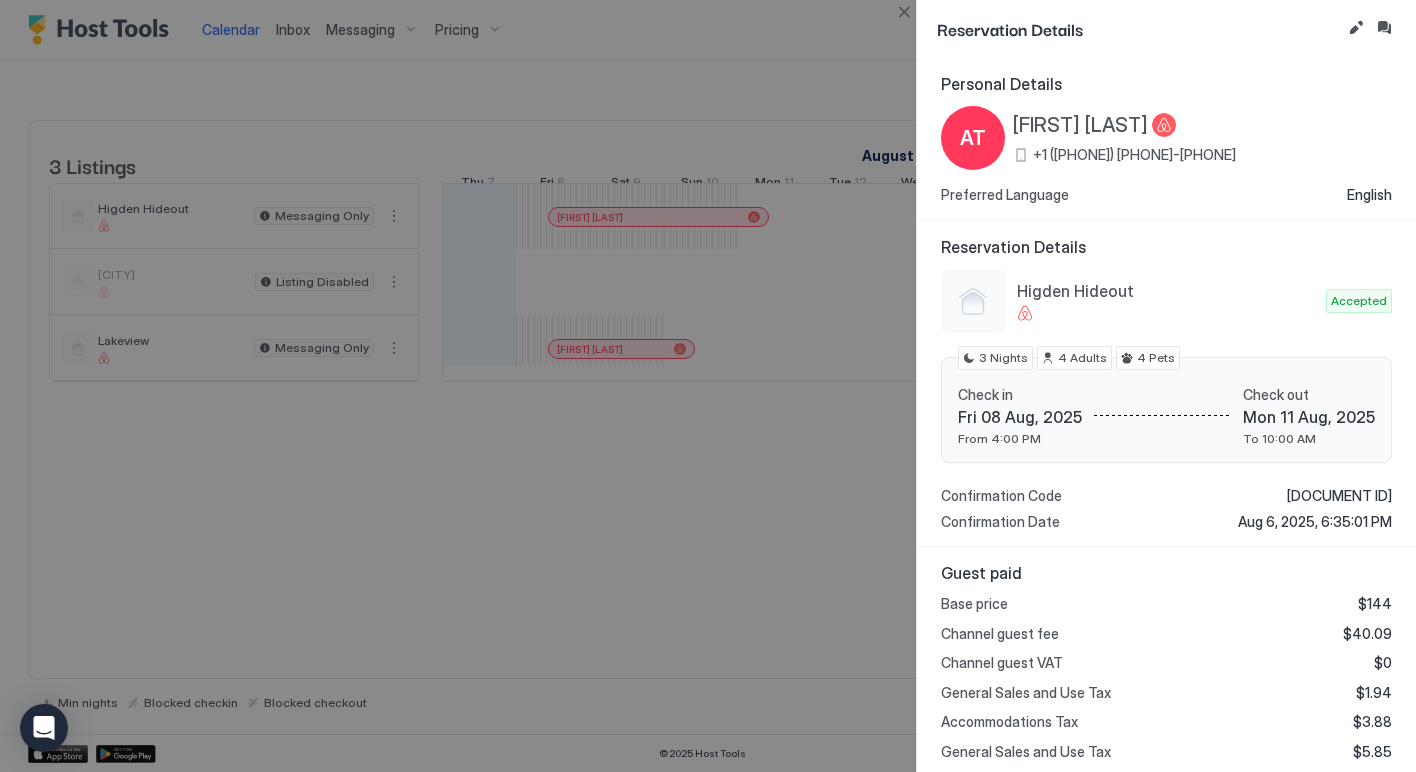 scroll, scrollTop: 0, scrollLeft: 0, axis: both 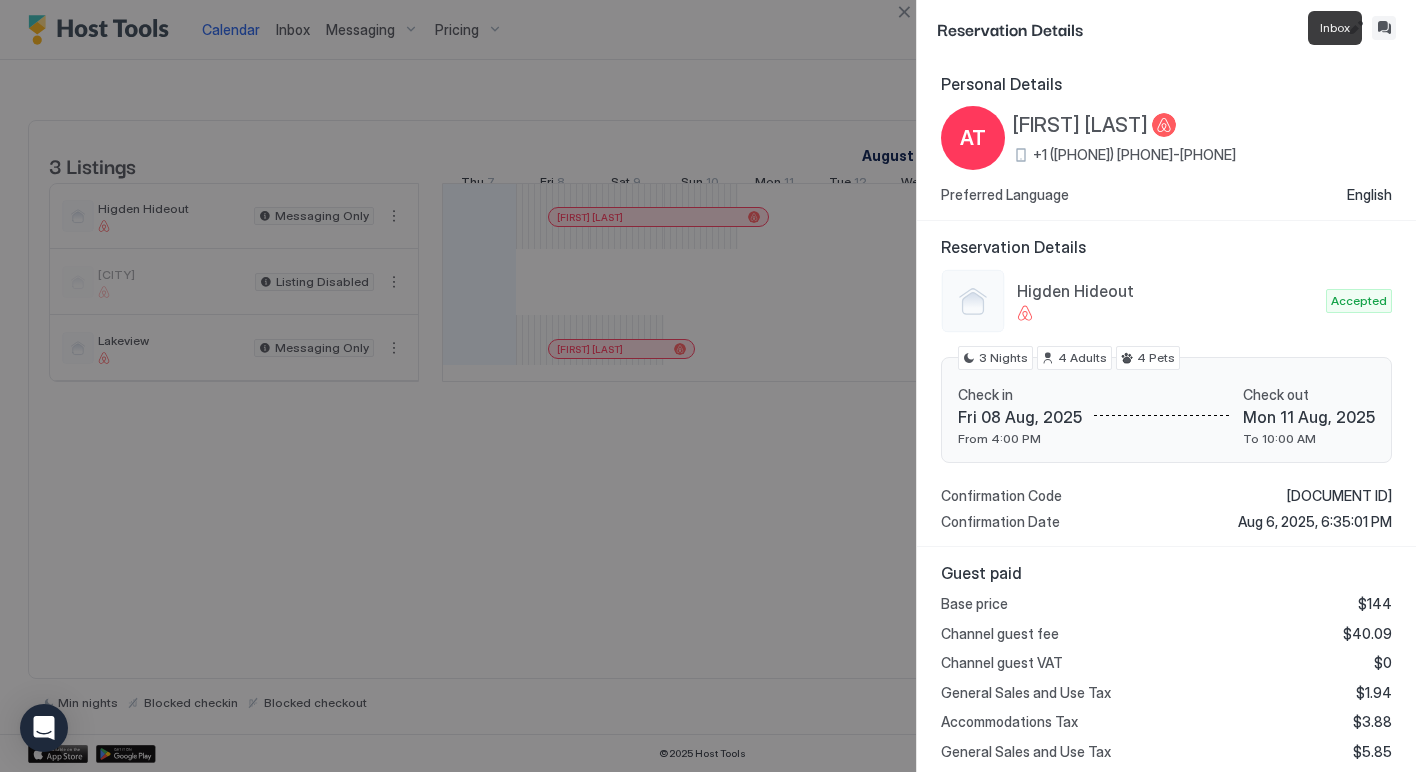 click at bounding box center [1384, 28] 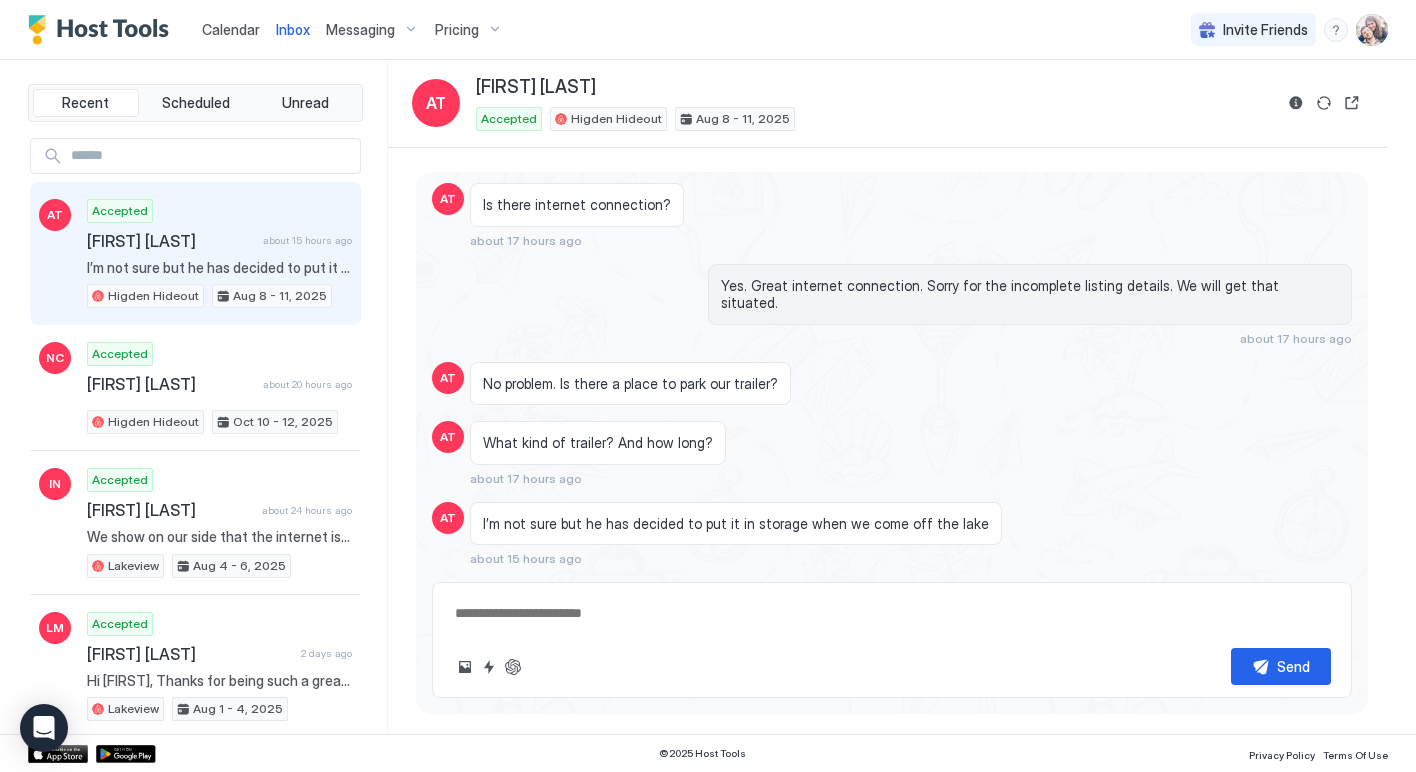 scroll, scrollTop: 603, scrollLeft: 0, axis: vertical 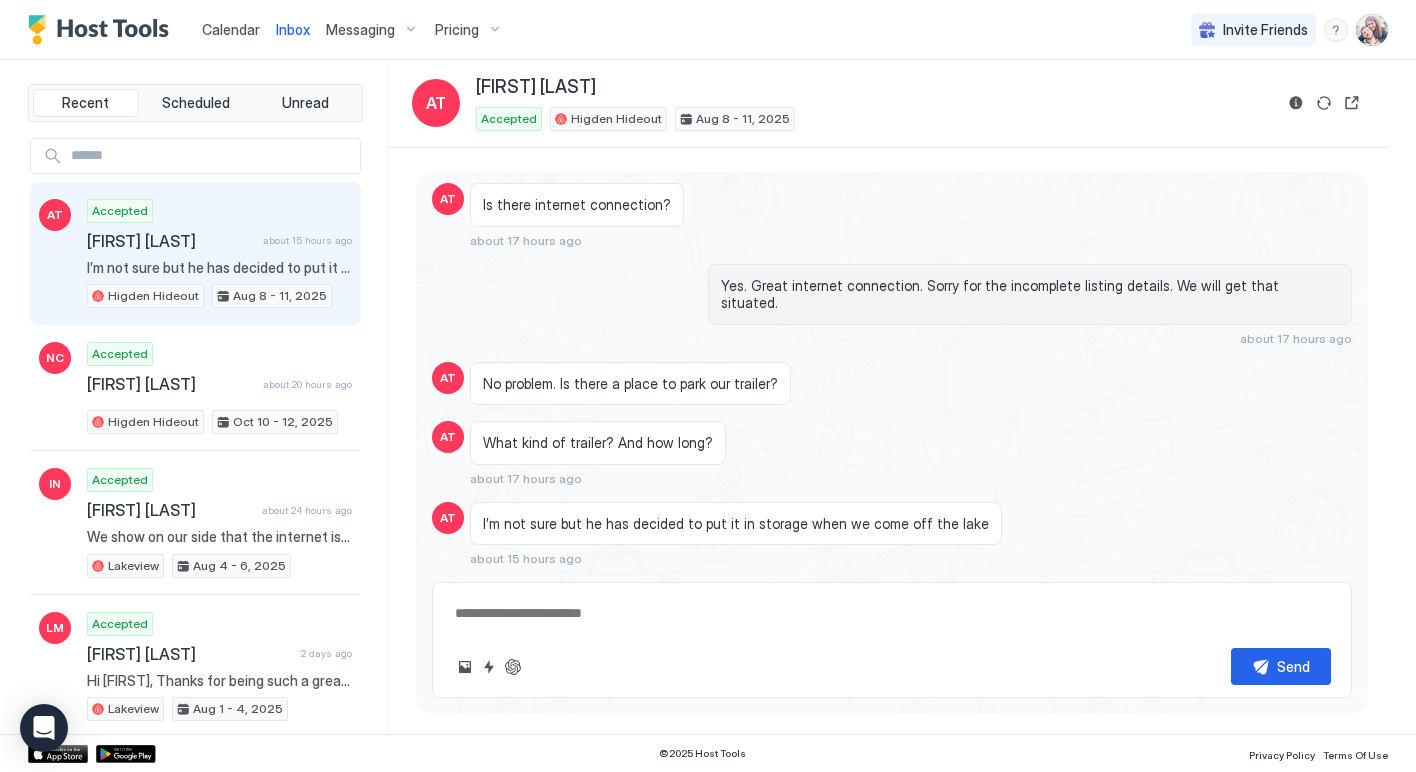 click on "Scheduled Messages" at bounding box center (1261, 595) 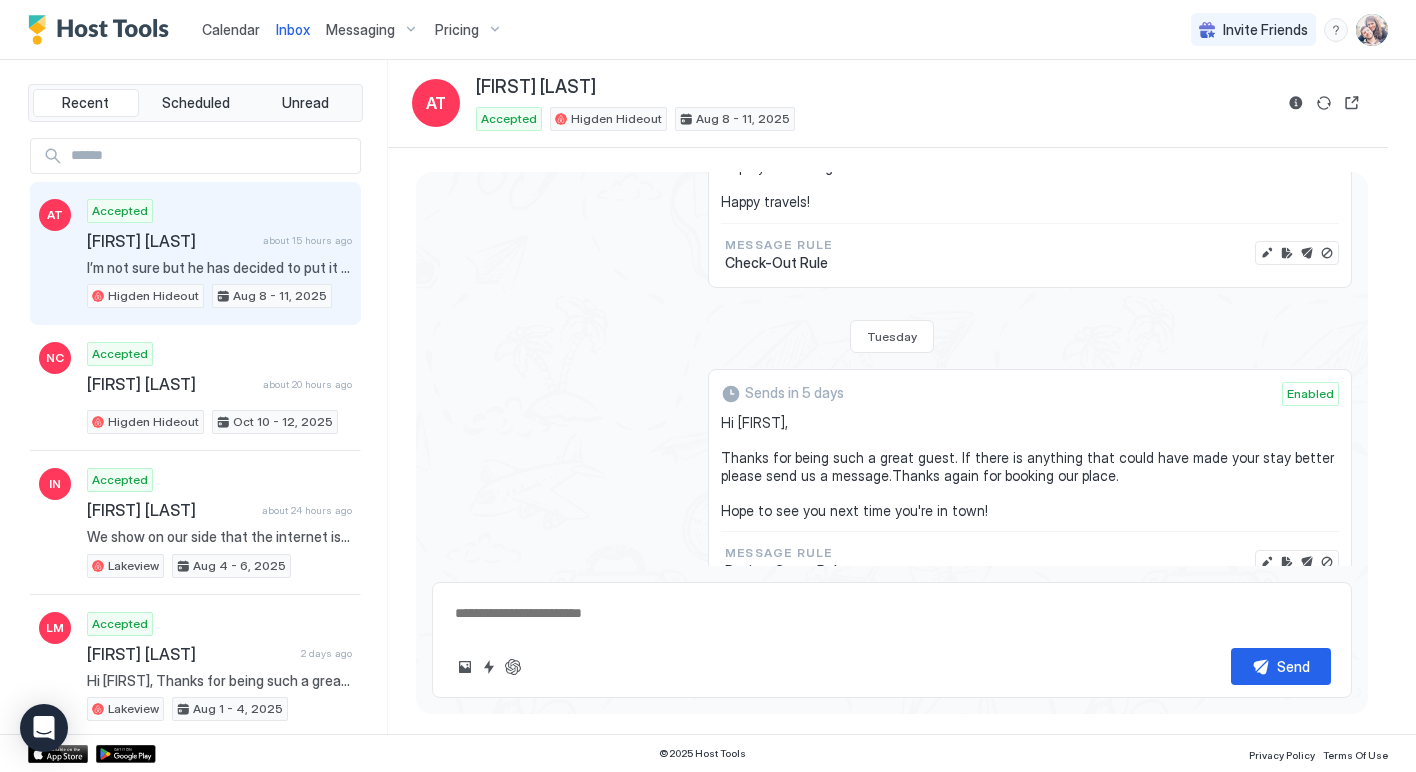 click on "Scheduled Messages" at bounding box center [1261, 626] 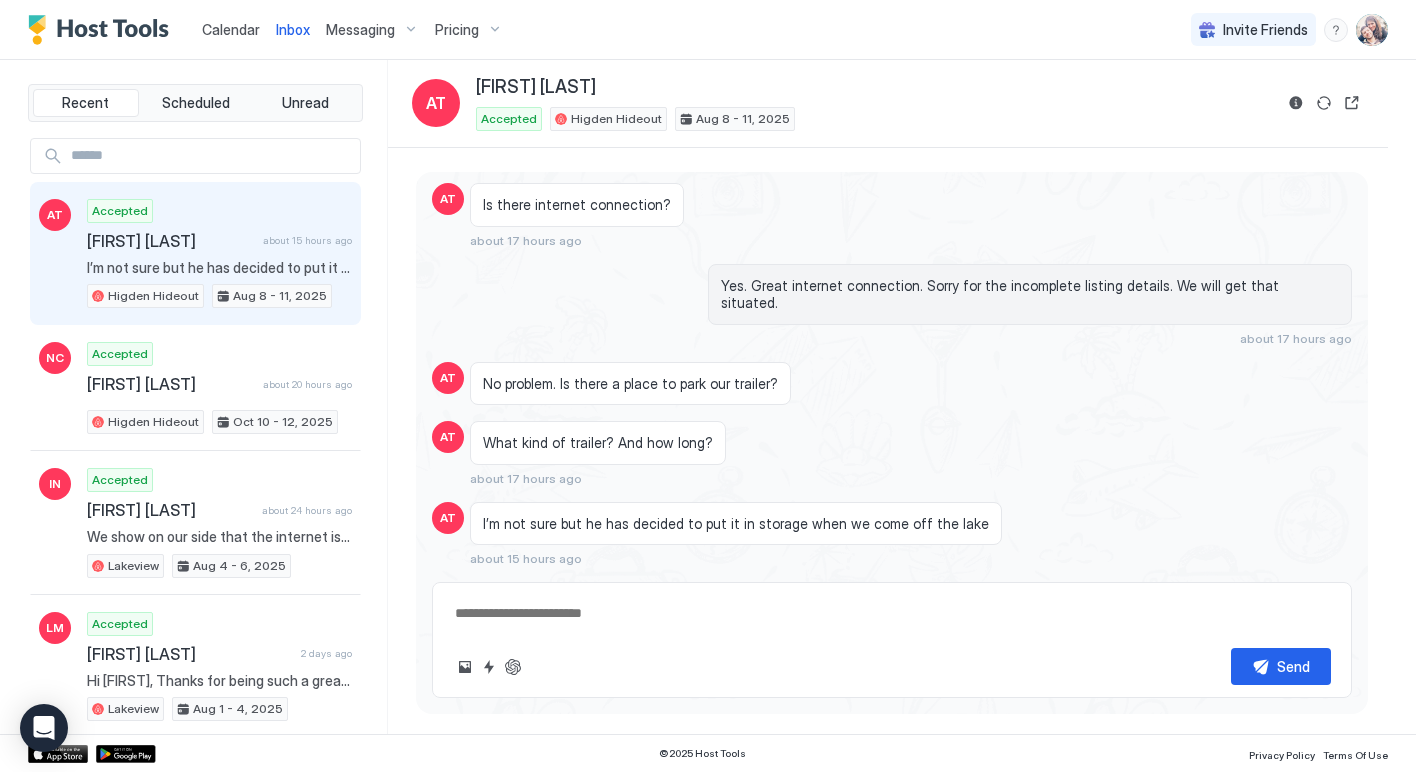 scroll, scrollTop: 536, scrollLeft: 0, axis: vertical 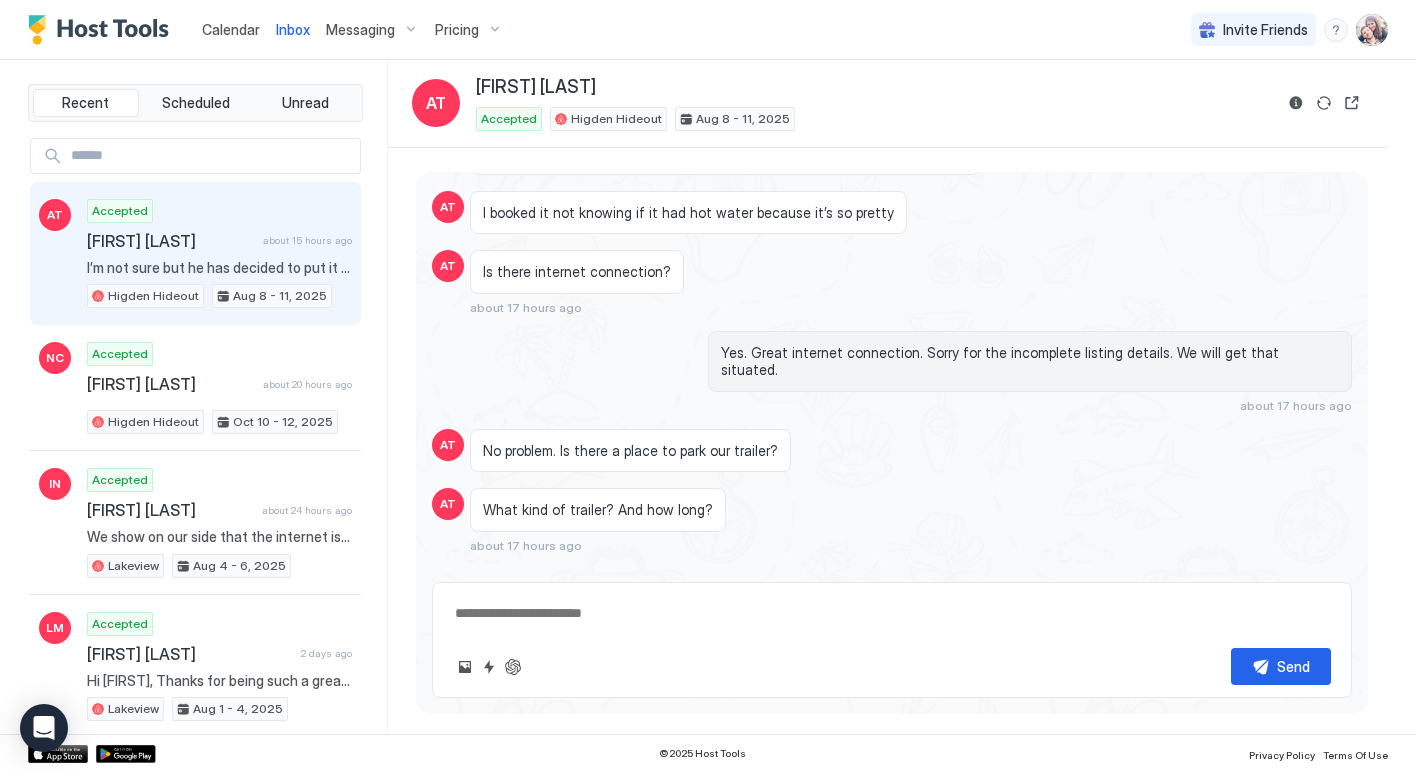 click on "Send" at bounding box center (892, 666) 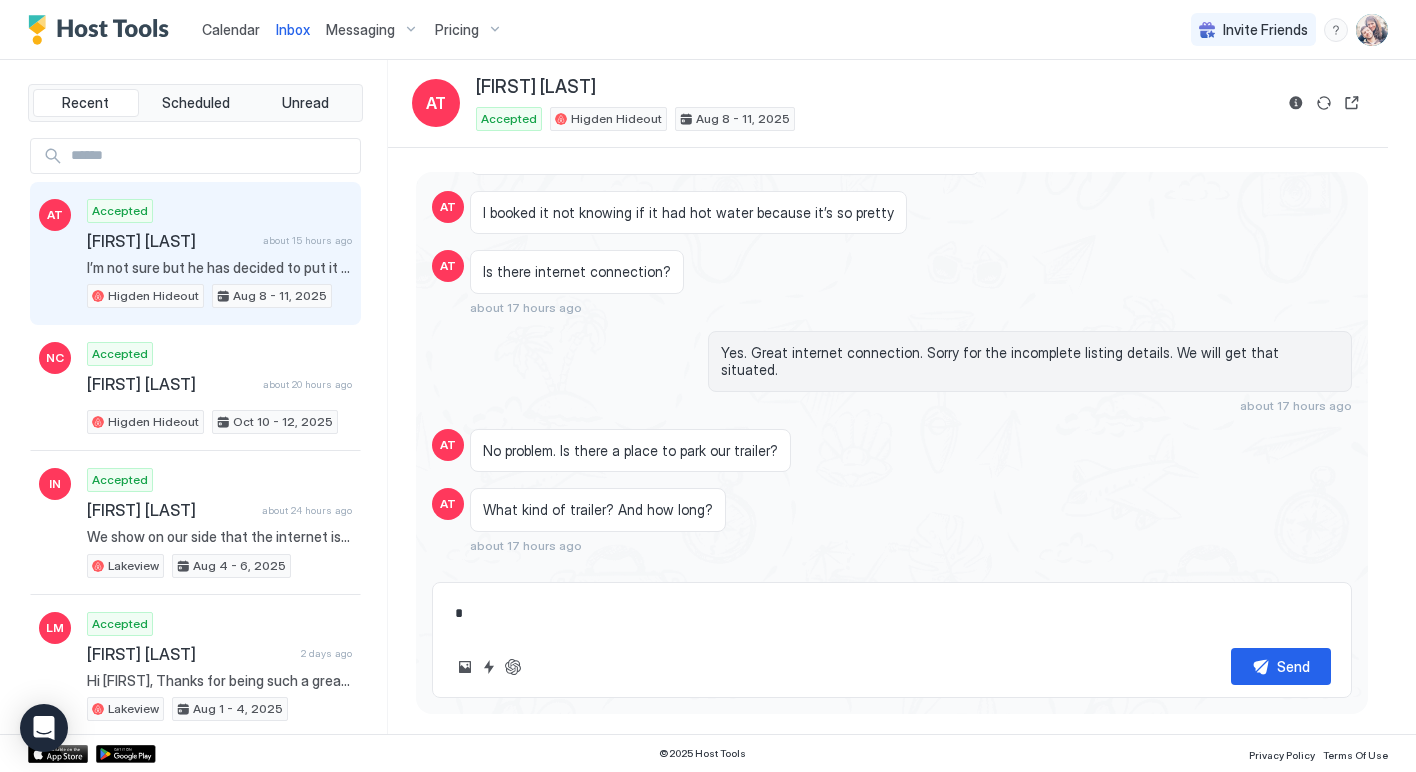type on "*" 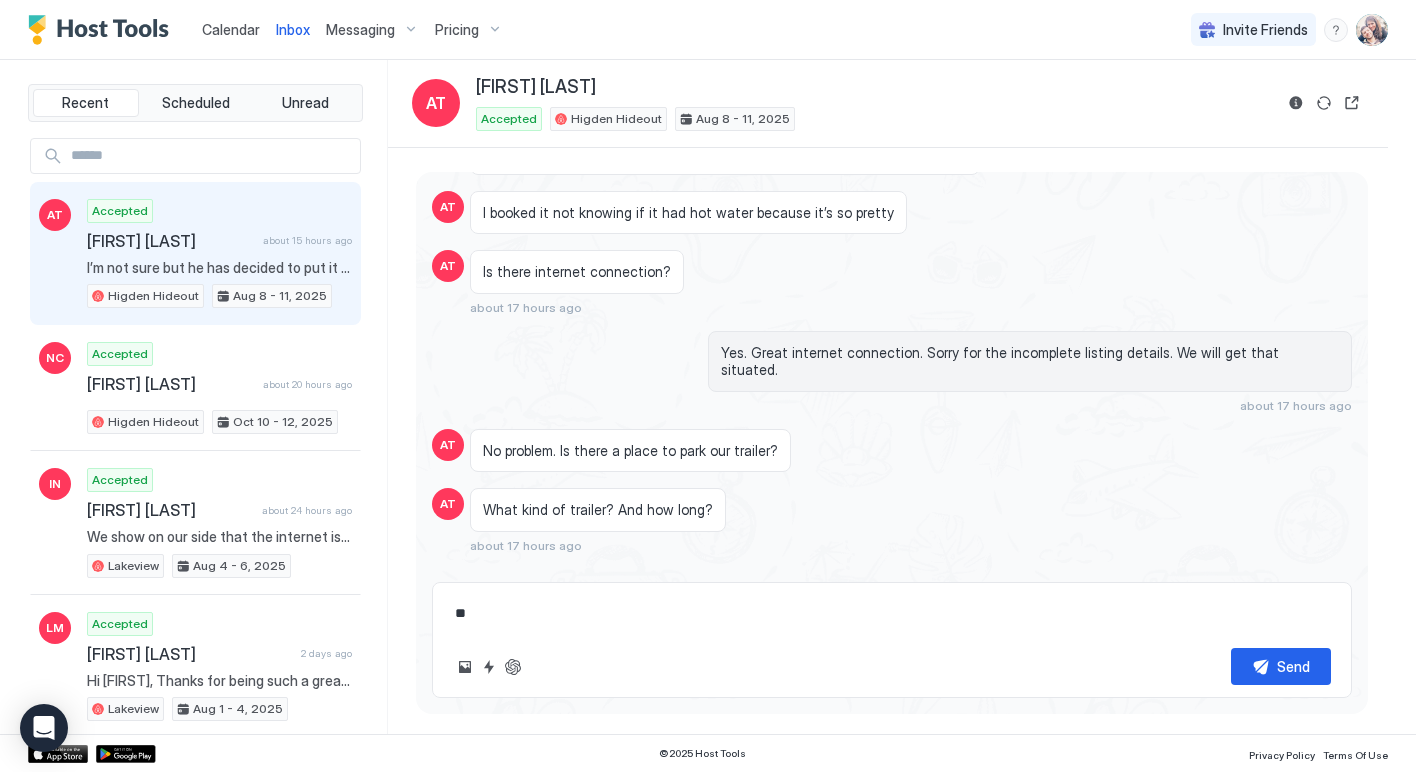 type on "*" 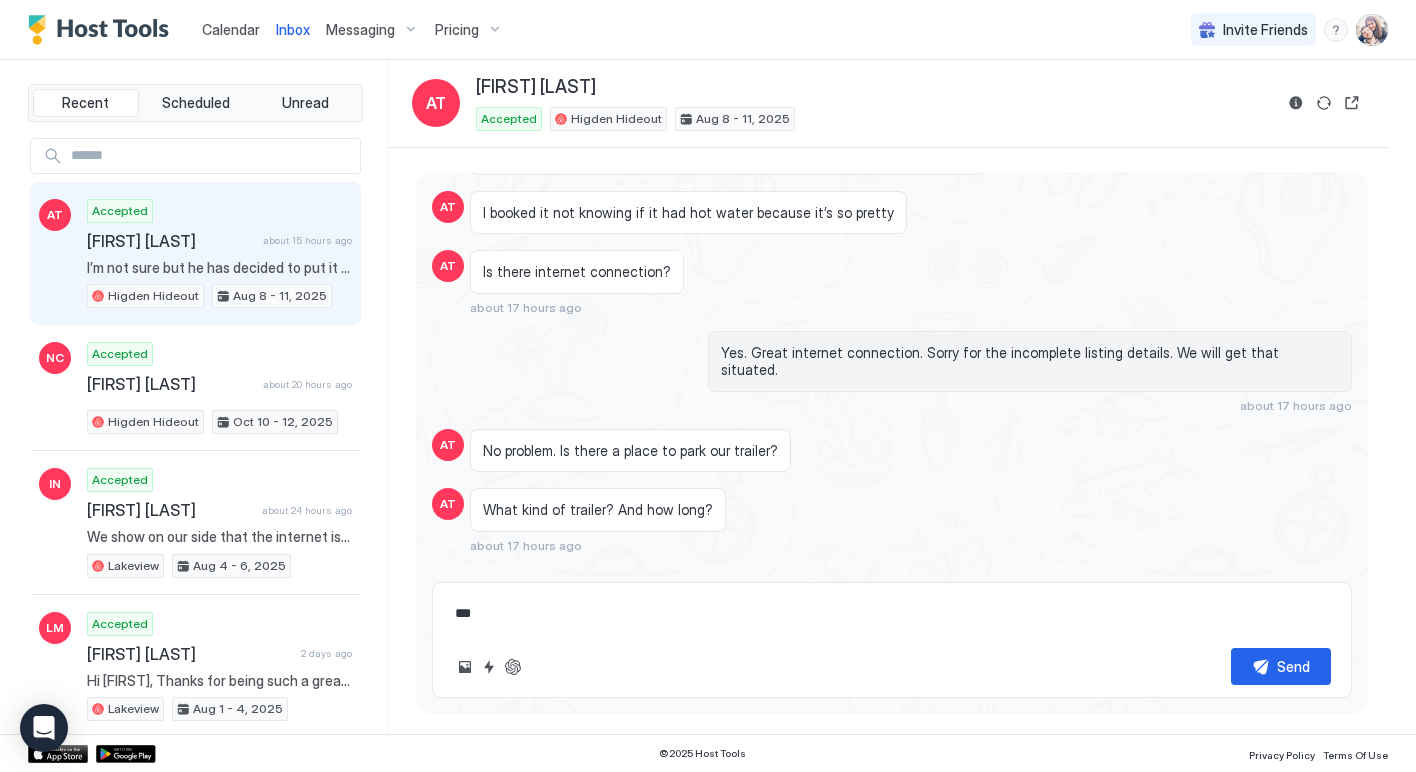 type on "*" 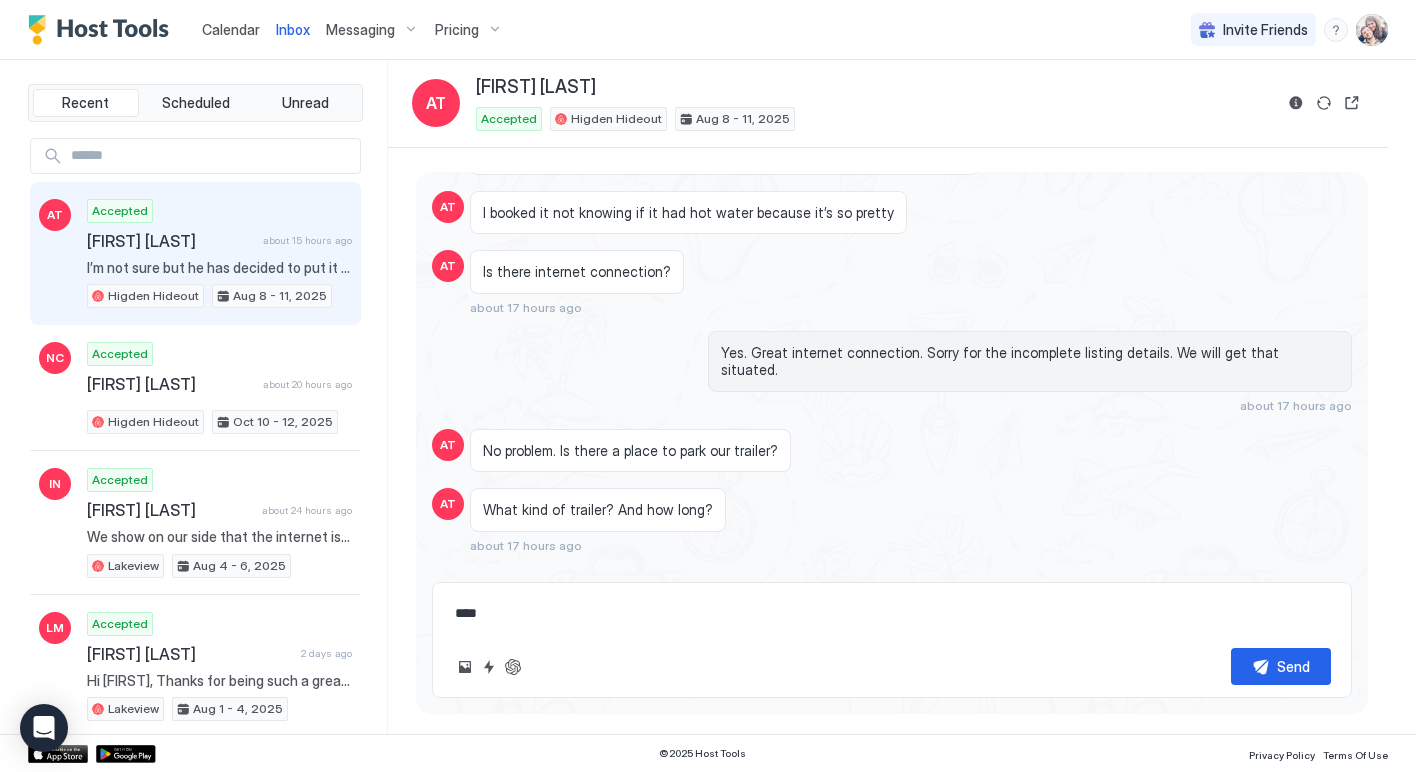 type on "*" 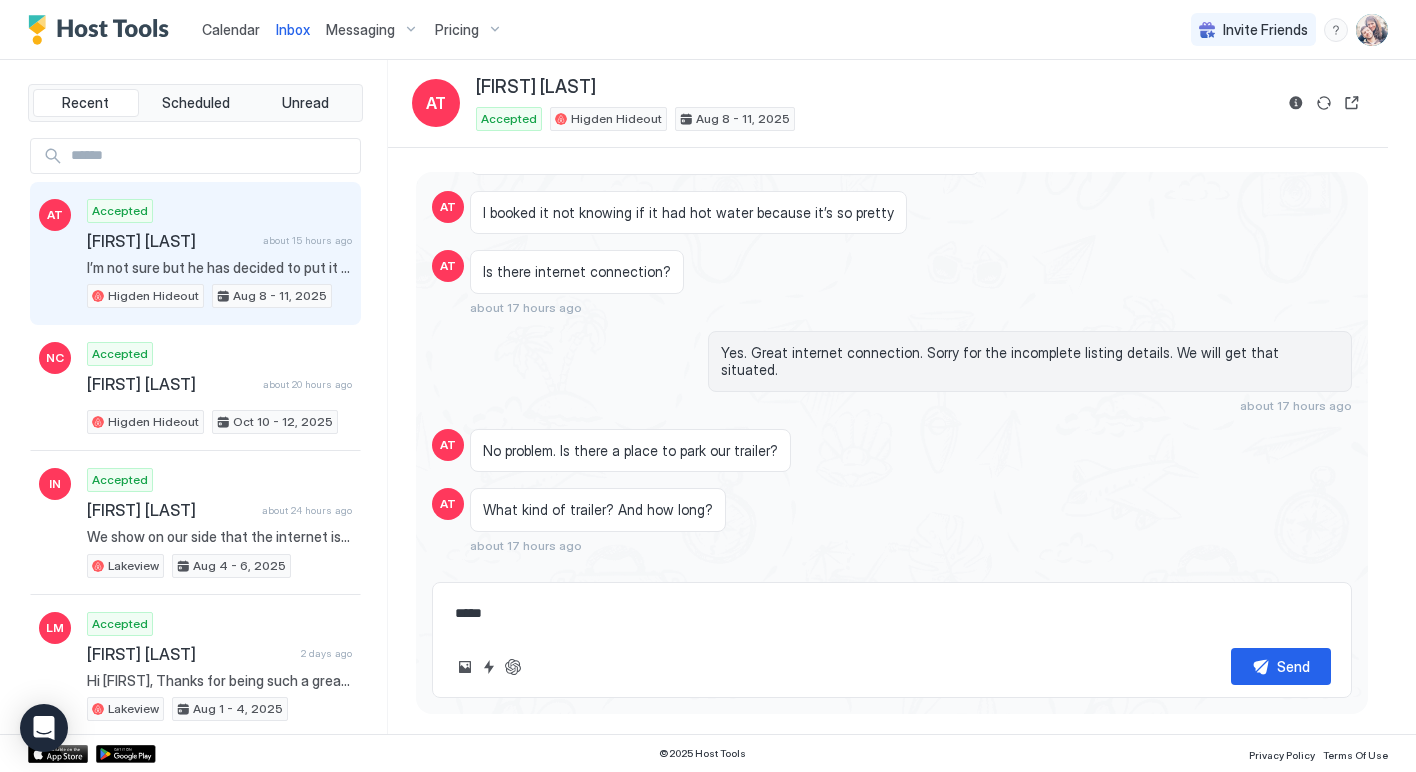 type on "*" 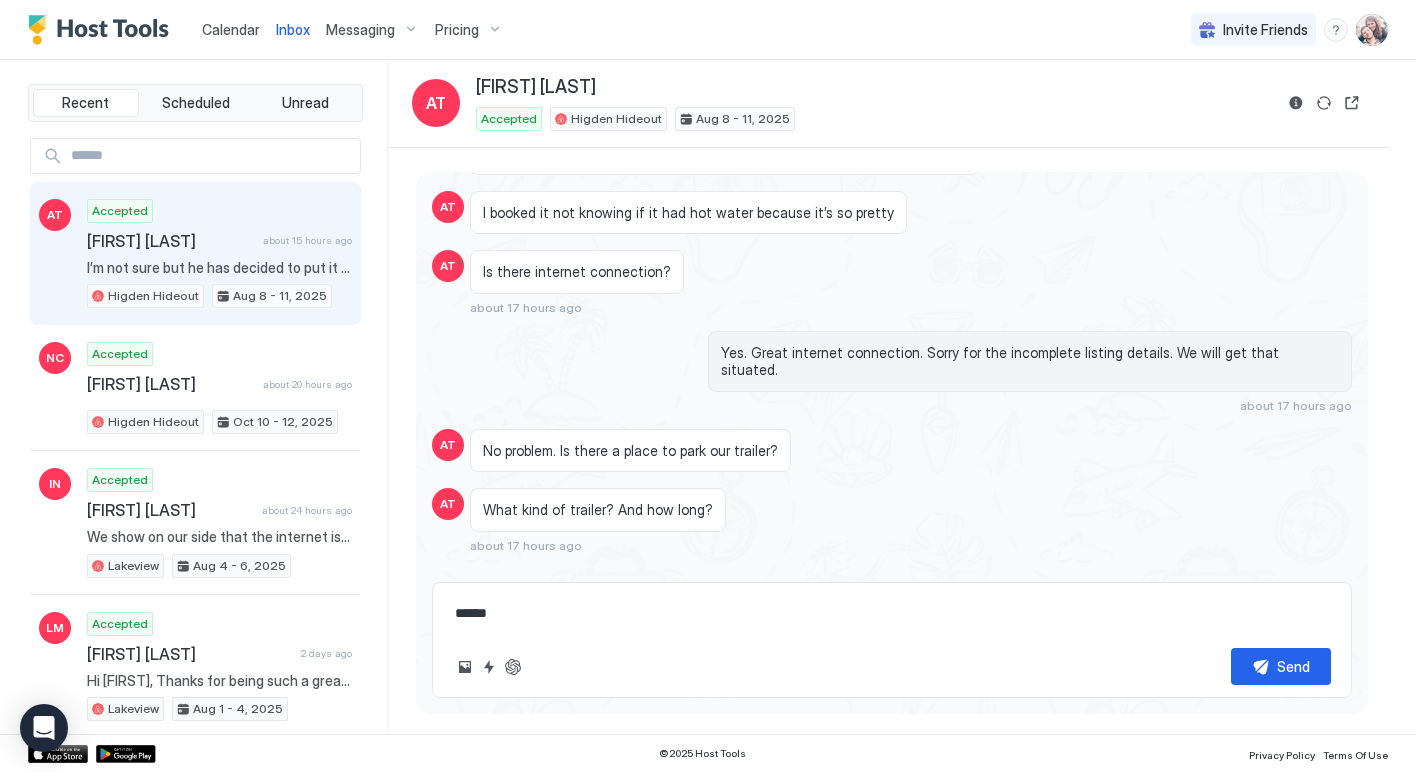 type on "*" 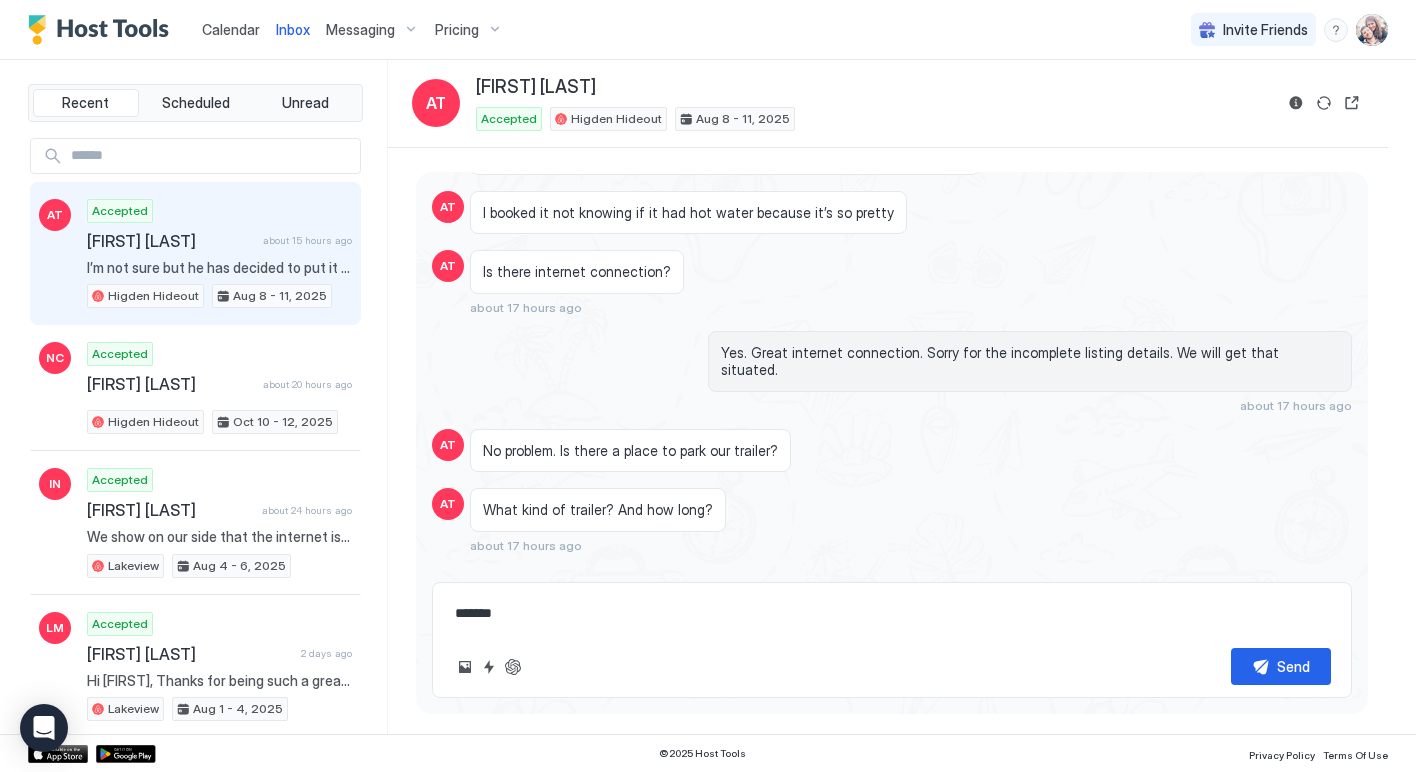 type on "*" 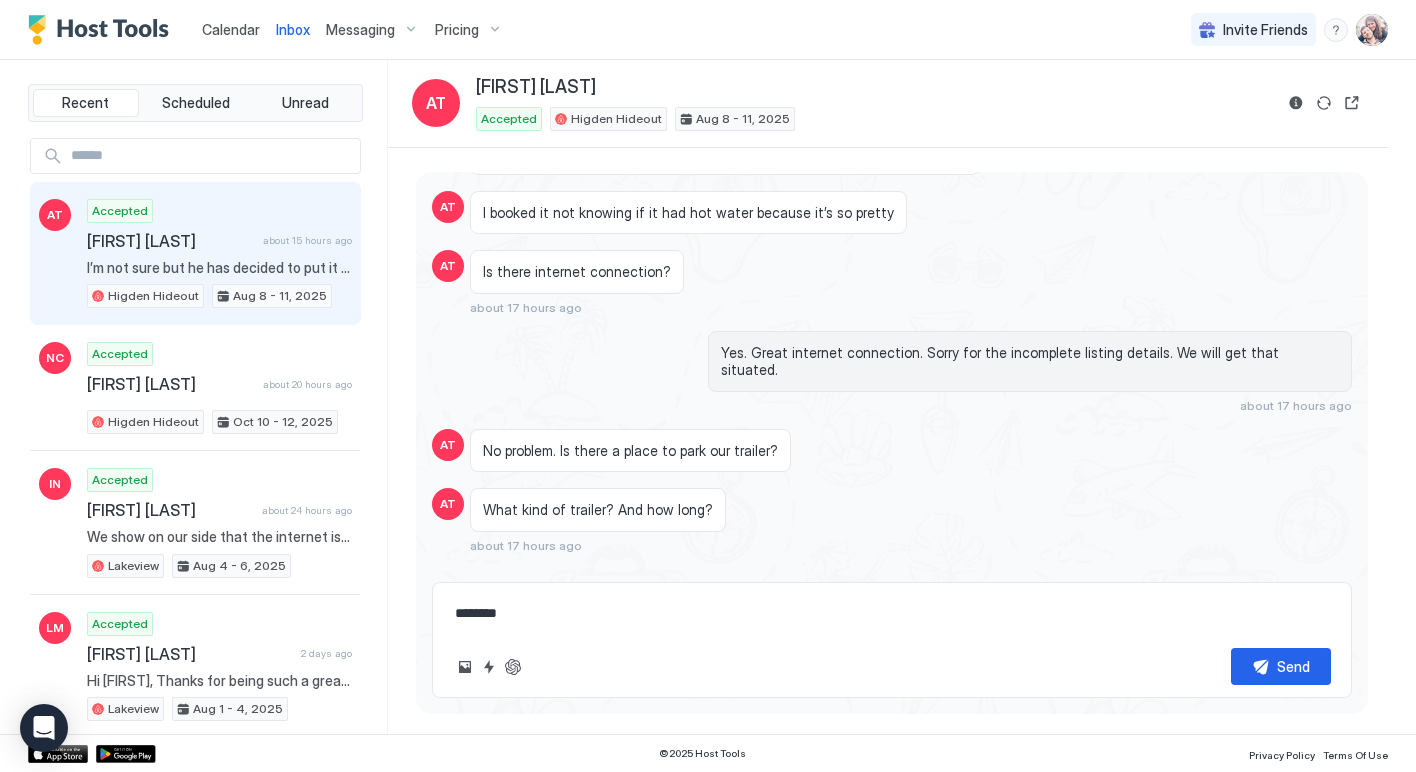 type on "*" 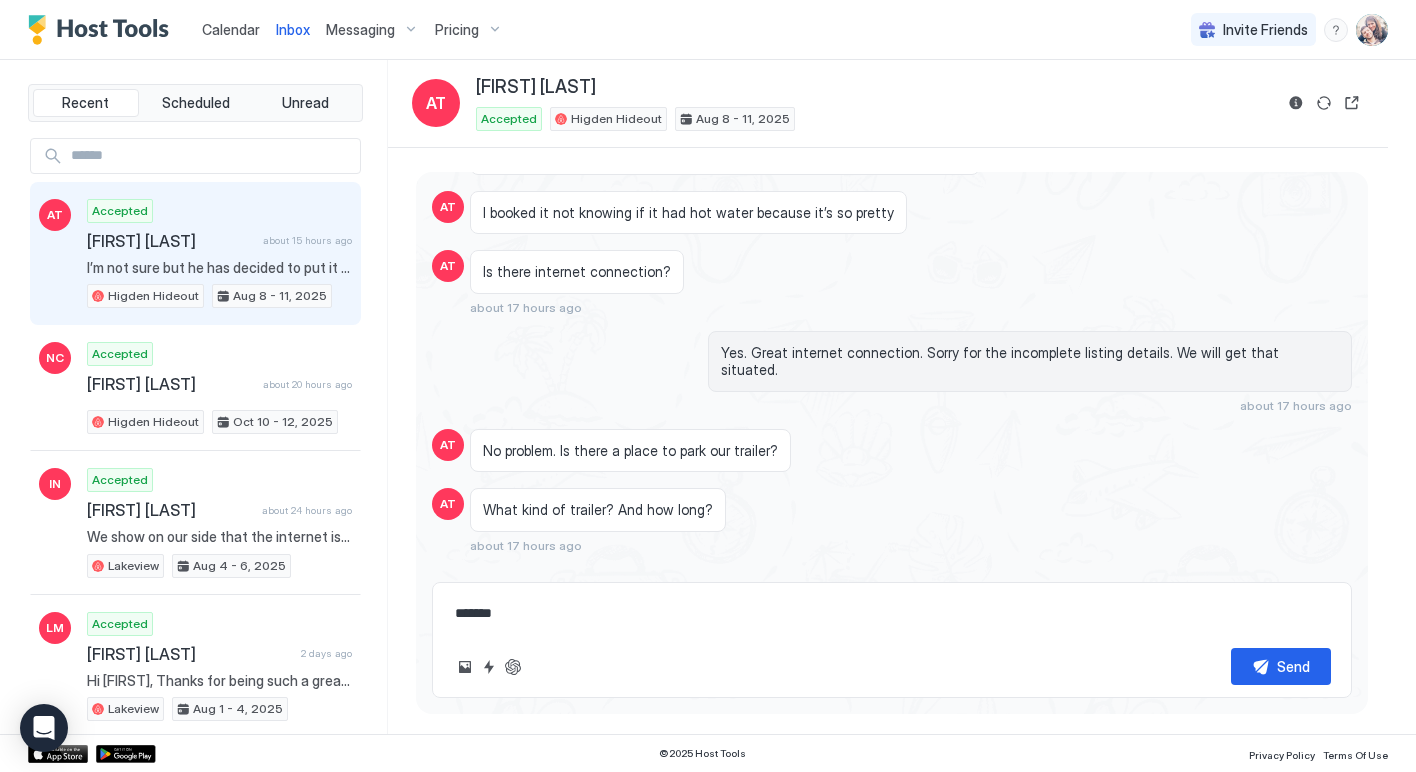 type on "*" 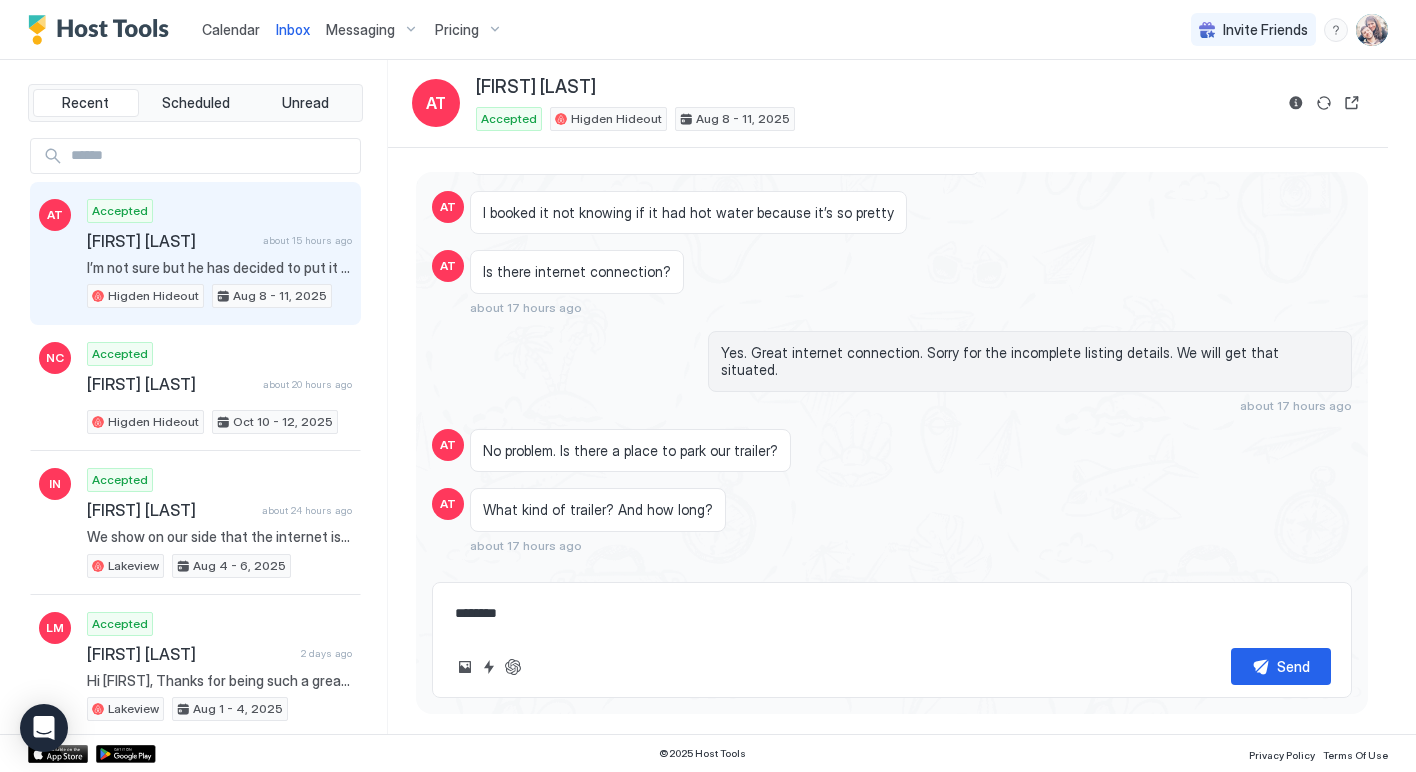 type on "*" 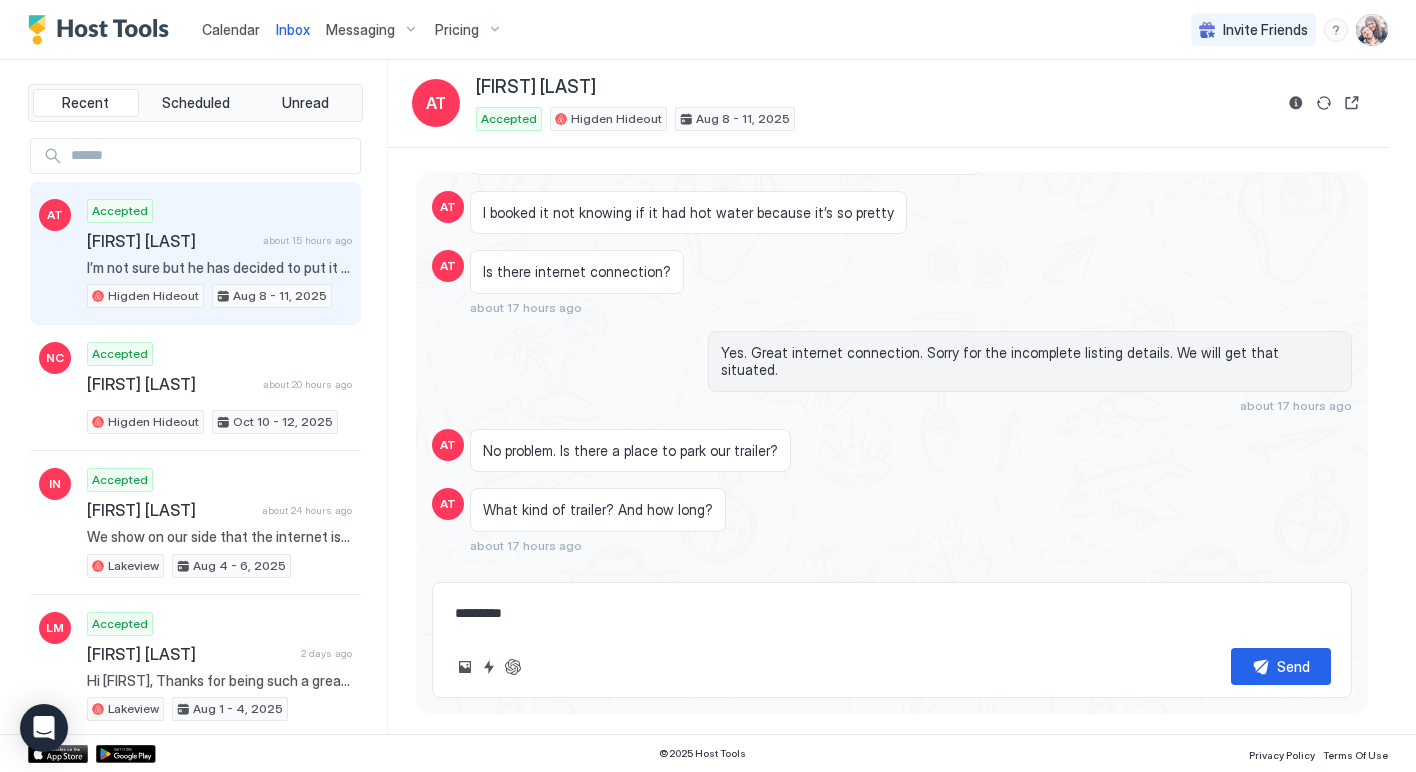 type on "*" 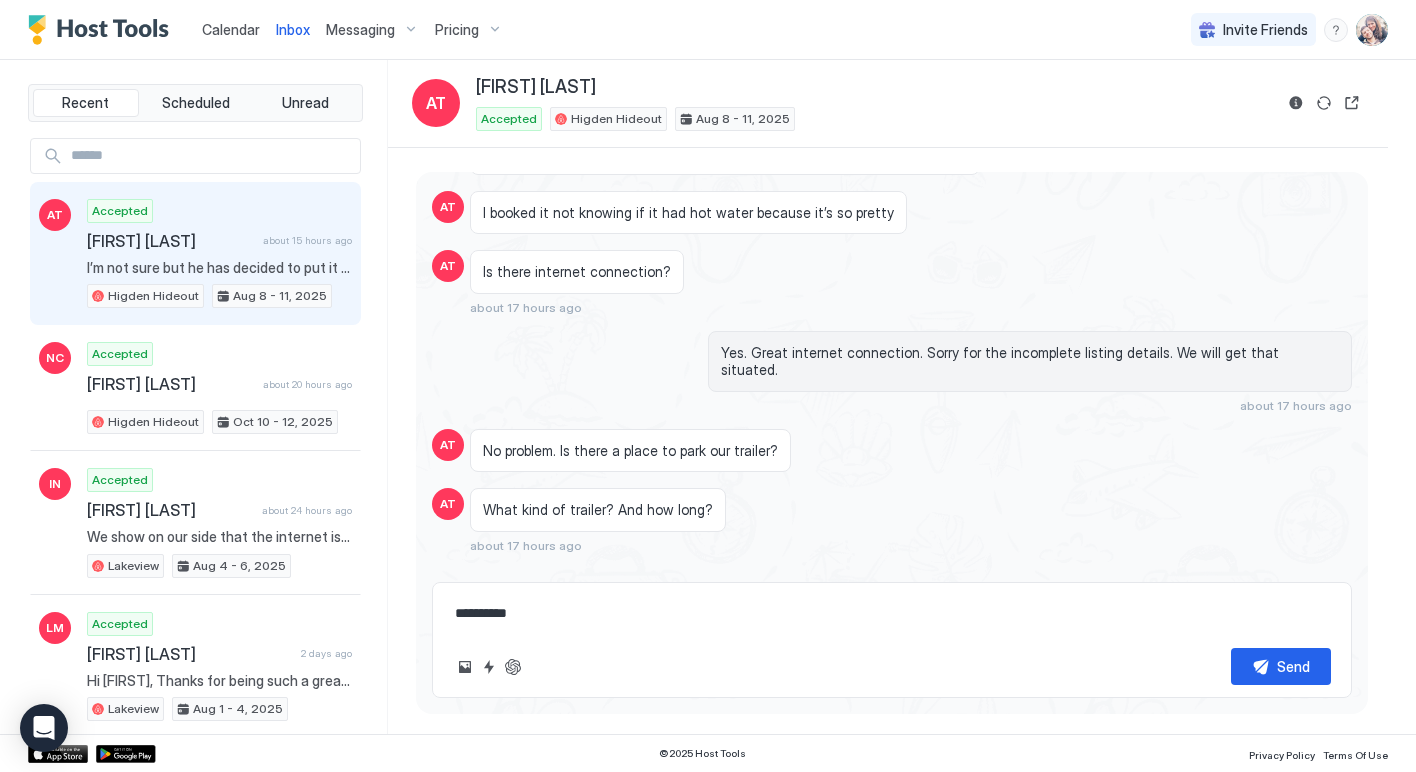 type on "*" 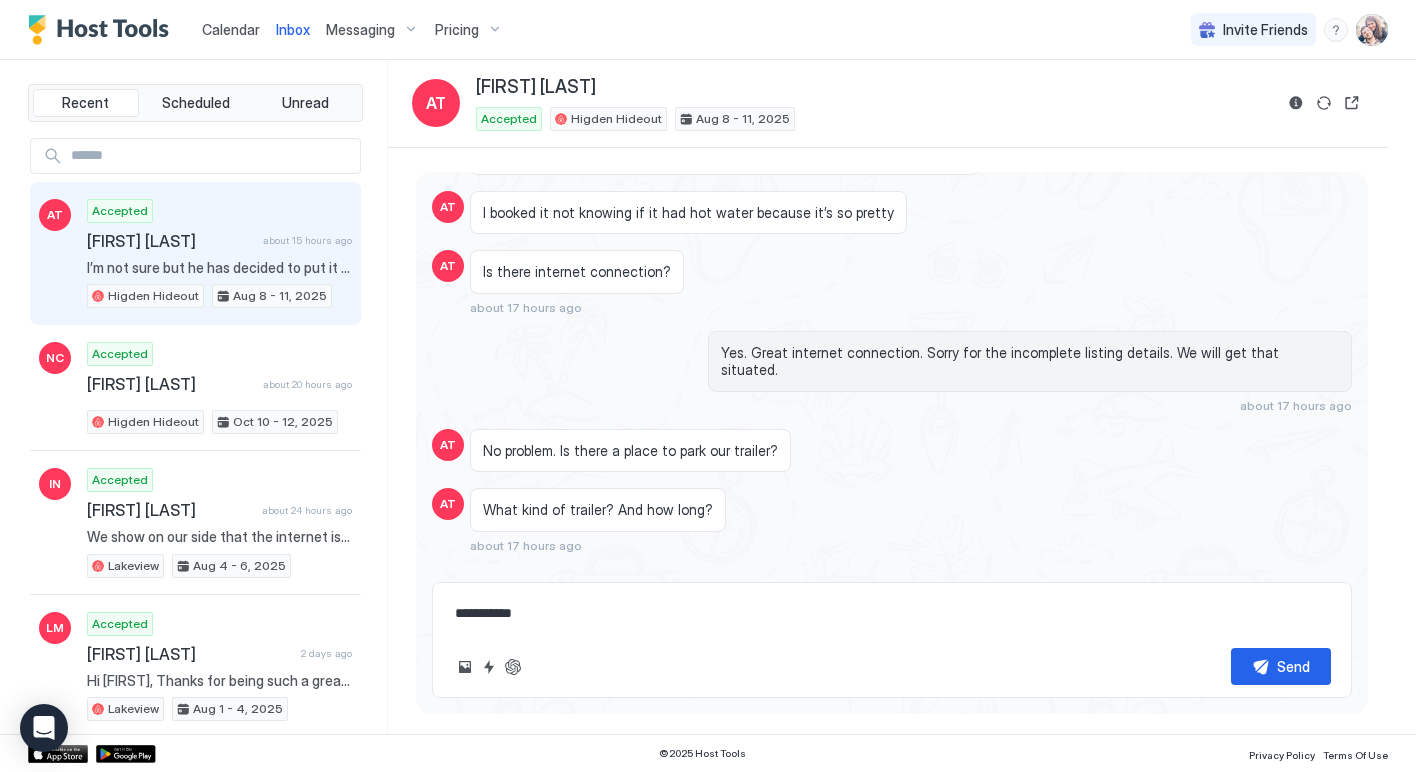 type on "*" 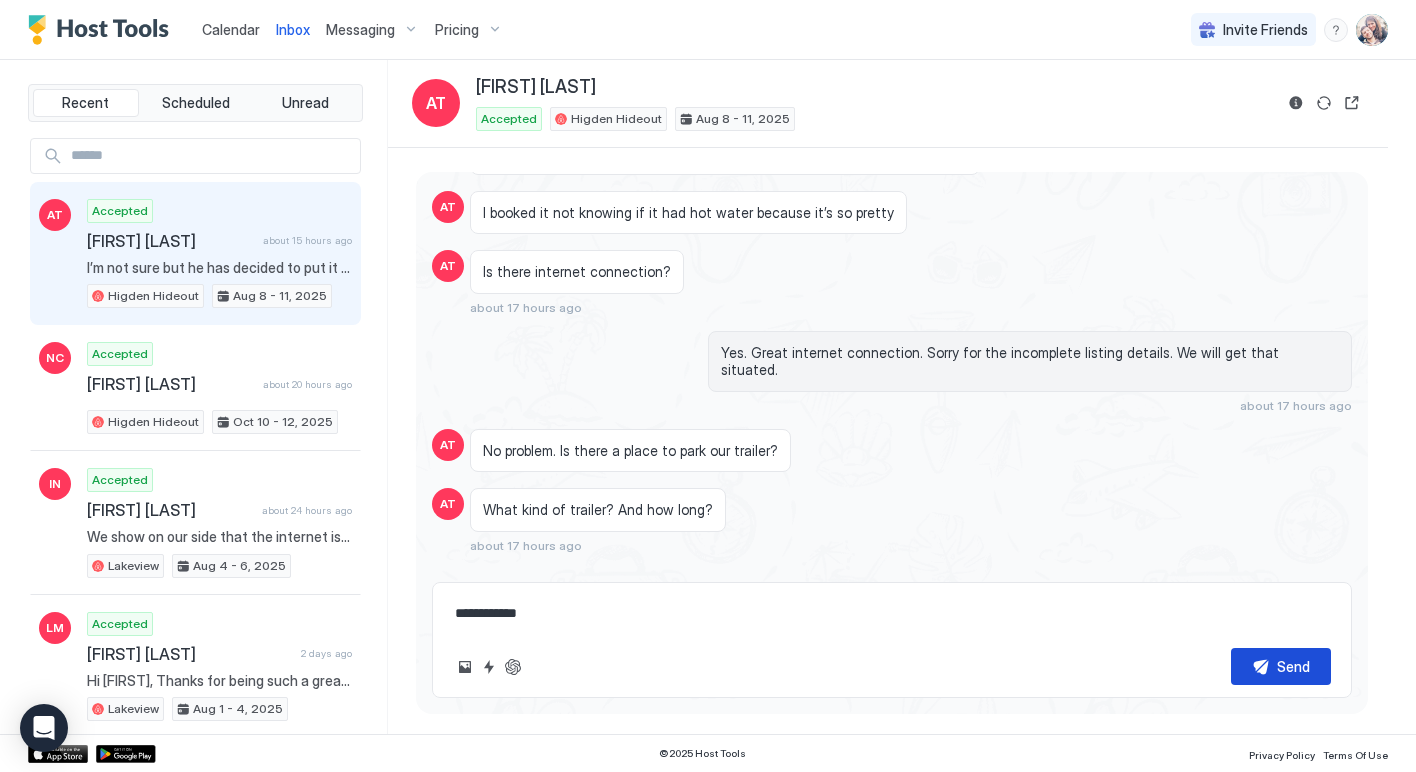 type on "**********" 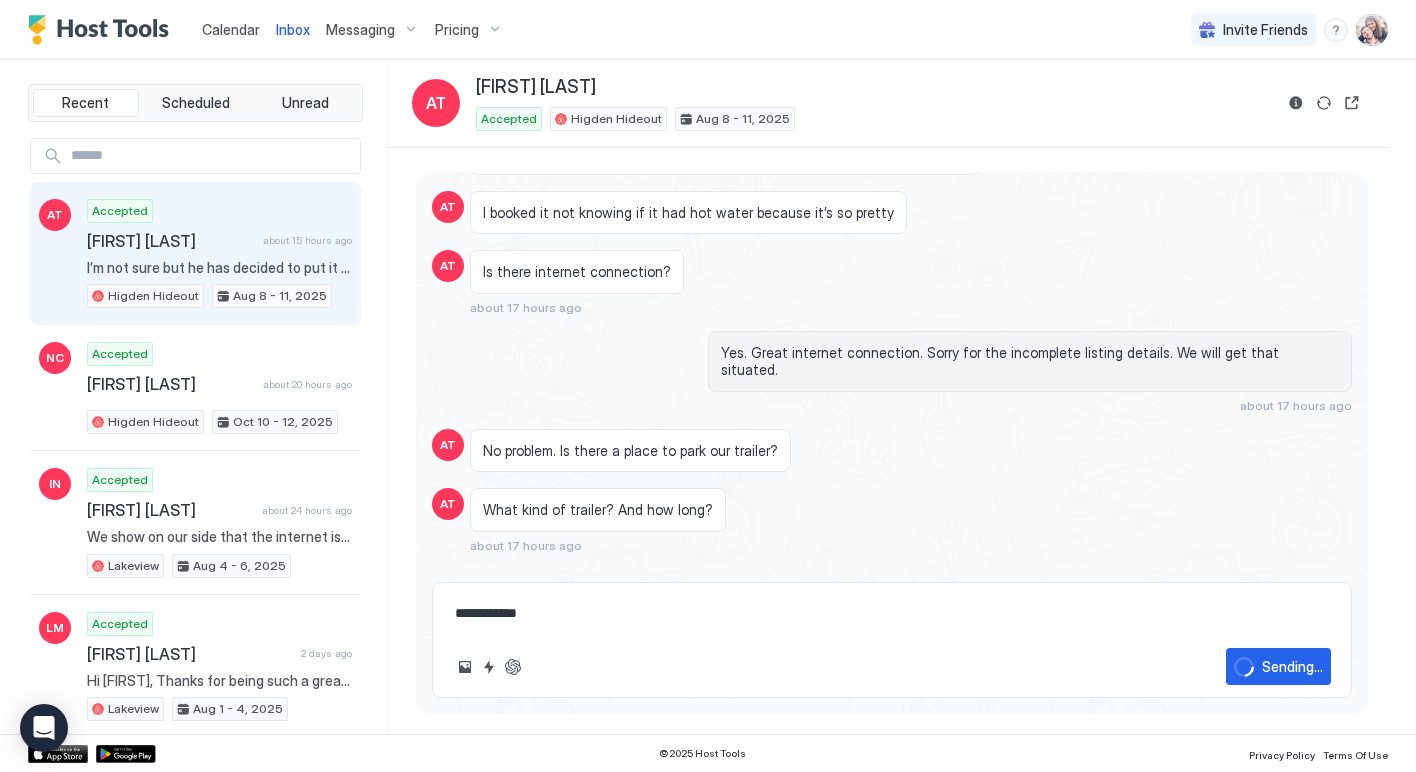 type on "*" 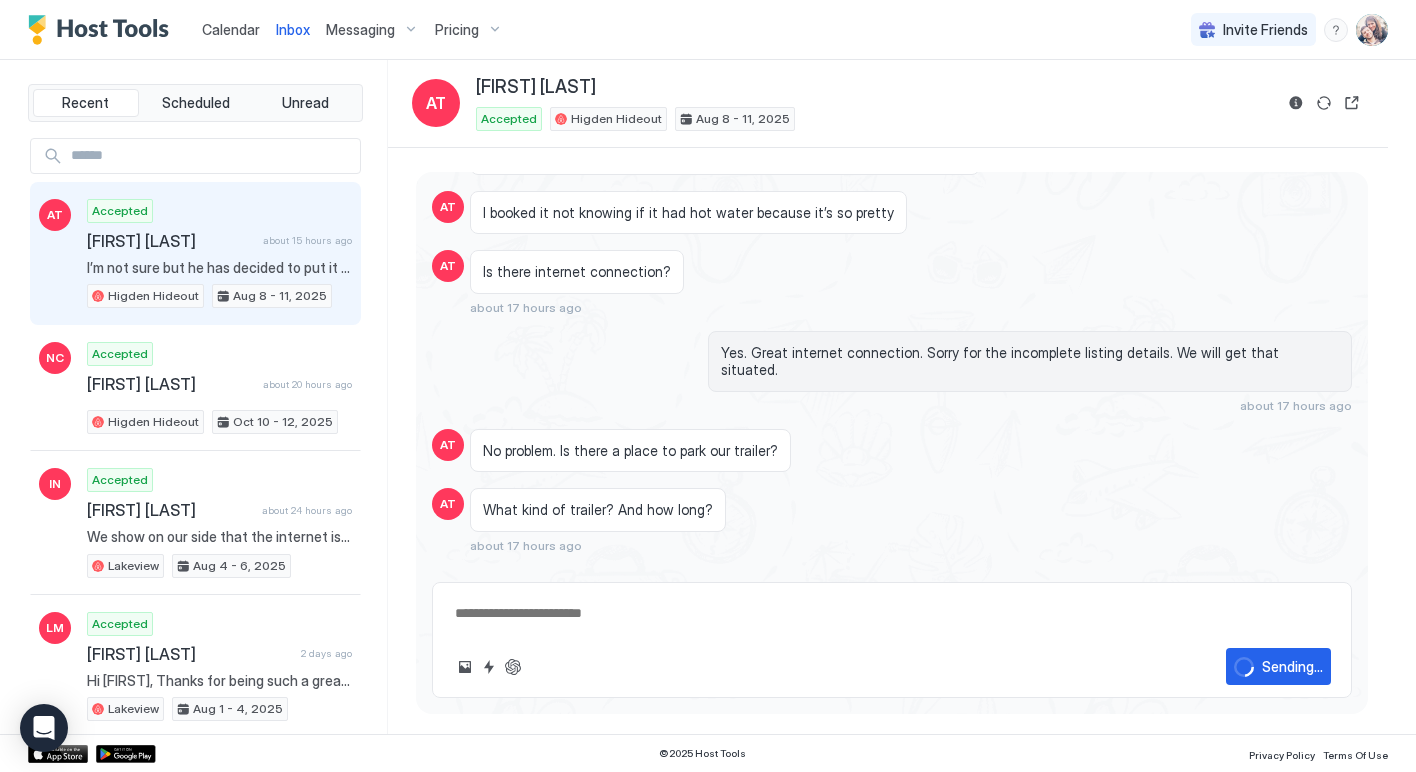 scroll, scrollTop: 681, scrollLeft: 0, axis: vertical 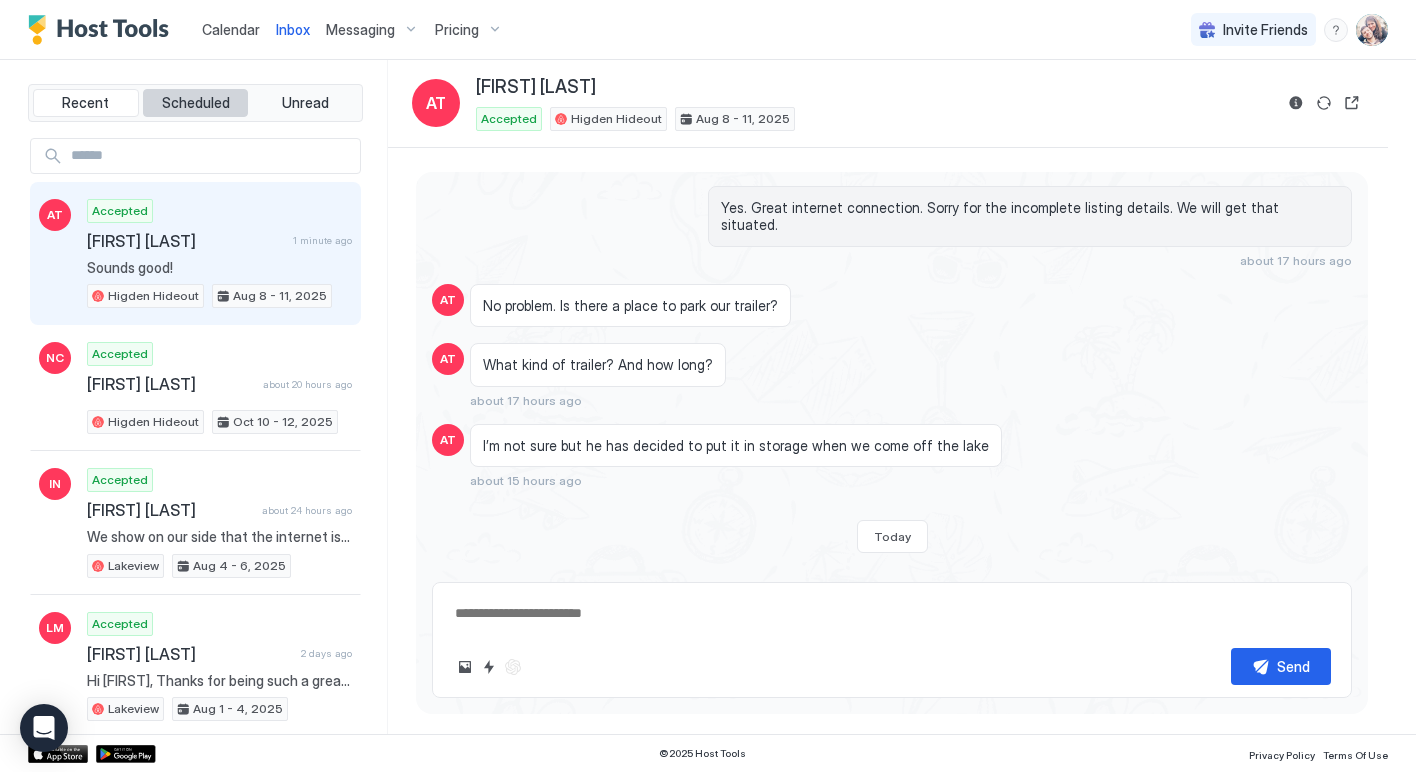 click on "Scheduled" at bounding box center (196, 103) 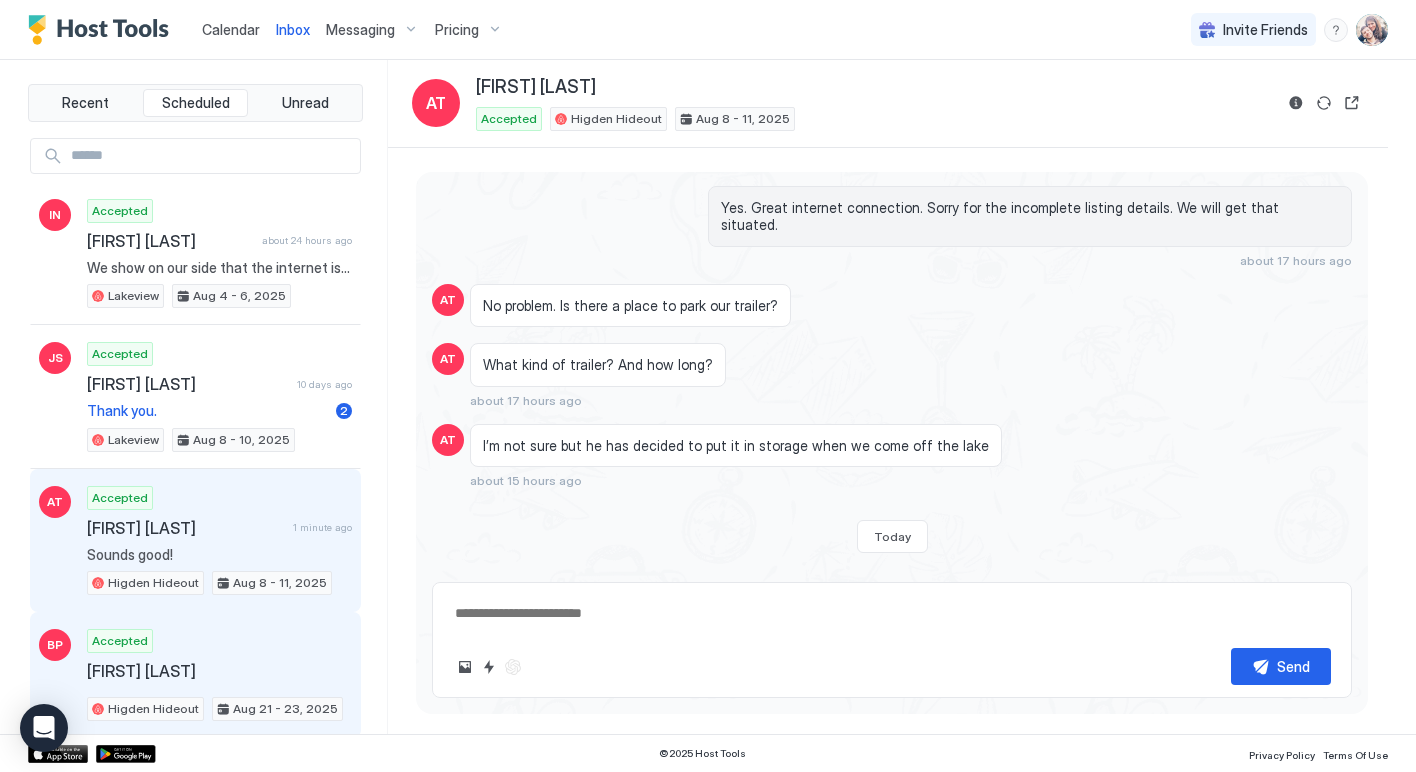 click on "[FIRST] [LAST]" at bounding box center [215, 671] 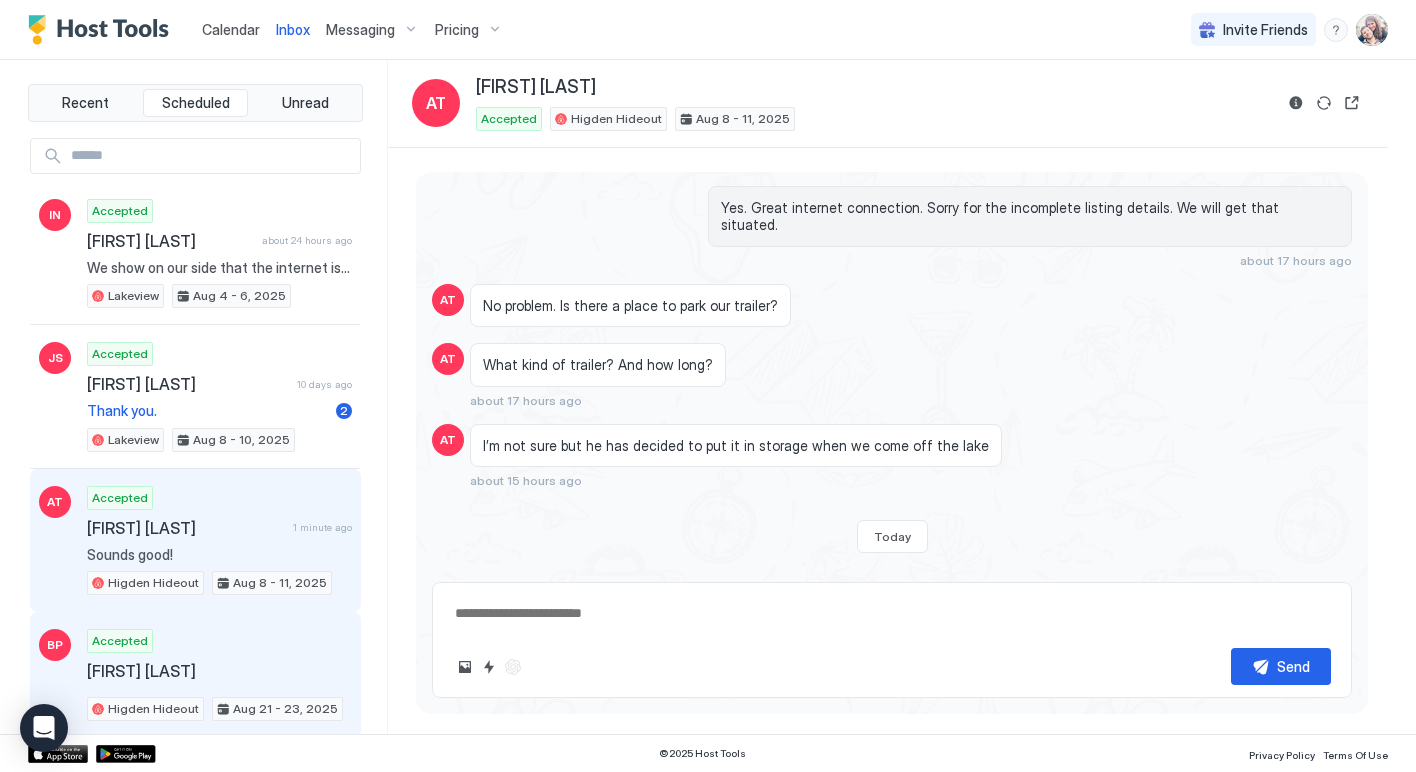 scroll, scrollTop: 0, scrollLeft: 0, axis: both 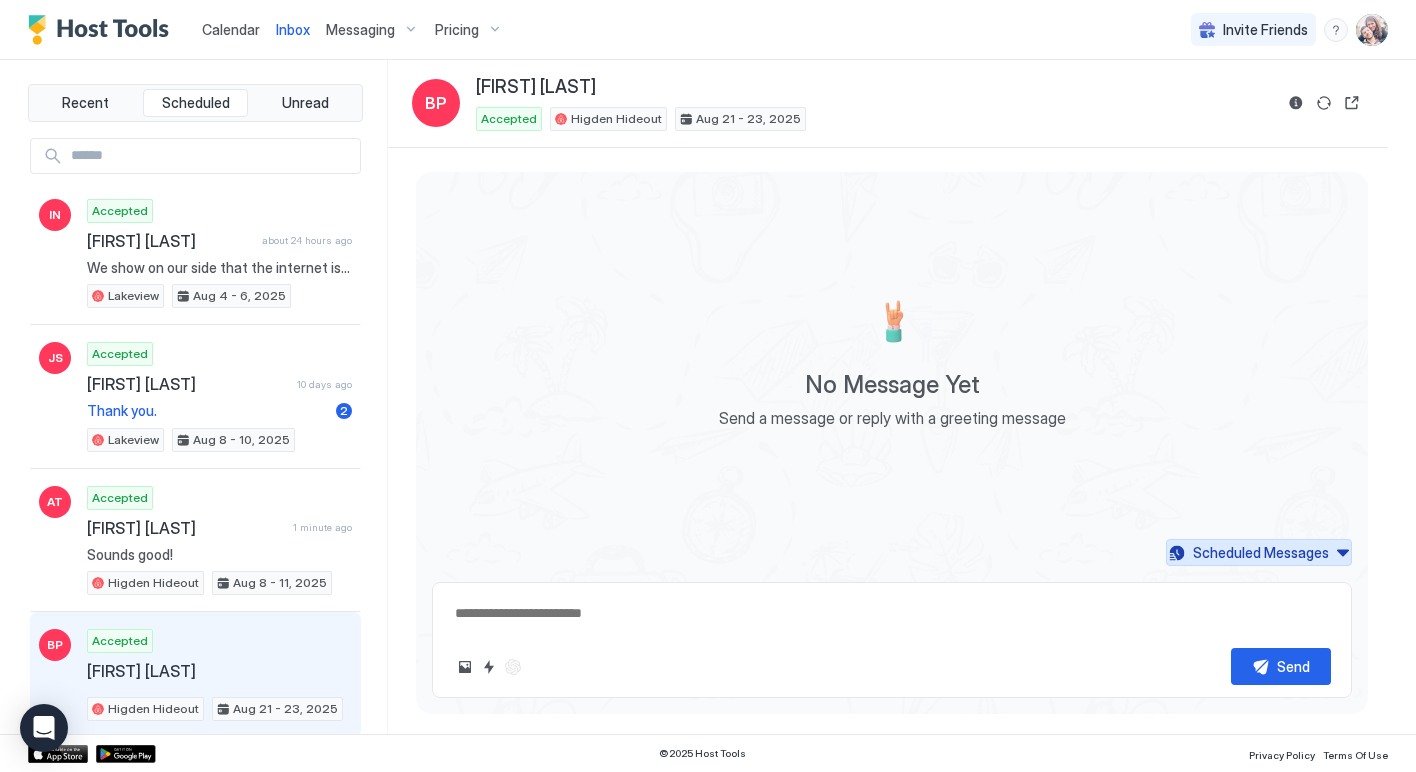click on "Scheduled Messages" at bounding box center (1261, 552) 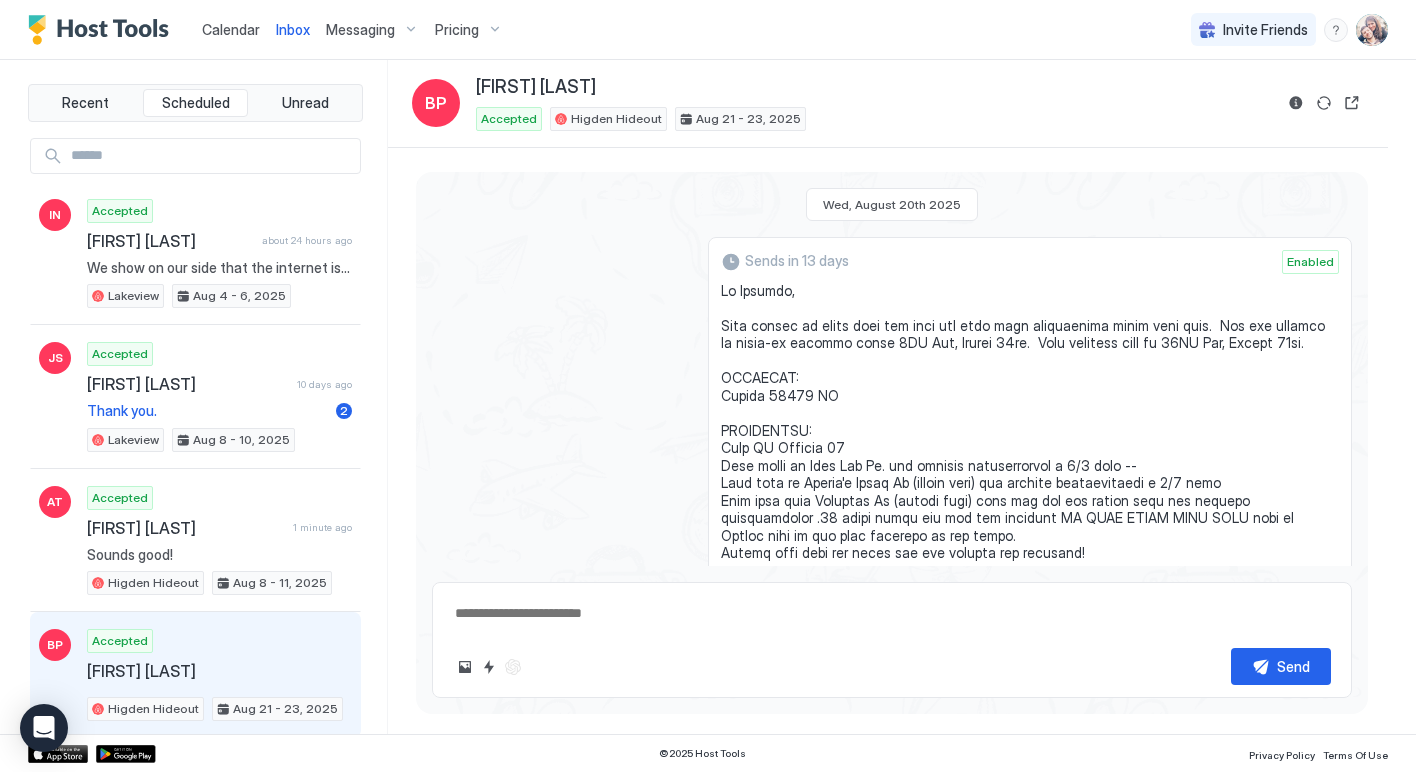 scroll, scrollTop: 0, scrollLeft: 0, axis: both 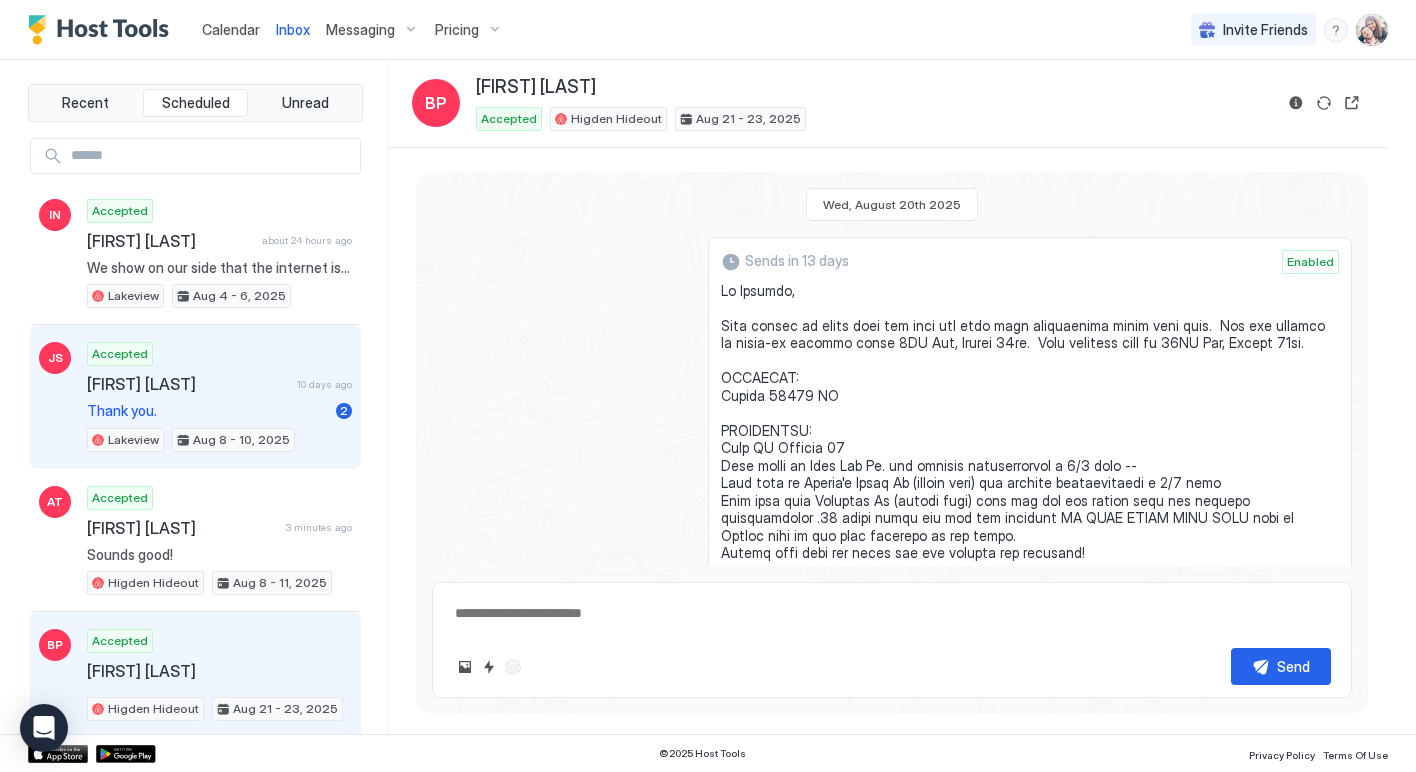 click on "Accepted [FIRST] [LAST] 10 days ago Thank you. 2 [CITY] Aug 8 - 10, 2025" at bounding box center (219, 397) 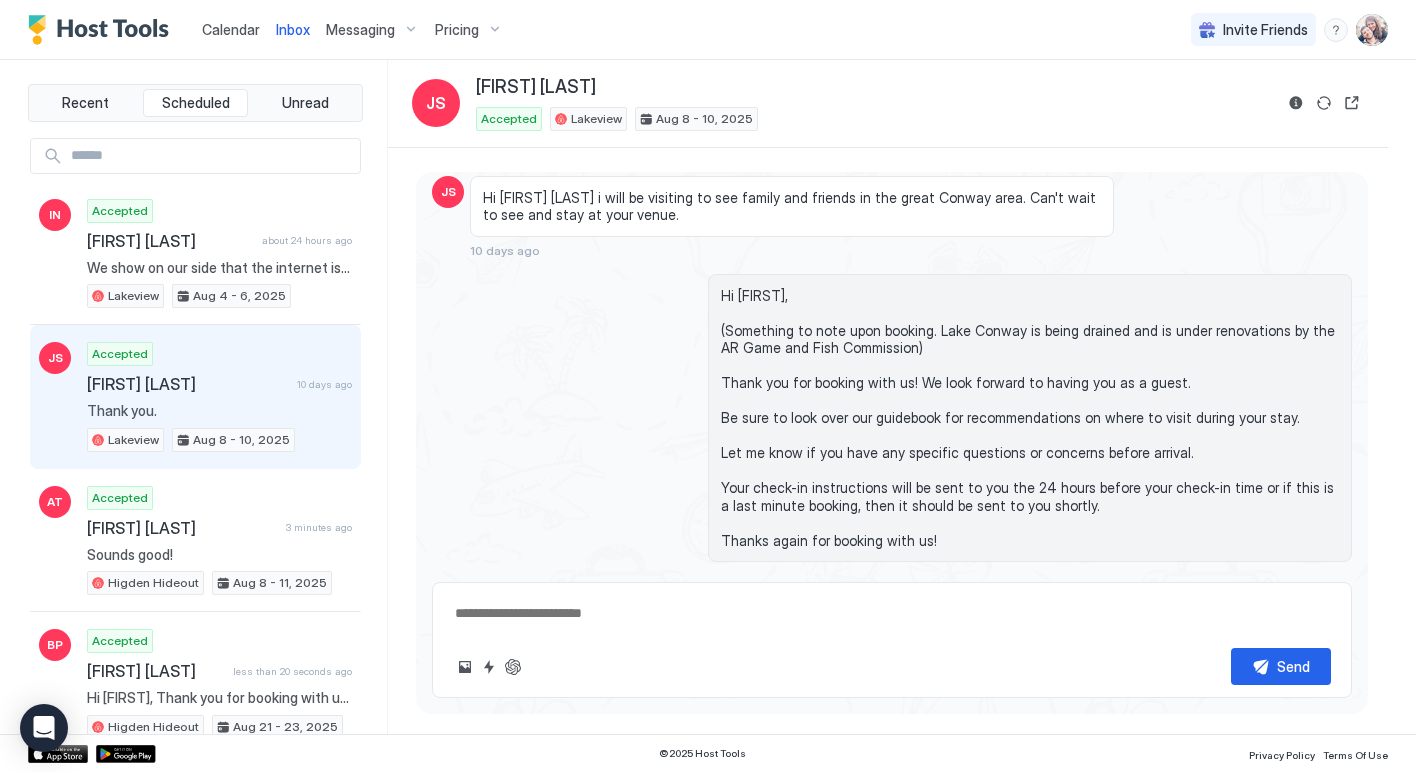 scroll, scrollTop: 66, scrollLeft: 0, axis: vertical 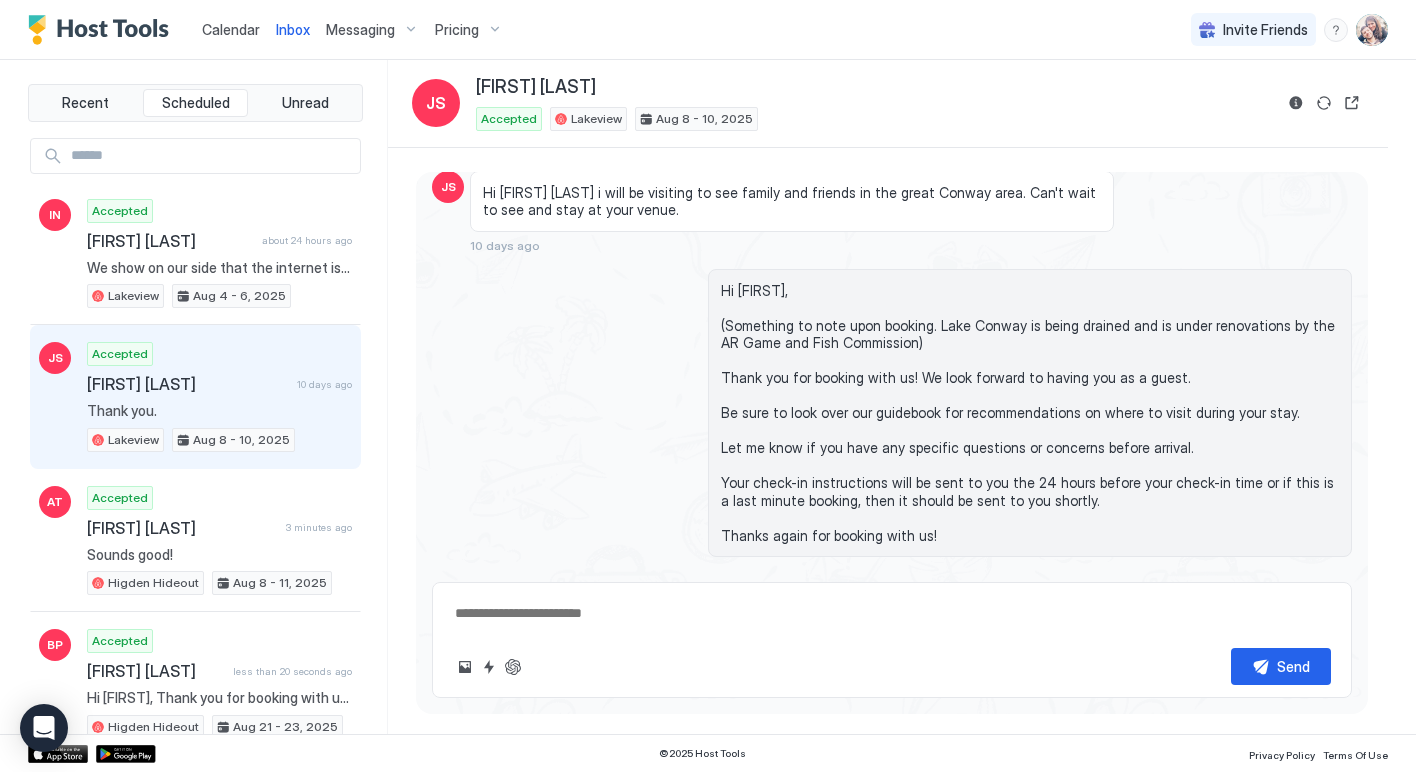 click on "Messaging" at bounding box center [360, 30] 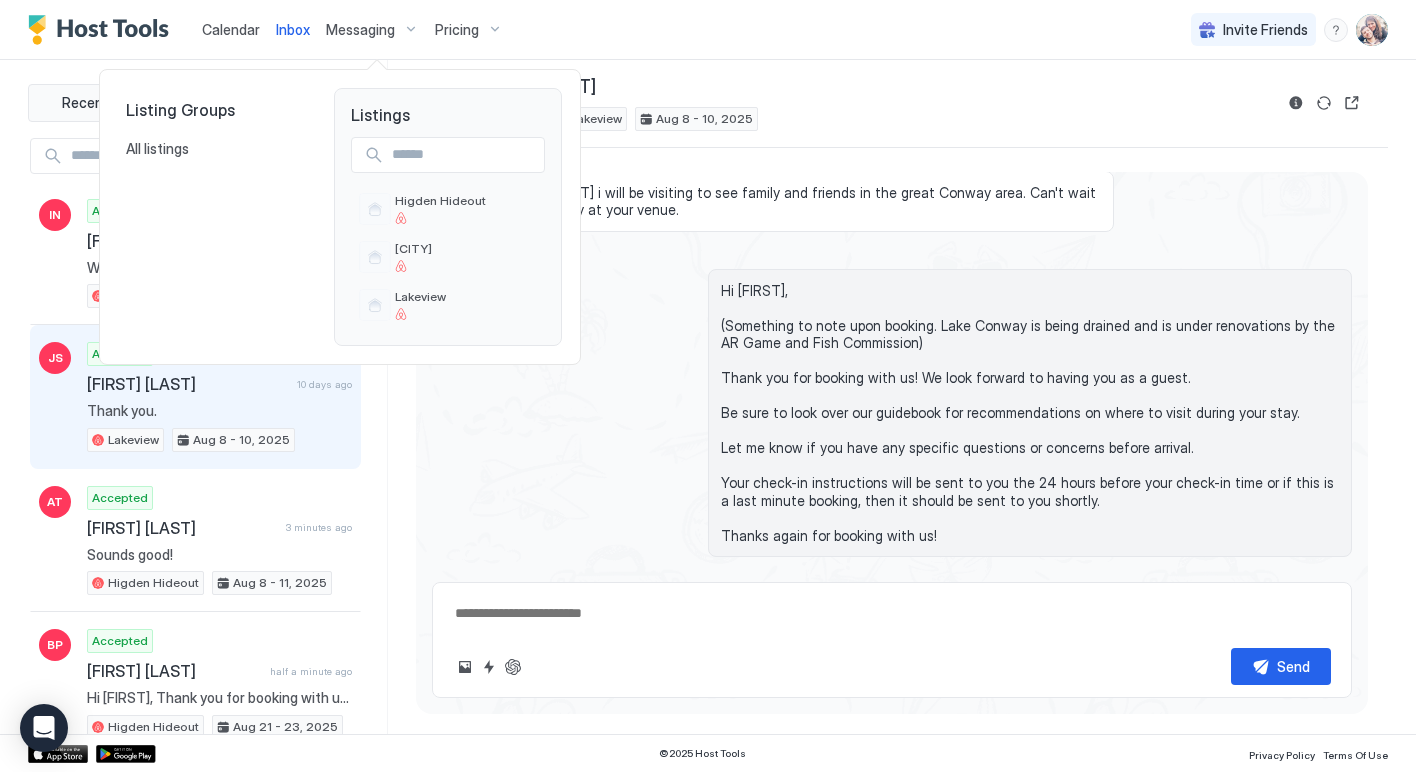click at bounding box center [708, 386] 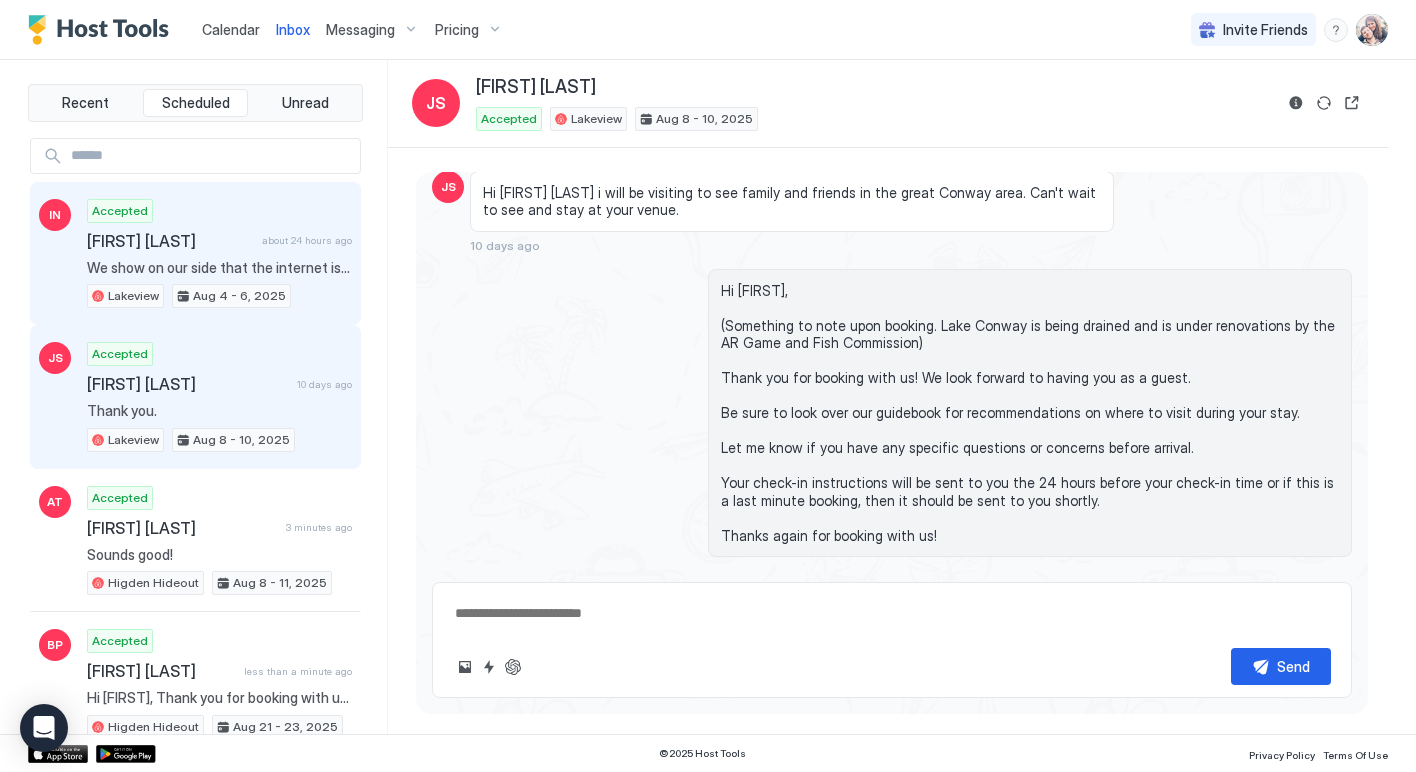click on "Accepted [FIRST] [LAST] about 24 hours ago We show on our side that the internet is back on. Can you check? [CITY] Aug 4 - 6, 2025" at bounding box center [219, 254] 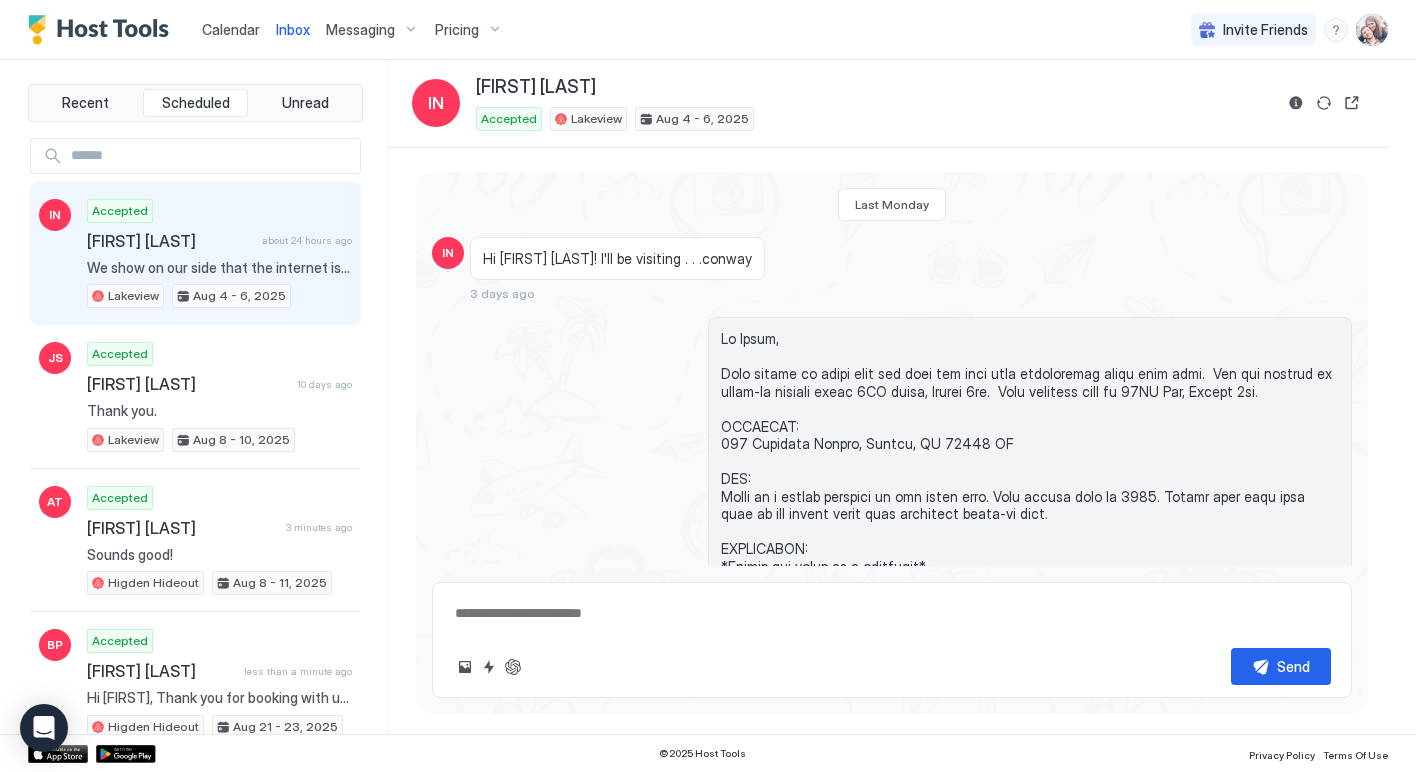 scroll, scrollTop: 0, scrollLeft: 0, axis: both 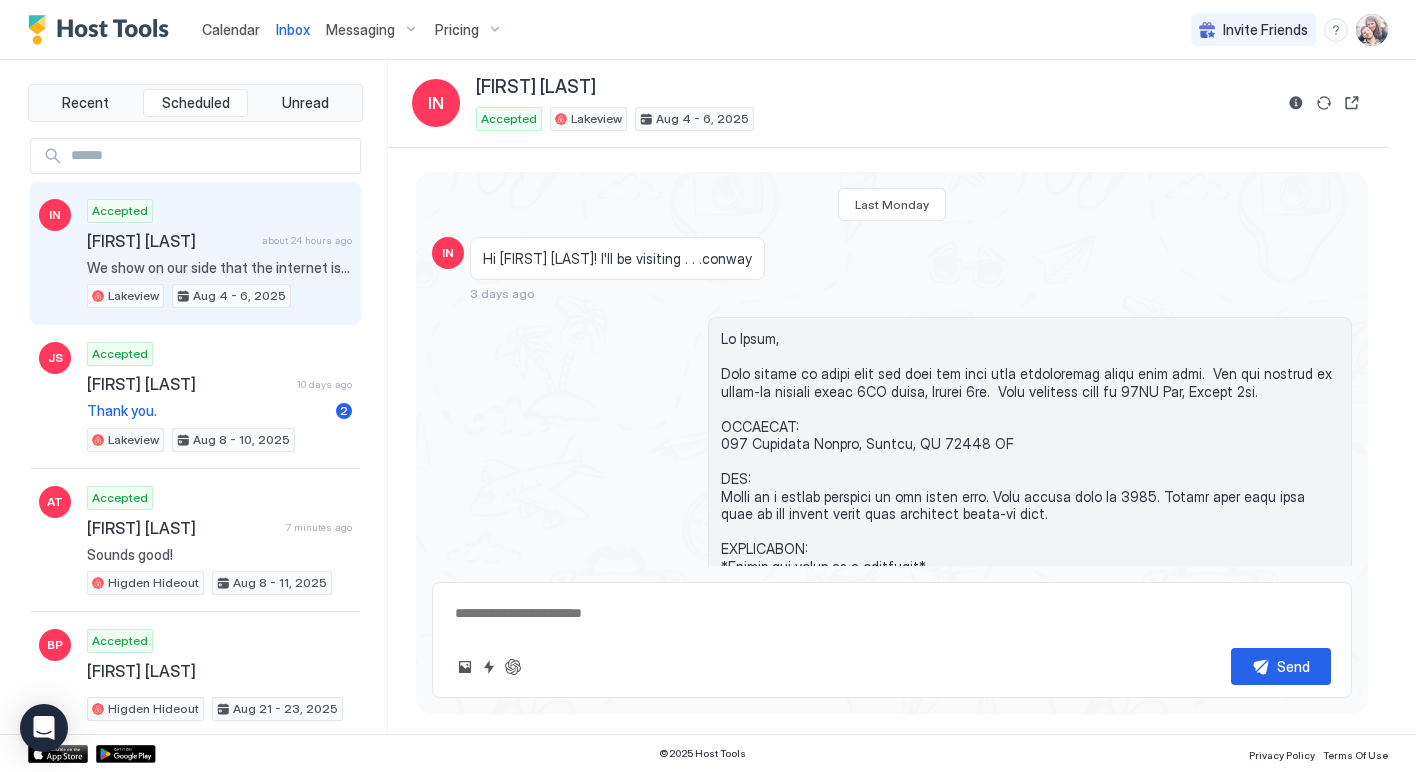 type on "*" 